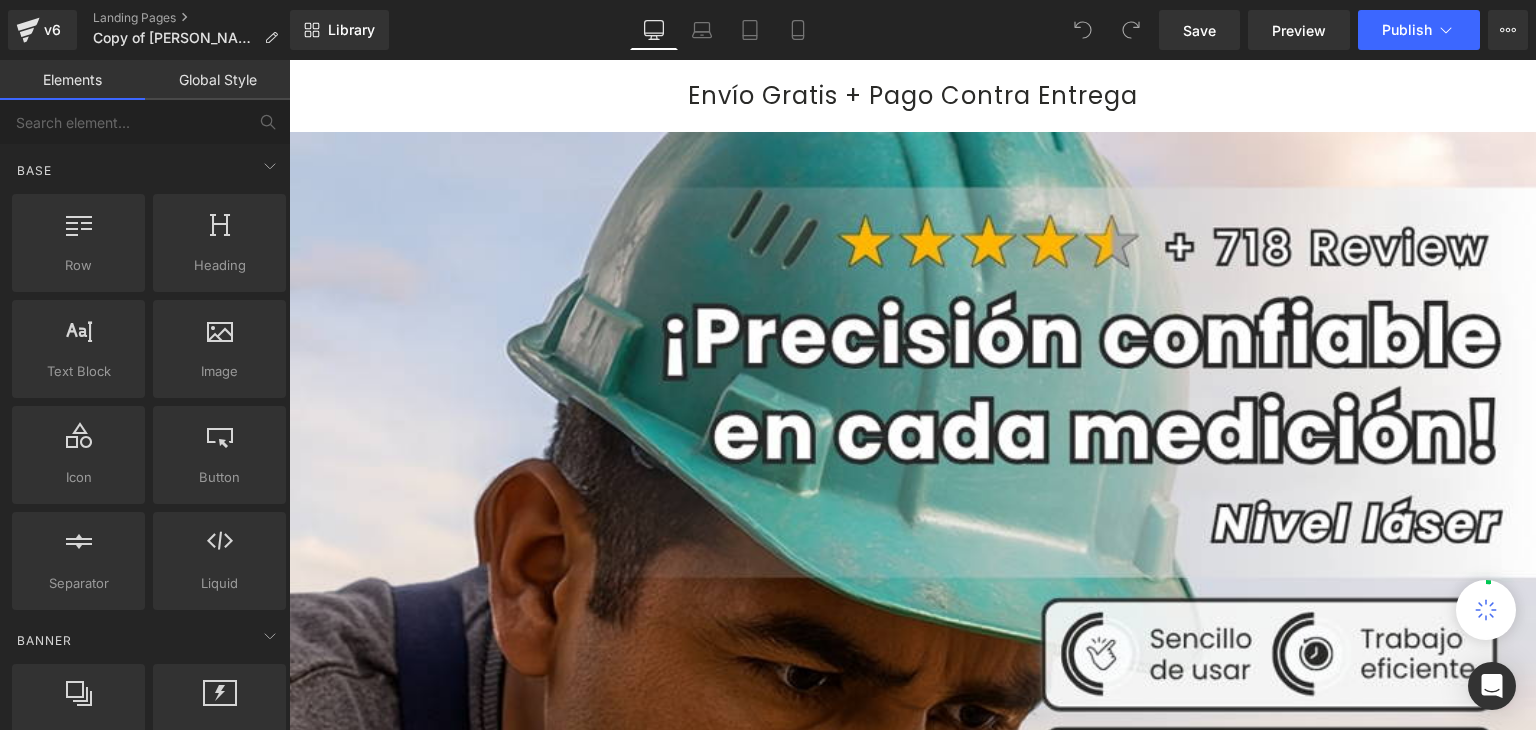 scroll, scrollTop: 0, scrollLeft: 0, axis: both 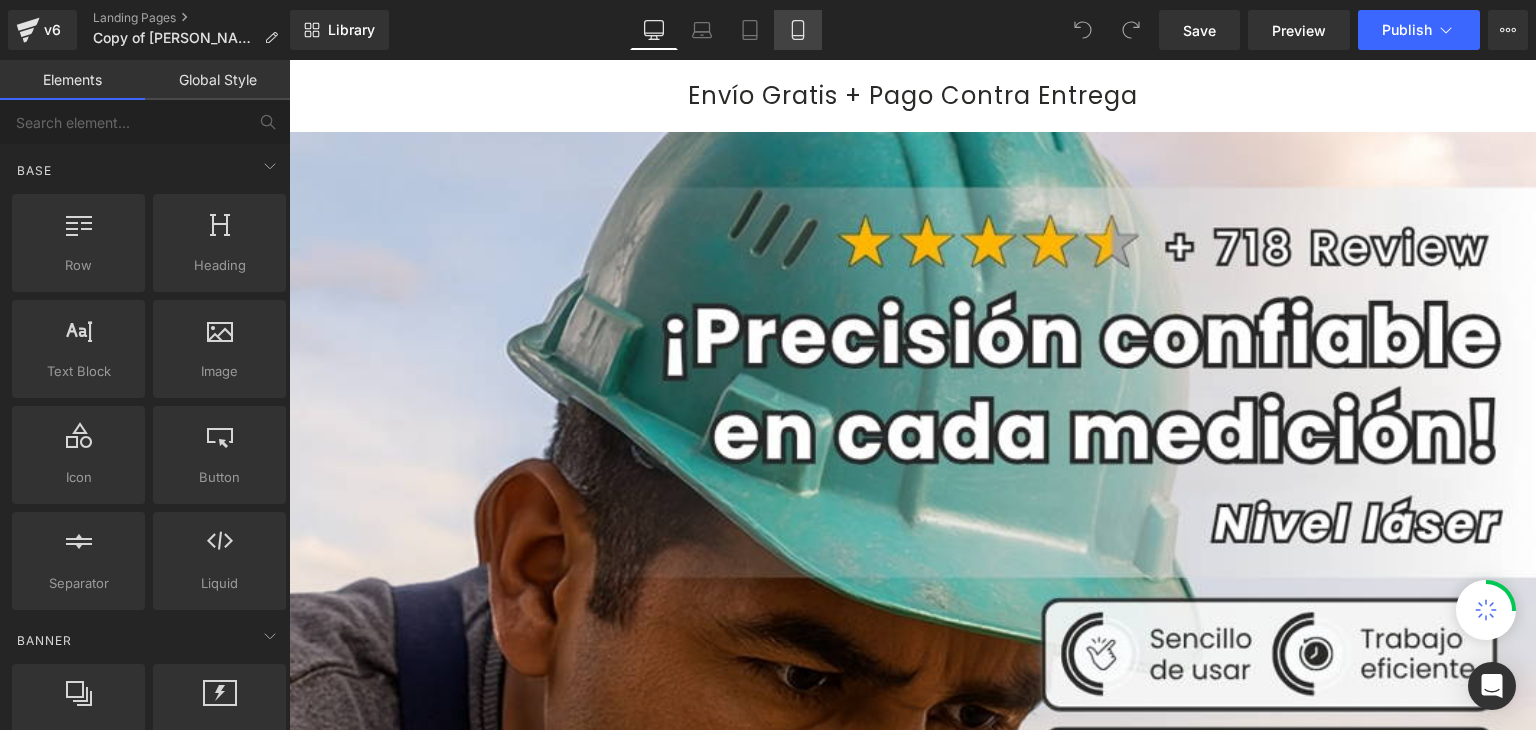 click 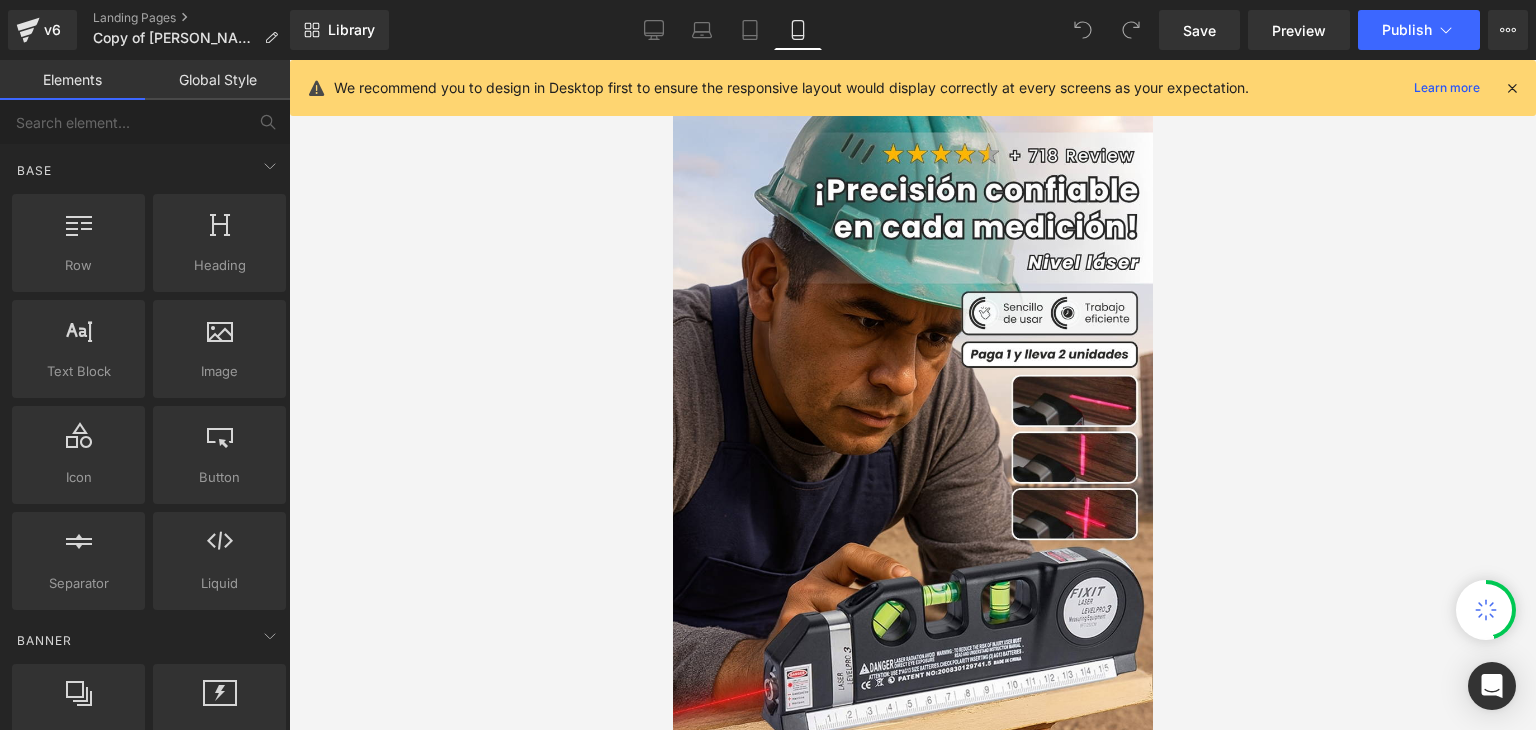 click at bounding box center (1512, 88) 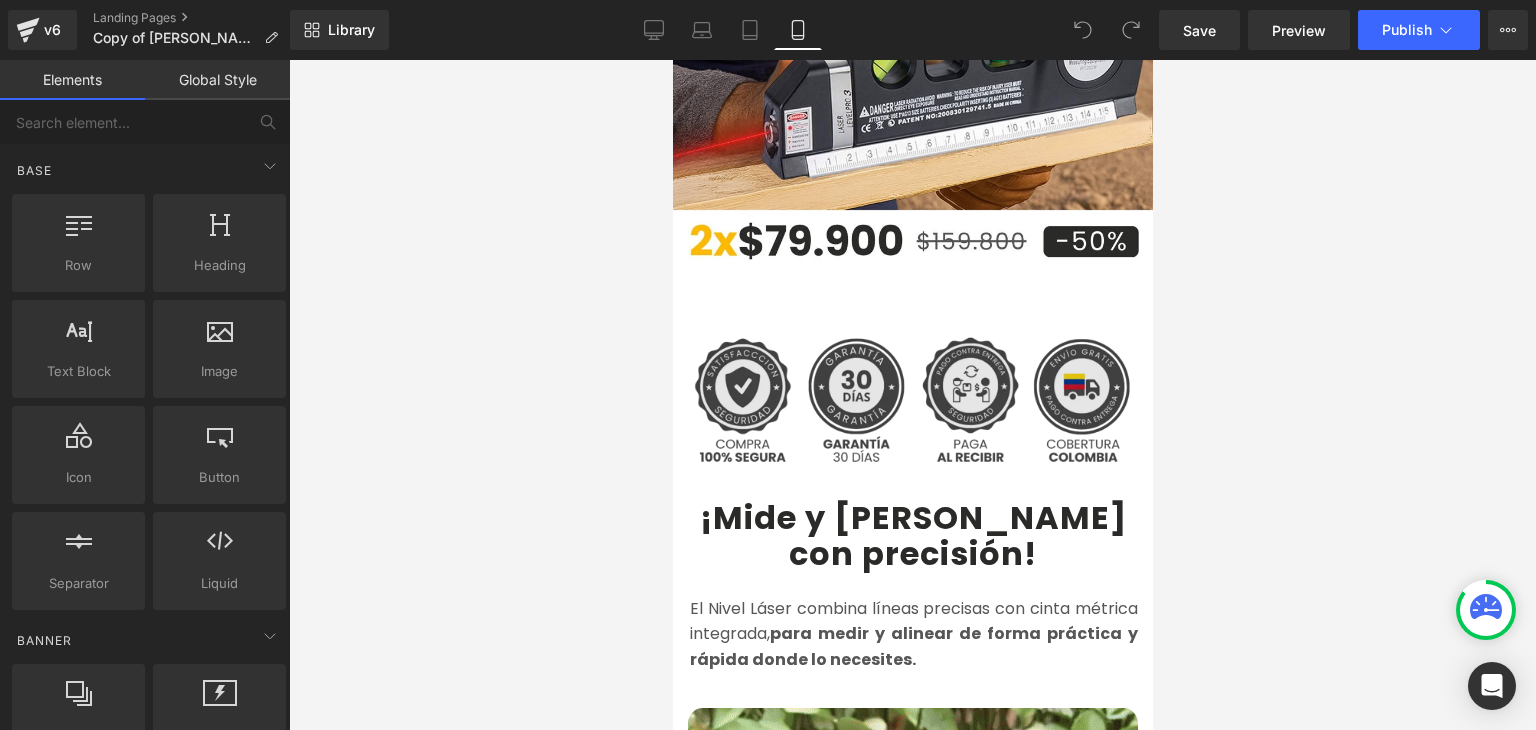 scroll, scrollTop: 700, scrollLeft: 0, axis: vertical 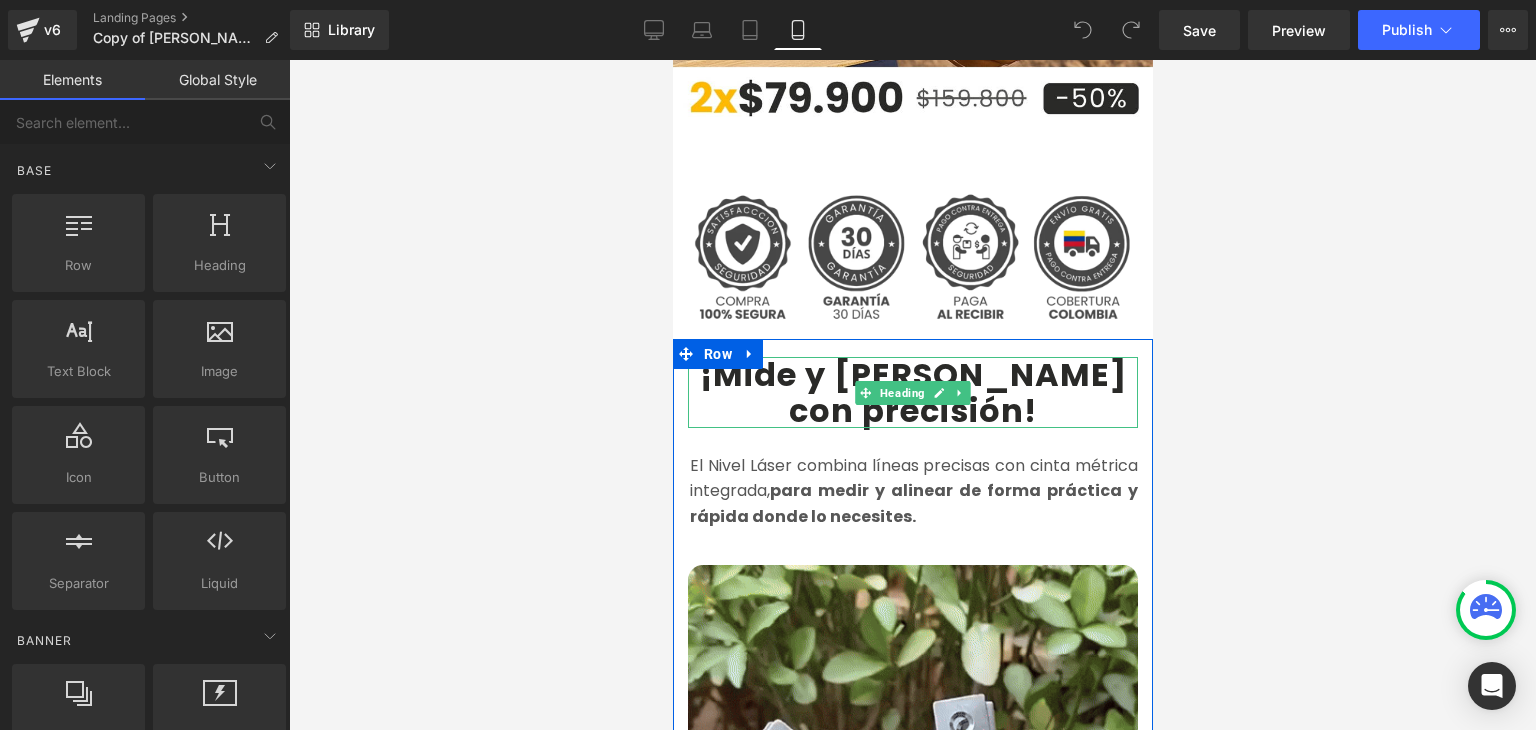 click on "¡Mide y [PERSON_NAME]" at bounding box center [912, 374] 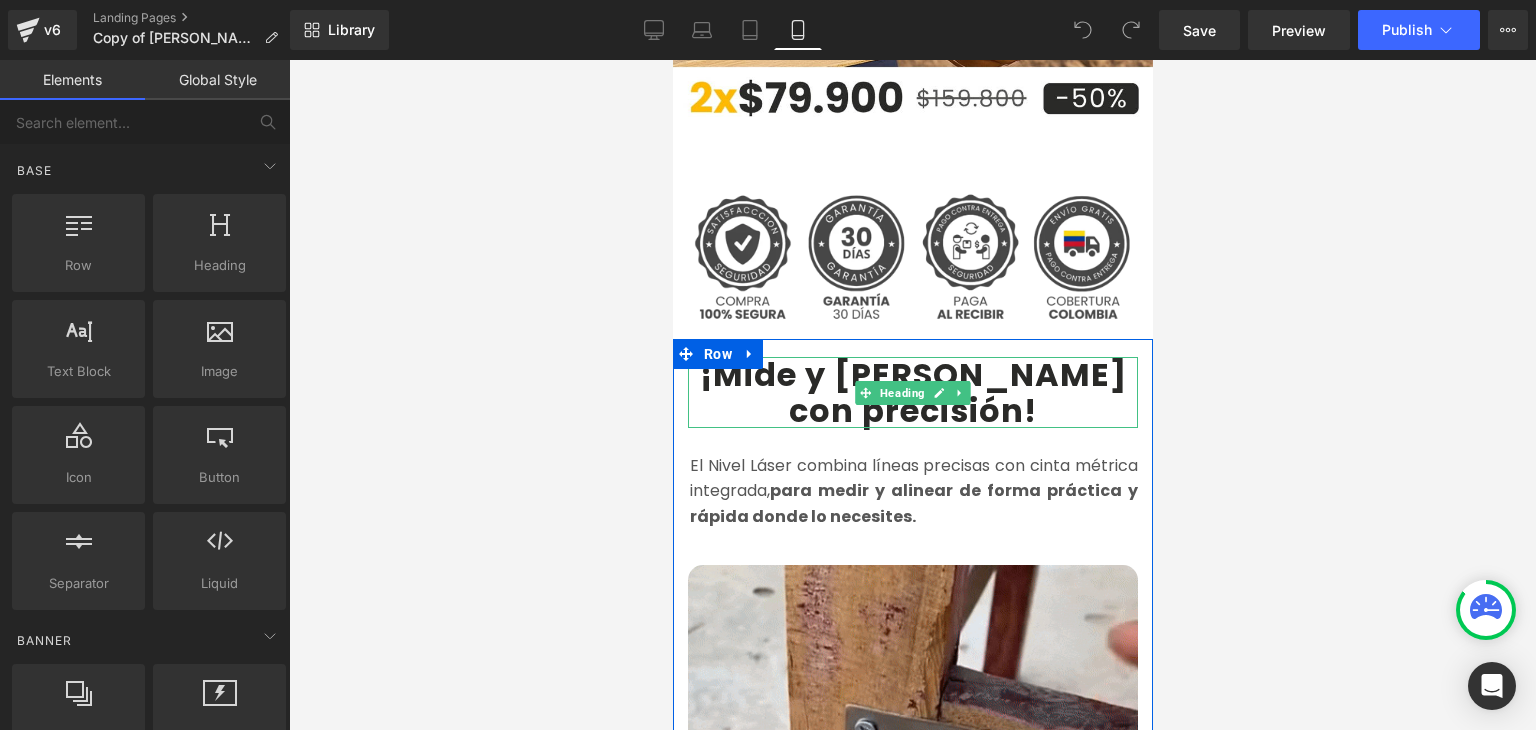 click on "¡Mide y [PERSON_NAME]" at bounding box center [912, 374] 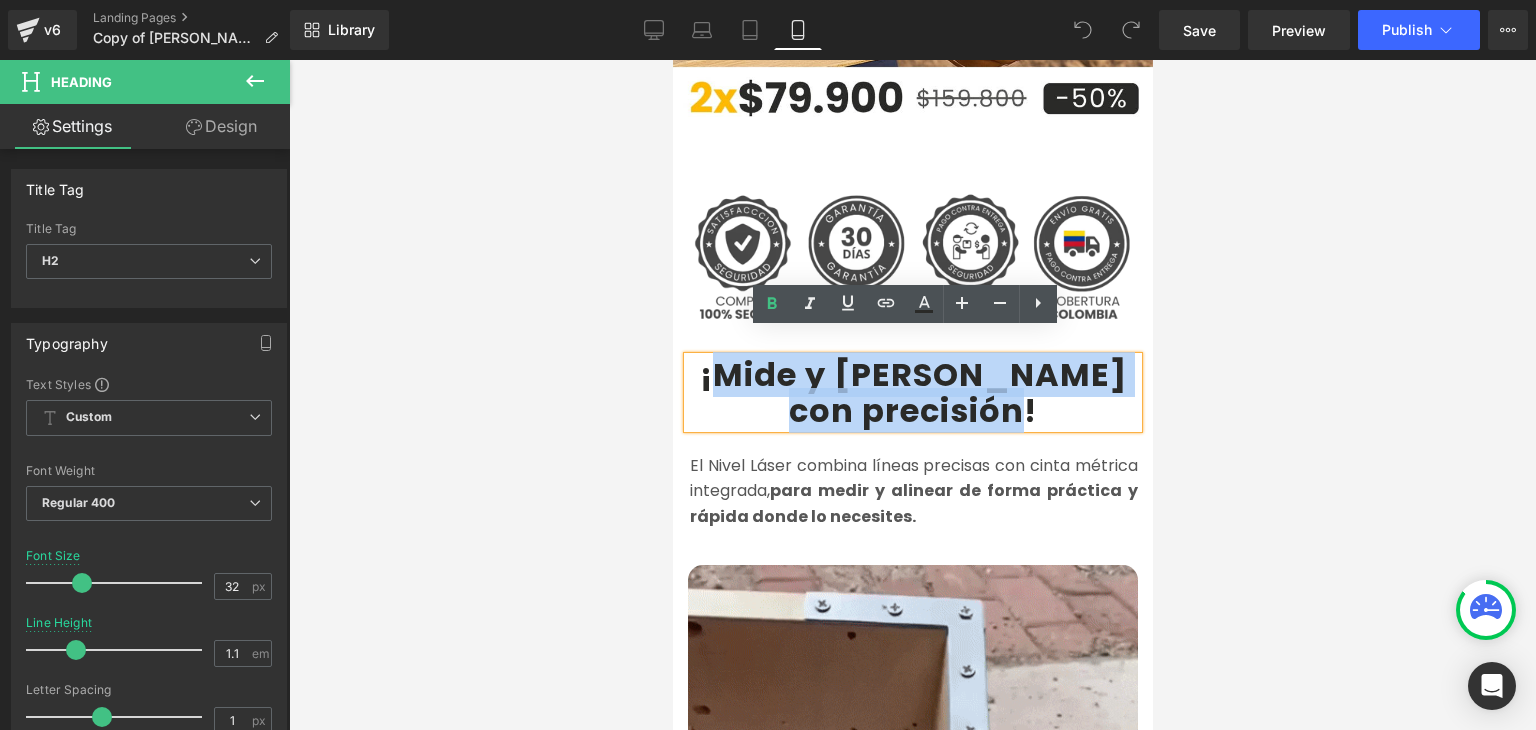 drag, startPoint x: 792, startPoint y: 349, endPoint x: 1017, endPoint y: 372, distance: 226.1725 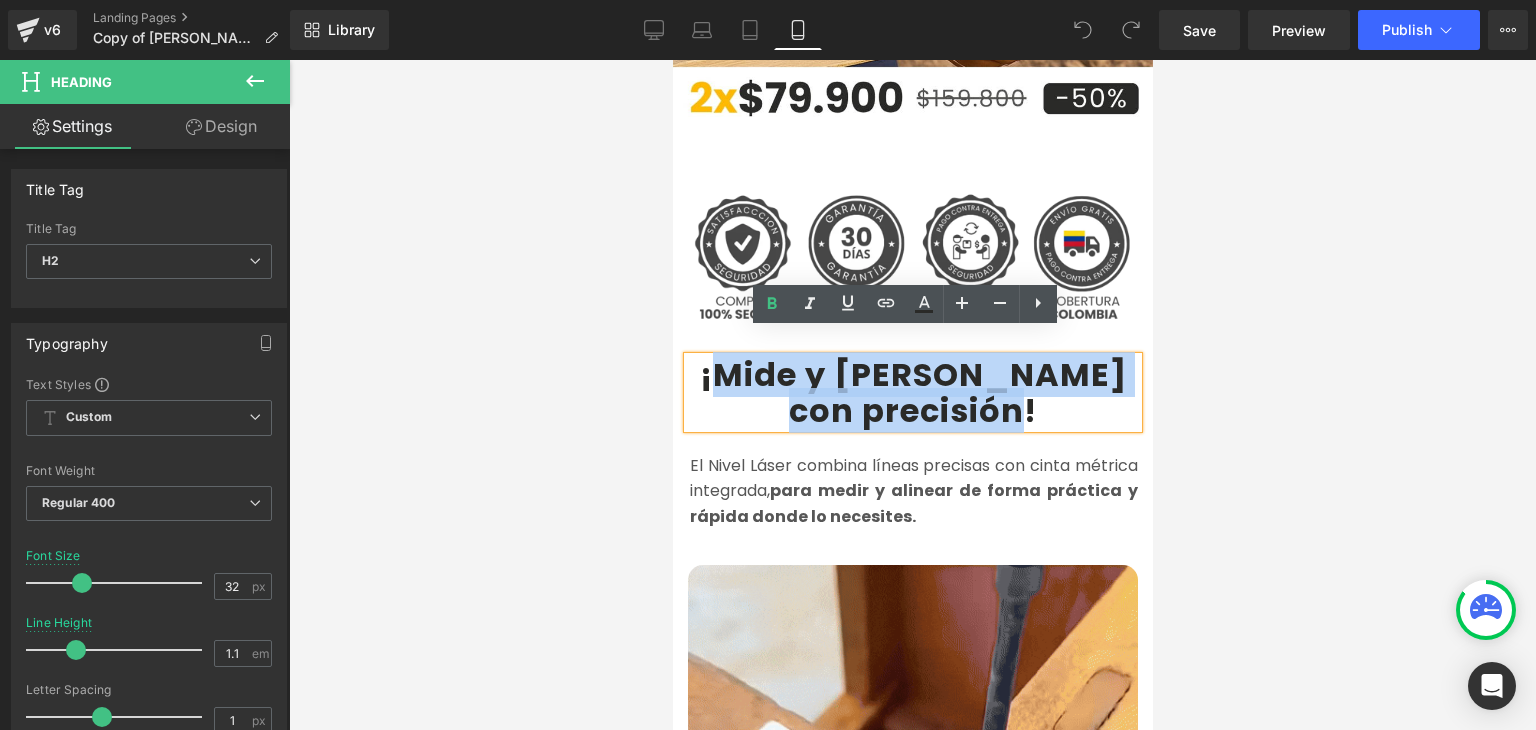 click on "¡Mide y alinea  con precisión !" at bounding box center [912, 392] 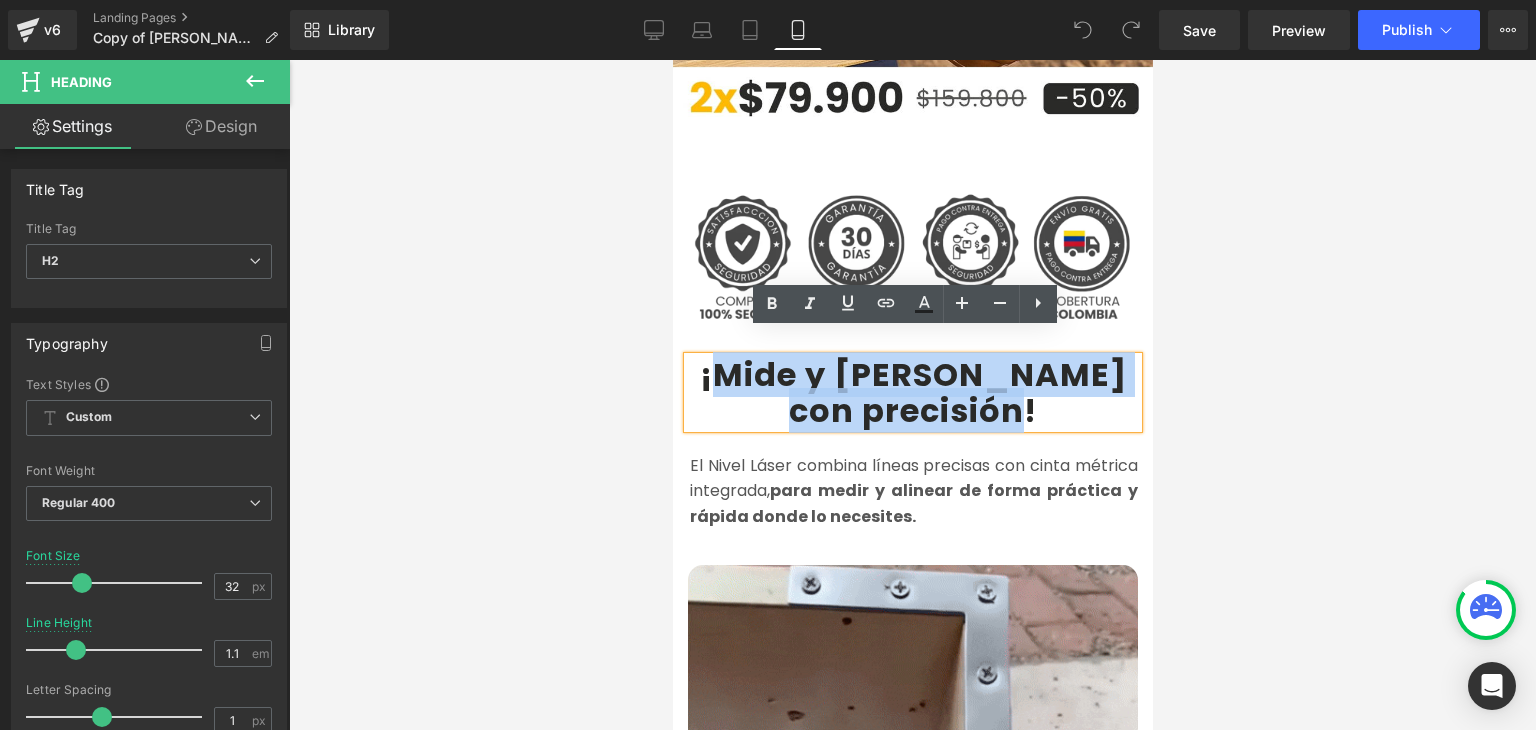paste 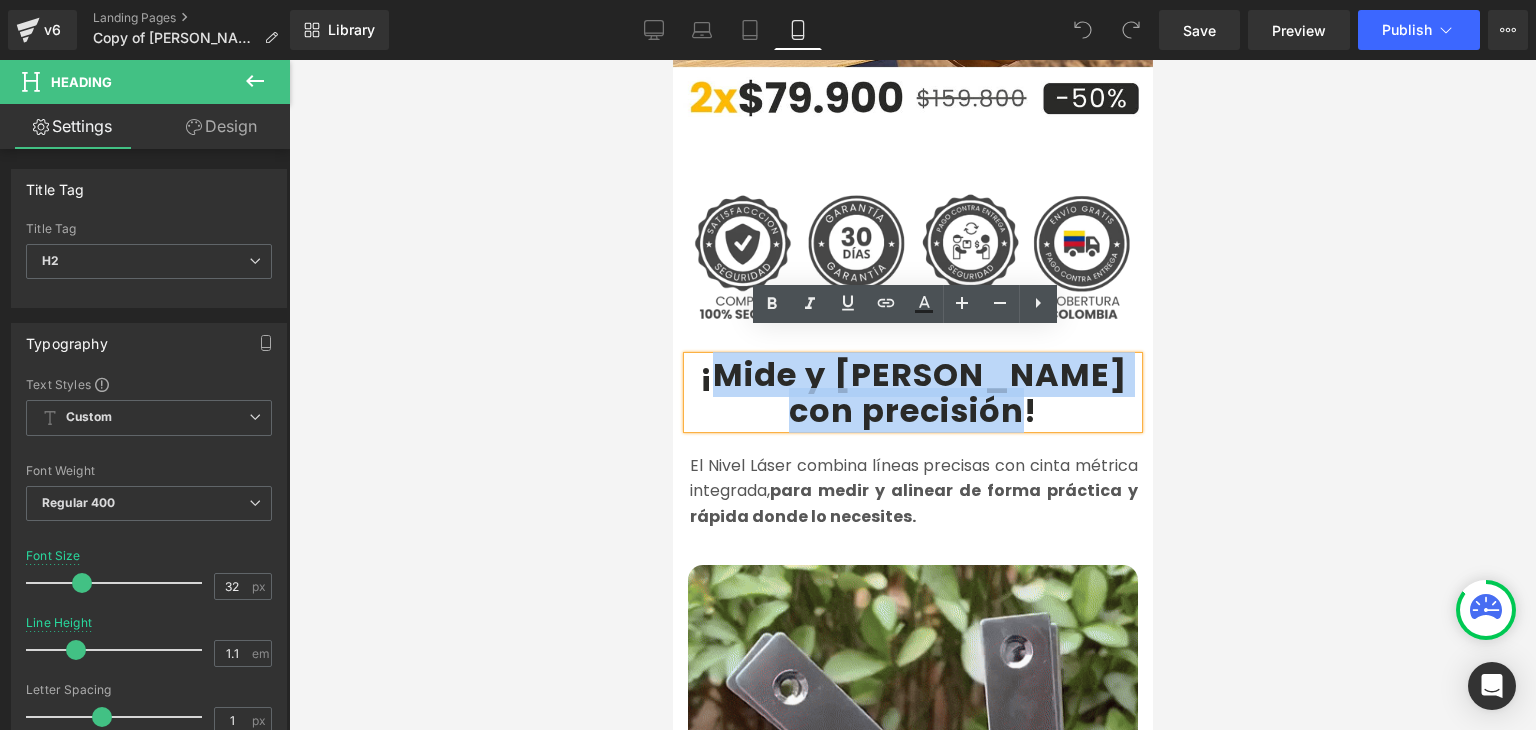 type 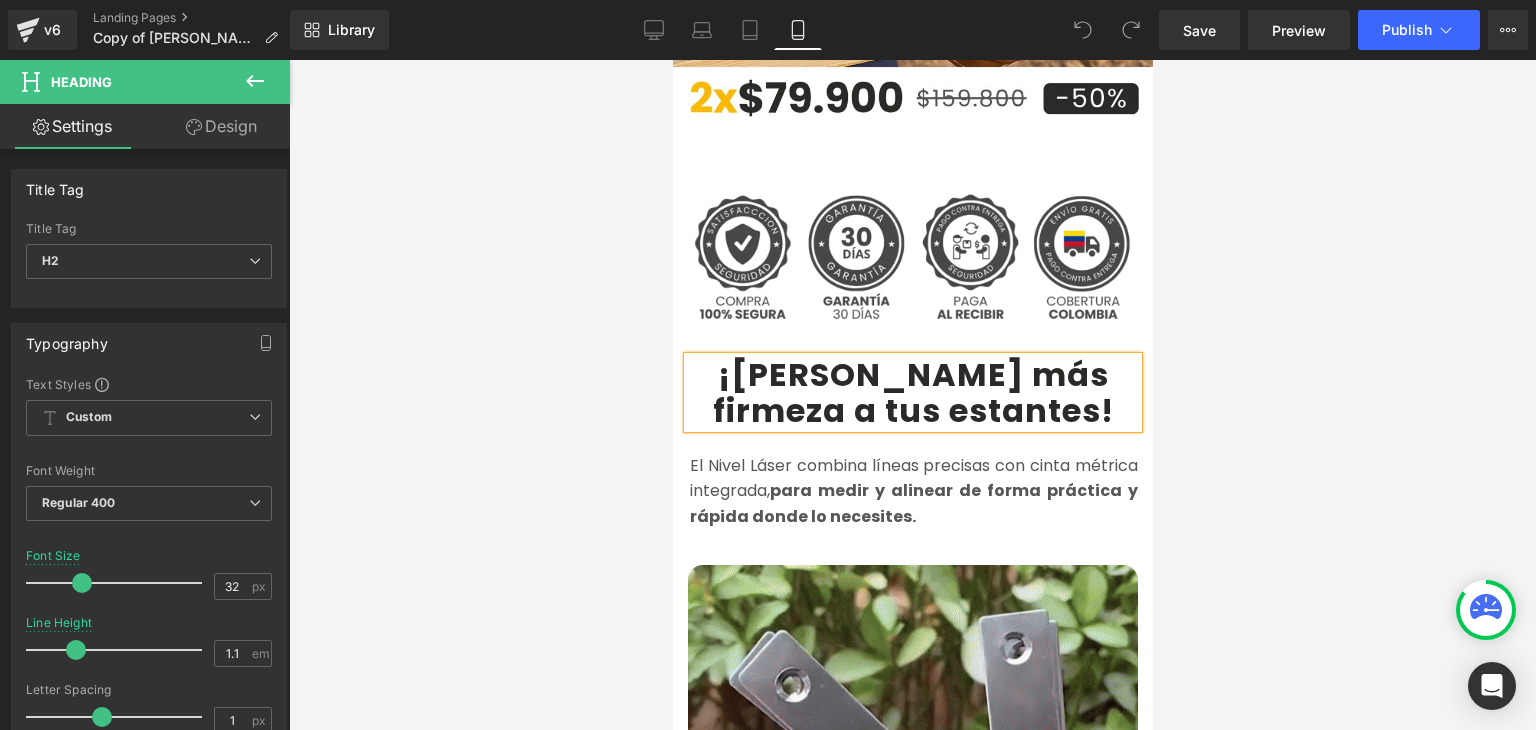 click on "¡[PERSON_NAME] más firmeza a tus estantes" at bounding box center [910, 392] 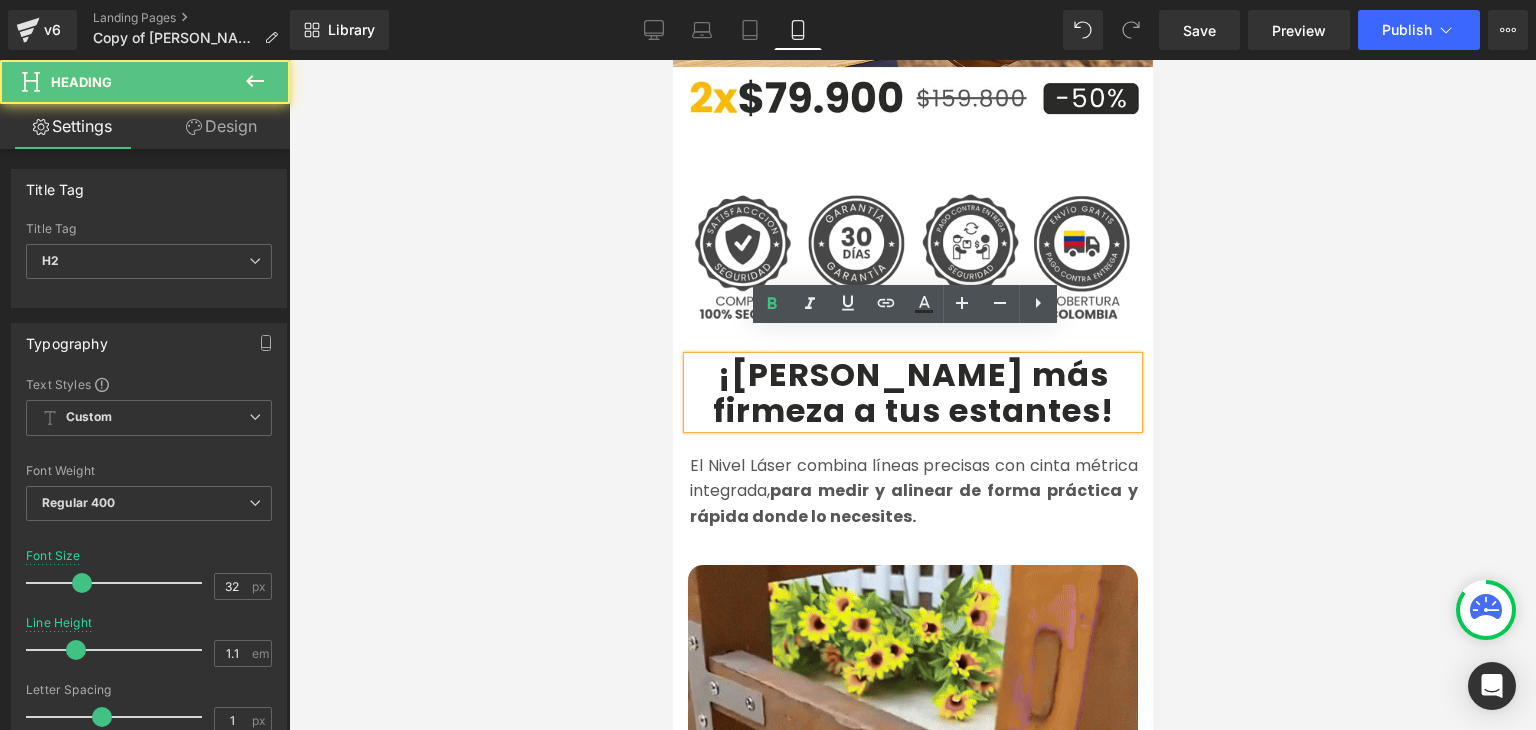 click on "¡[PERSON_NAME] más firmeza a tus estantes" at bounding box center (910, 392) 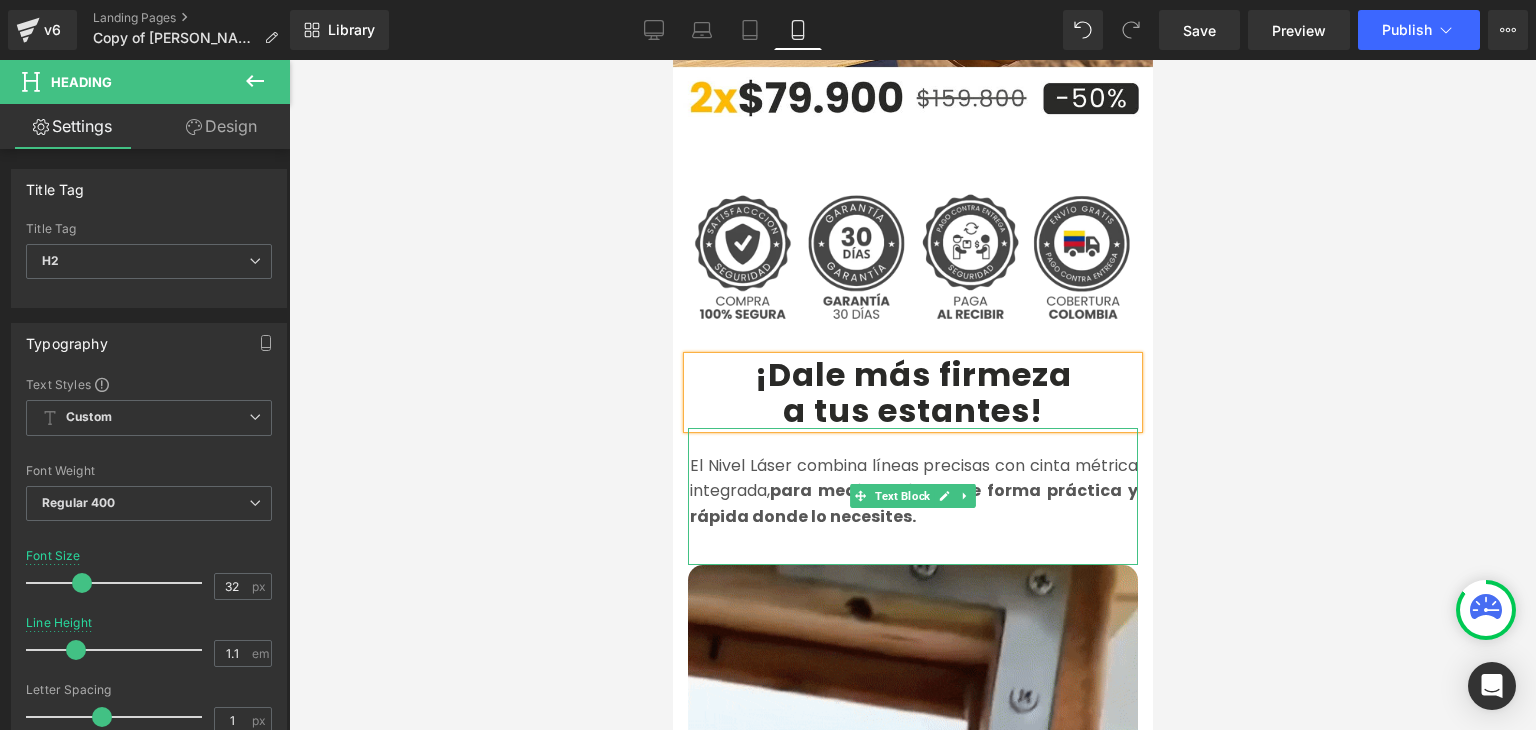 click on "El Nivel Láser combina líneas precisas con cinta métrica integrada,  para medir y alinear de forma práctica y rápida donde lo necesites." at bounding box center [913, 491] 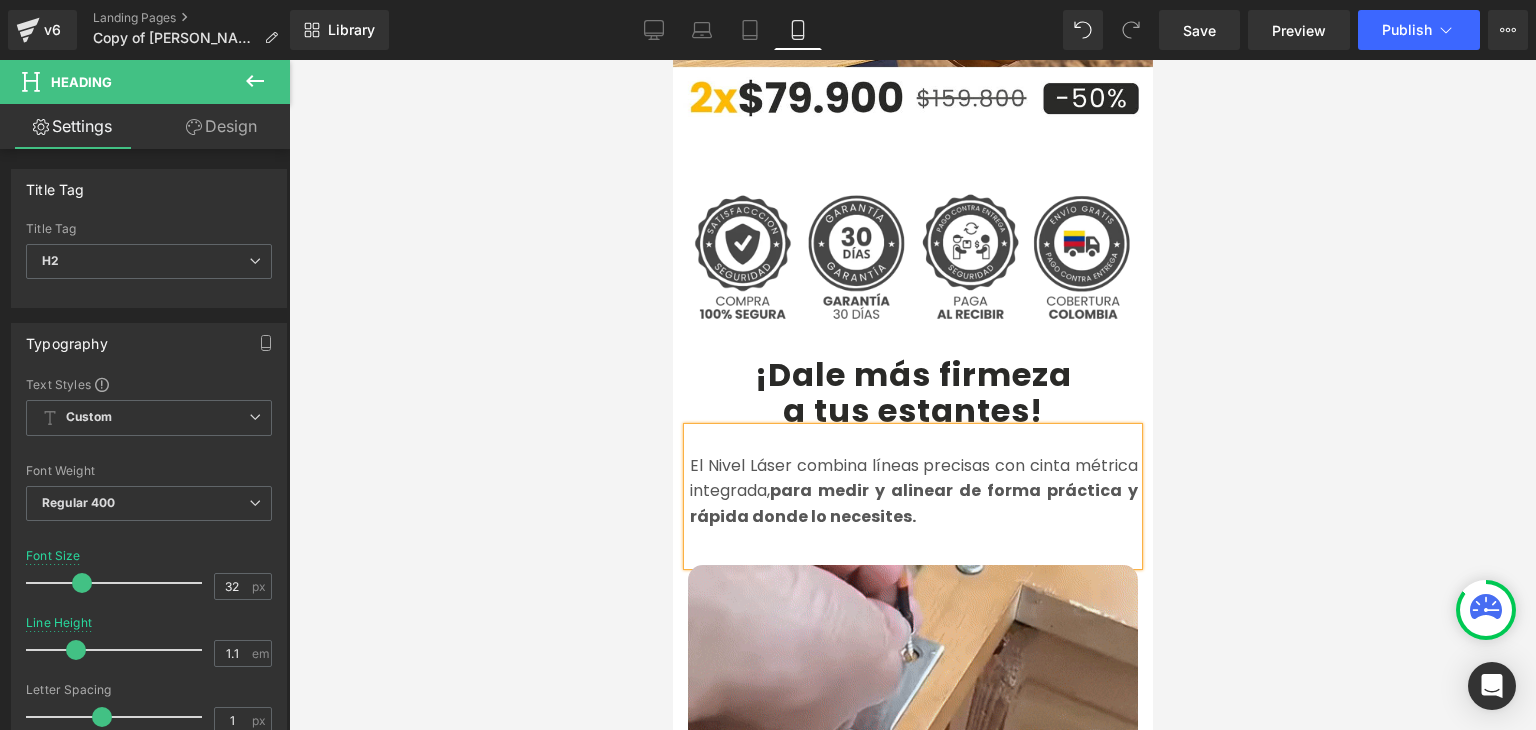click on "El Nivel Láser combina líneas precisas con cinta métrica integrada,  para medir y alinear de forma práctica y rápida donde lo necesites." at bounding box center (913, 491) 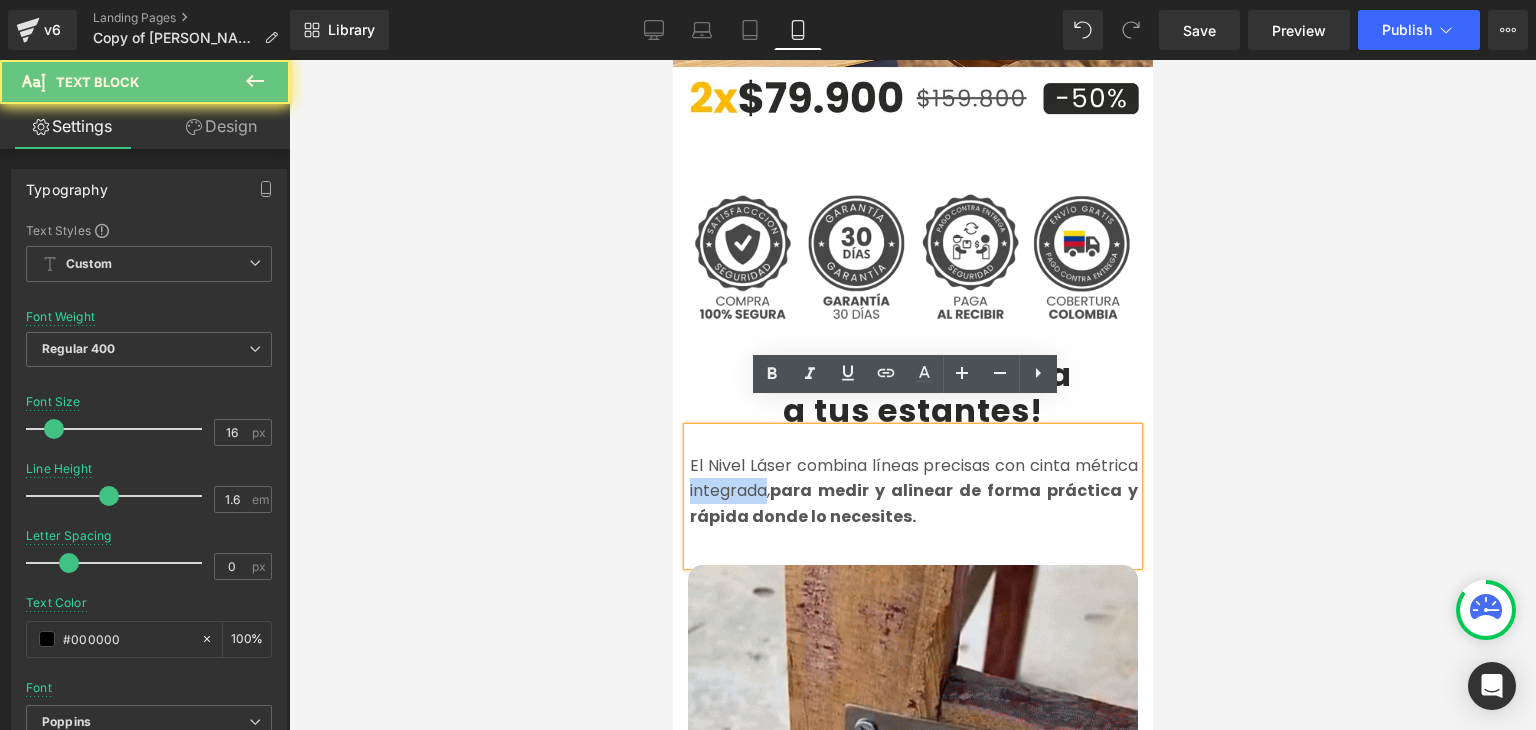click on "El Nivel Láser combina líneas precisas con cinta métrica integrada,  para medir y alinear de forma práctica y rápida donde lo necesites." at bounding box center (913, 491) 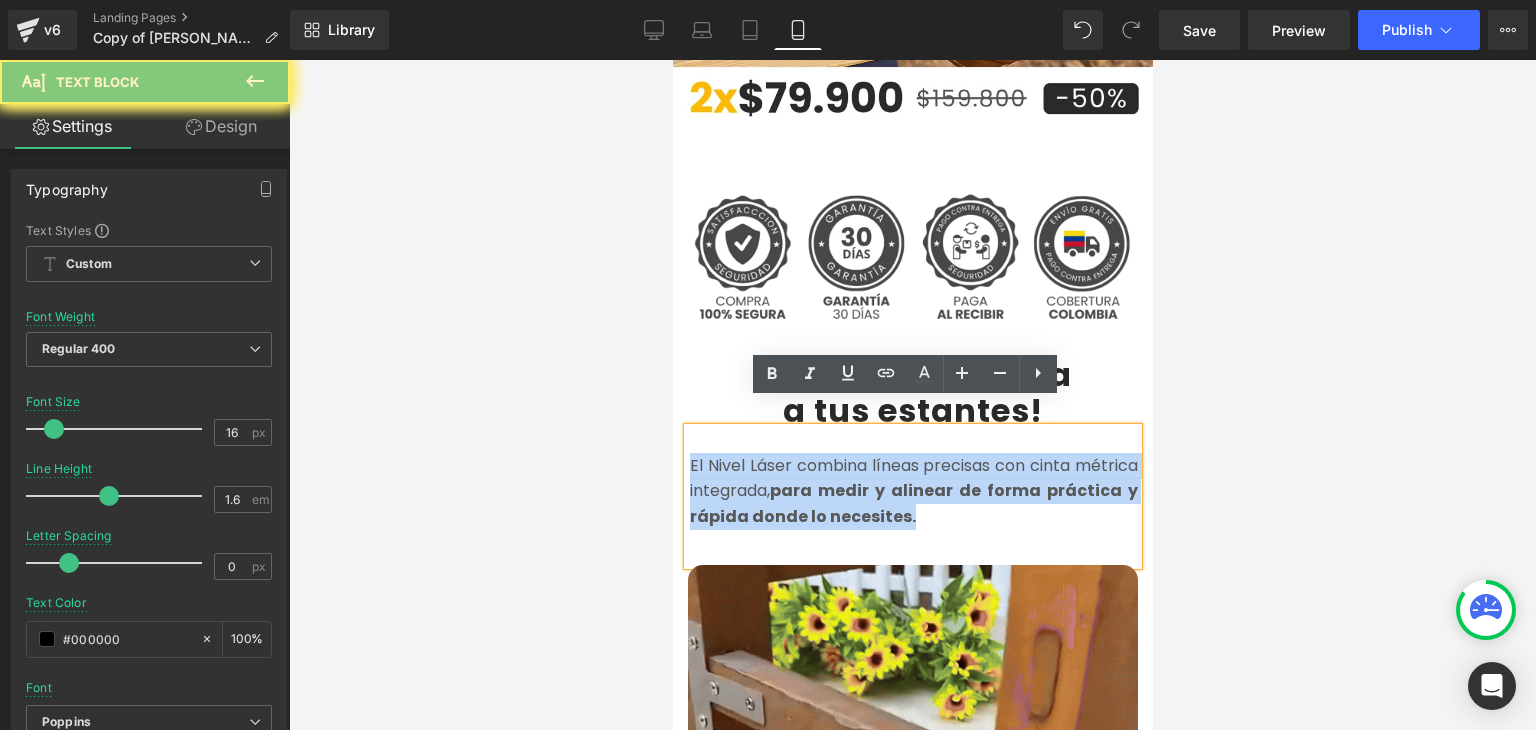 click on "El Nivel Láser combina líneas precisas con cinta métrica integrada,  para medir y alinear de forma práctica y rápida donde lo necesites." at bounding box center (913, 491) 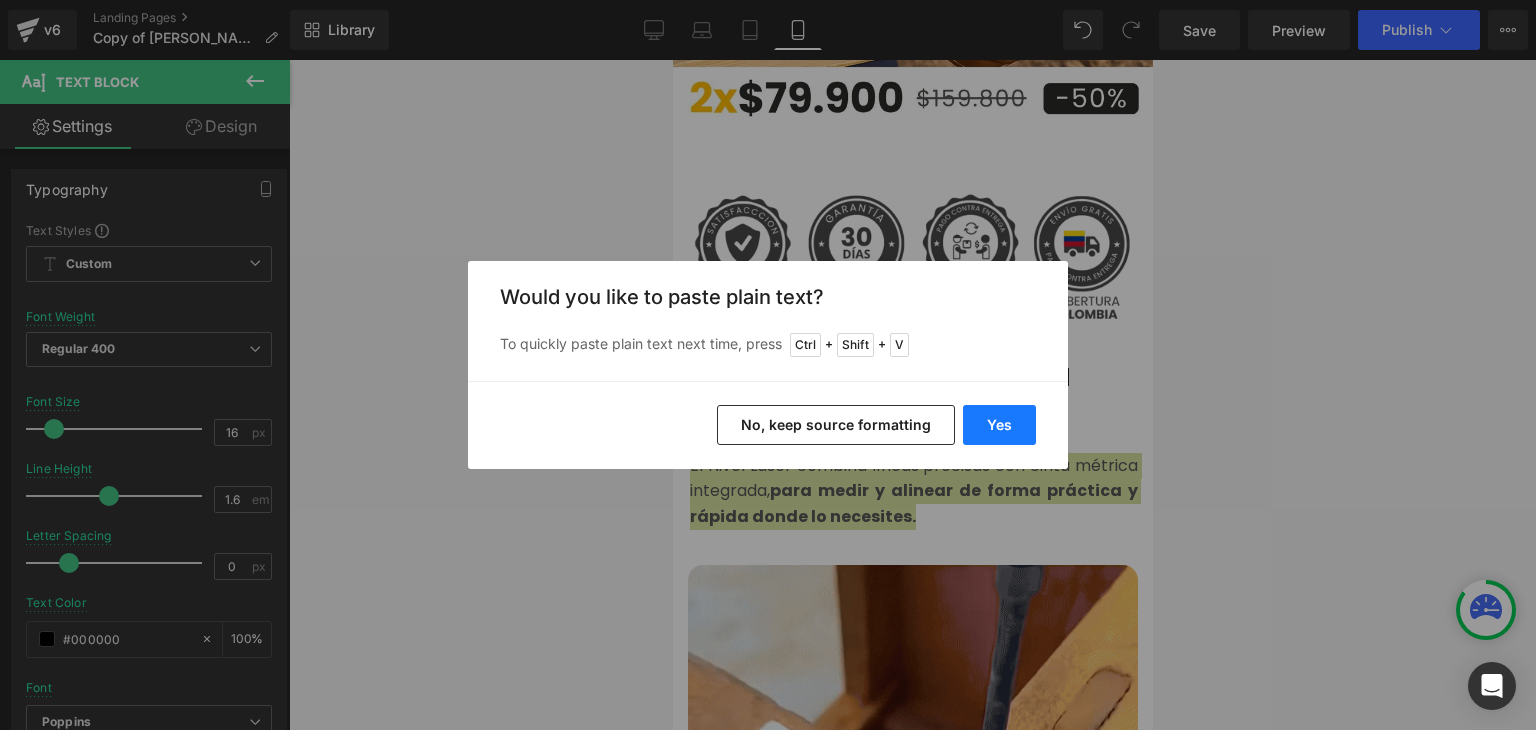 drag, startPoint x: 1002, startPoint y: 430, endPoint x: 178, endPoint y: 443, distance: 824.10254 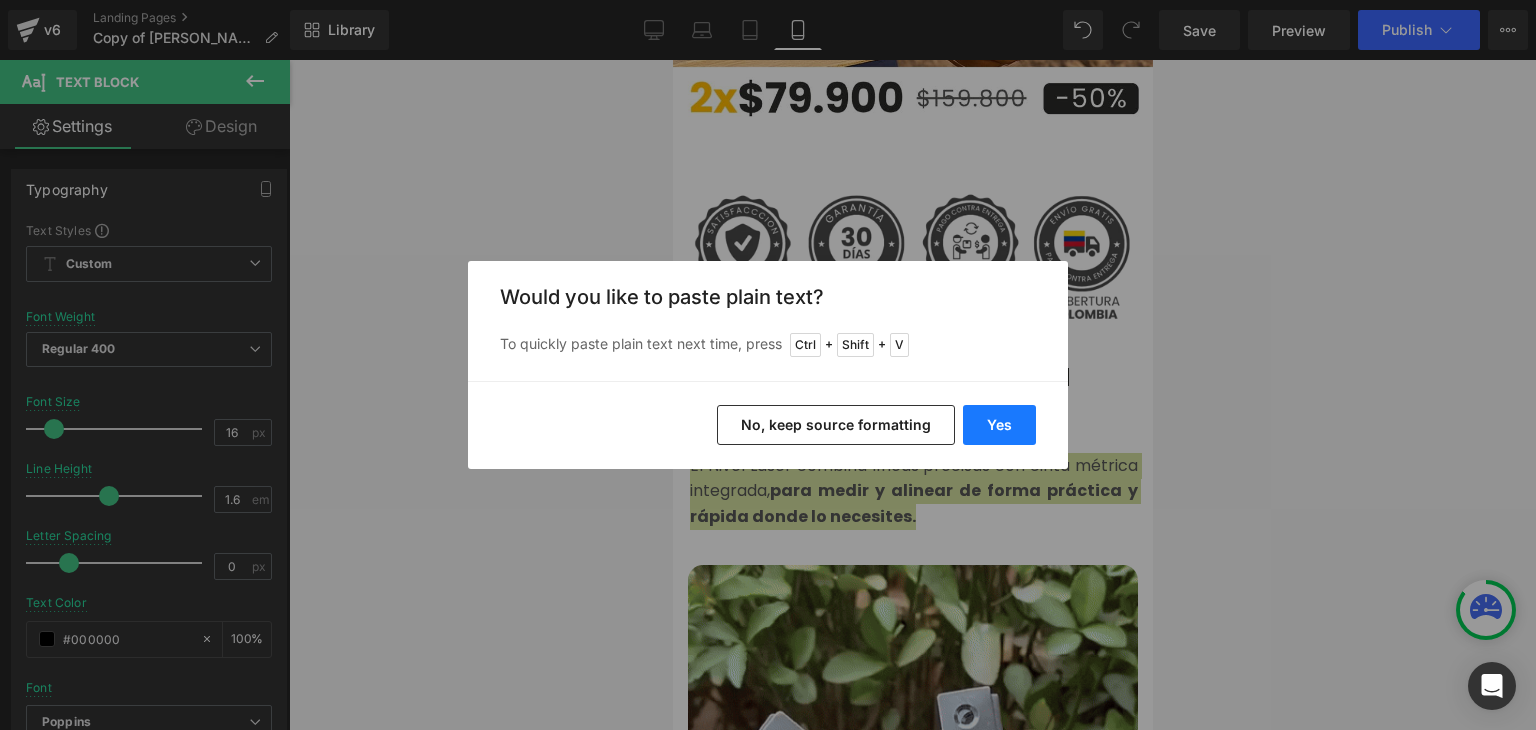 click on "Yes" at bounding box center [999, 425] 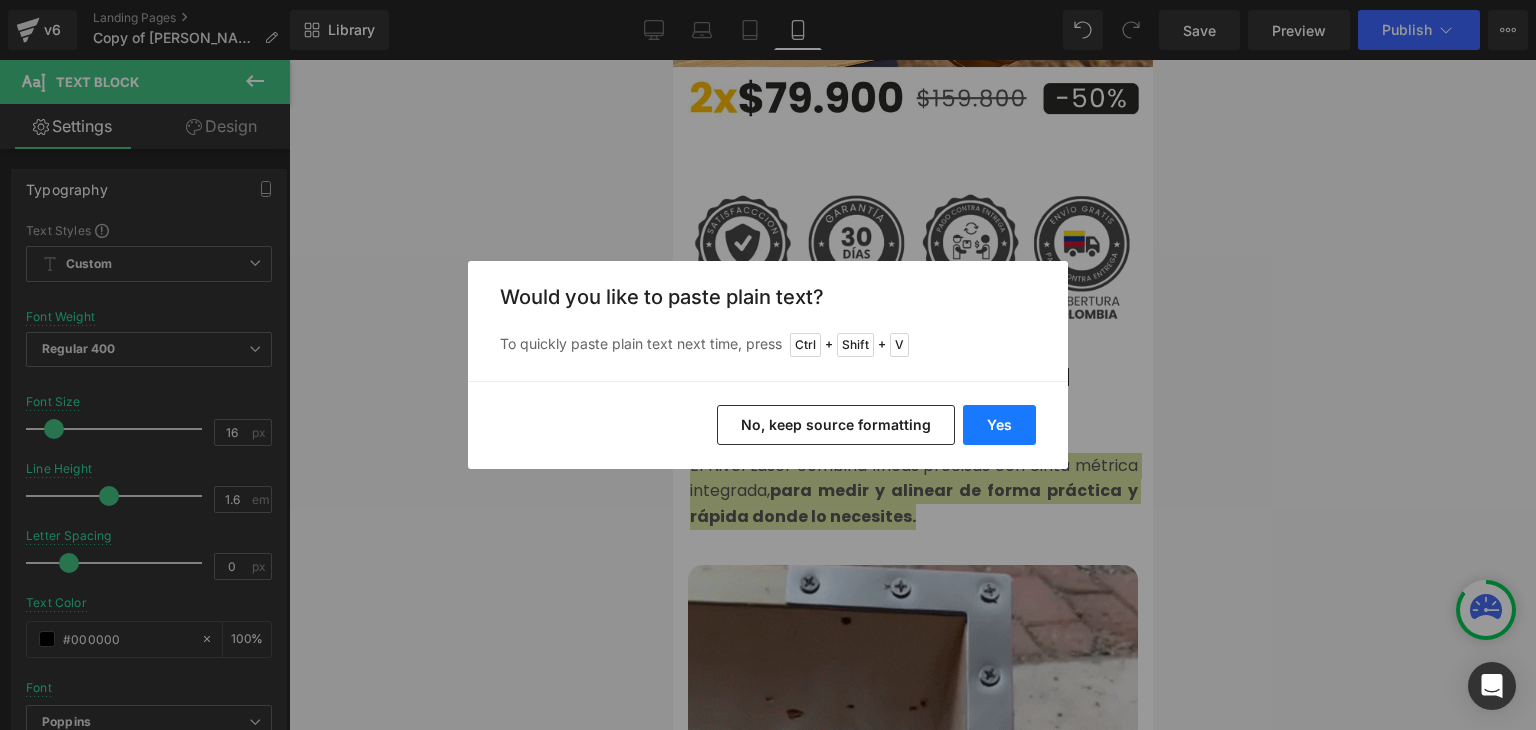 type 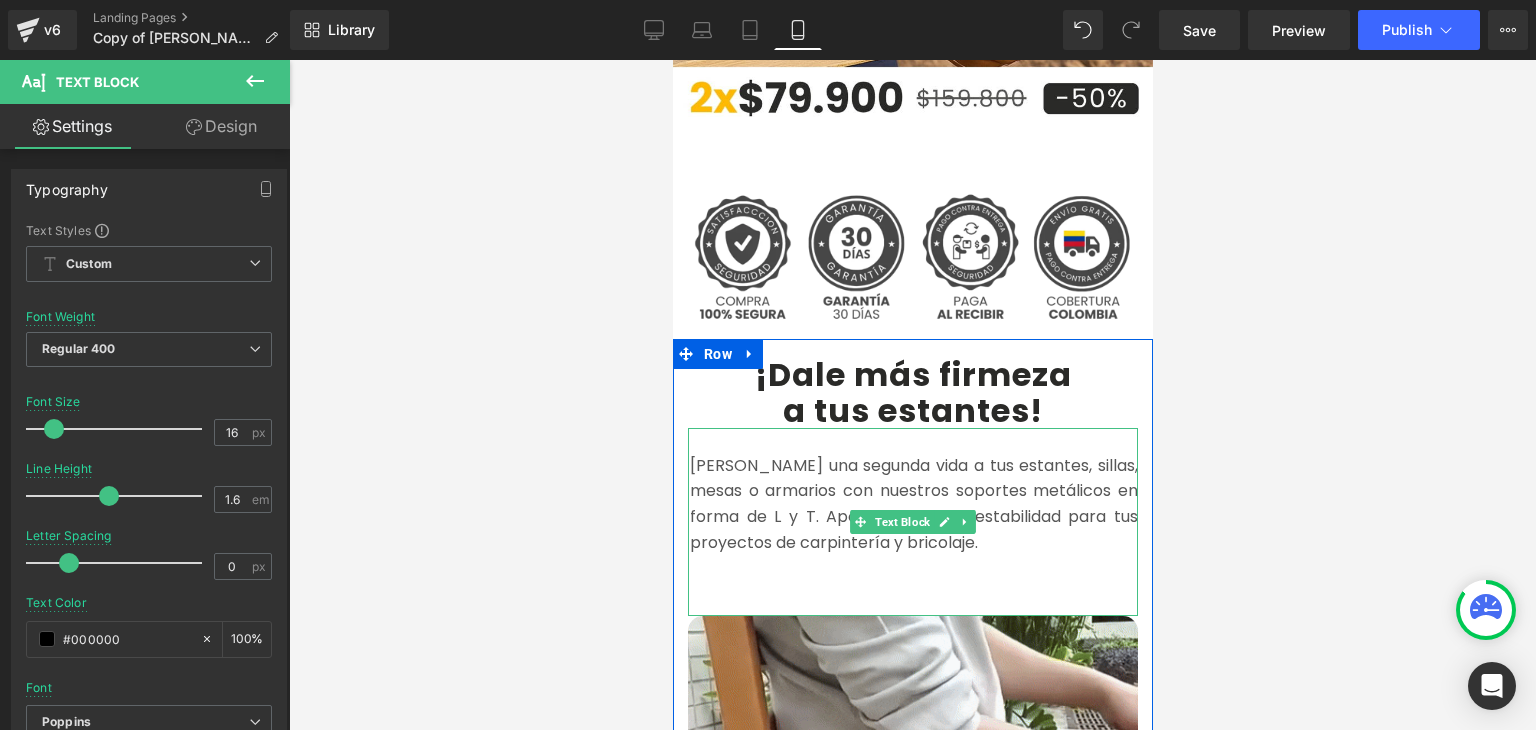 click at bounding box center [913, 568] 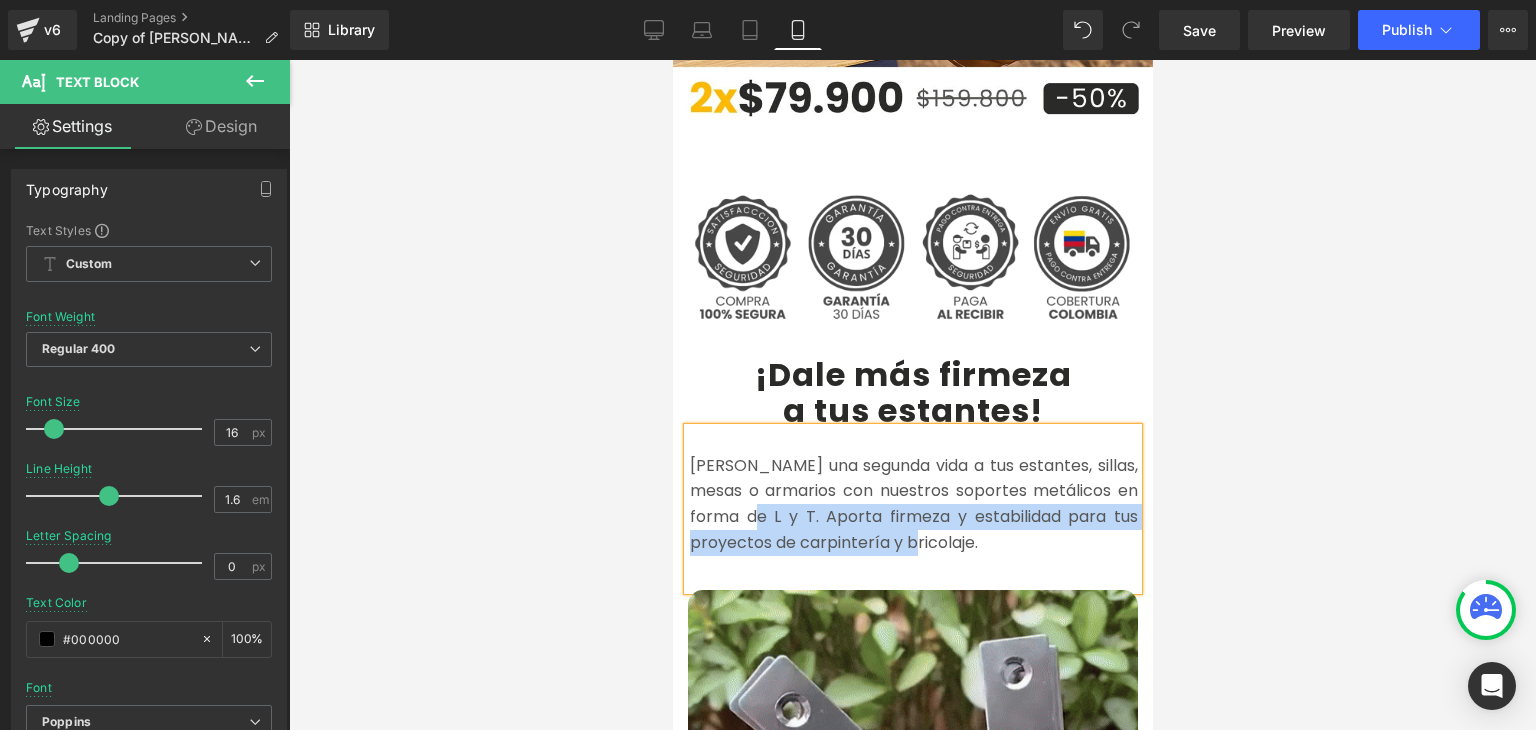 drag, startPoint x: 894, startPoint y: 510, endPoint x: 727, endPoint y: 496, distance: 167.5858 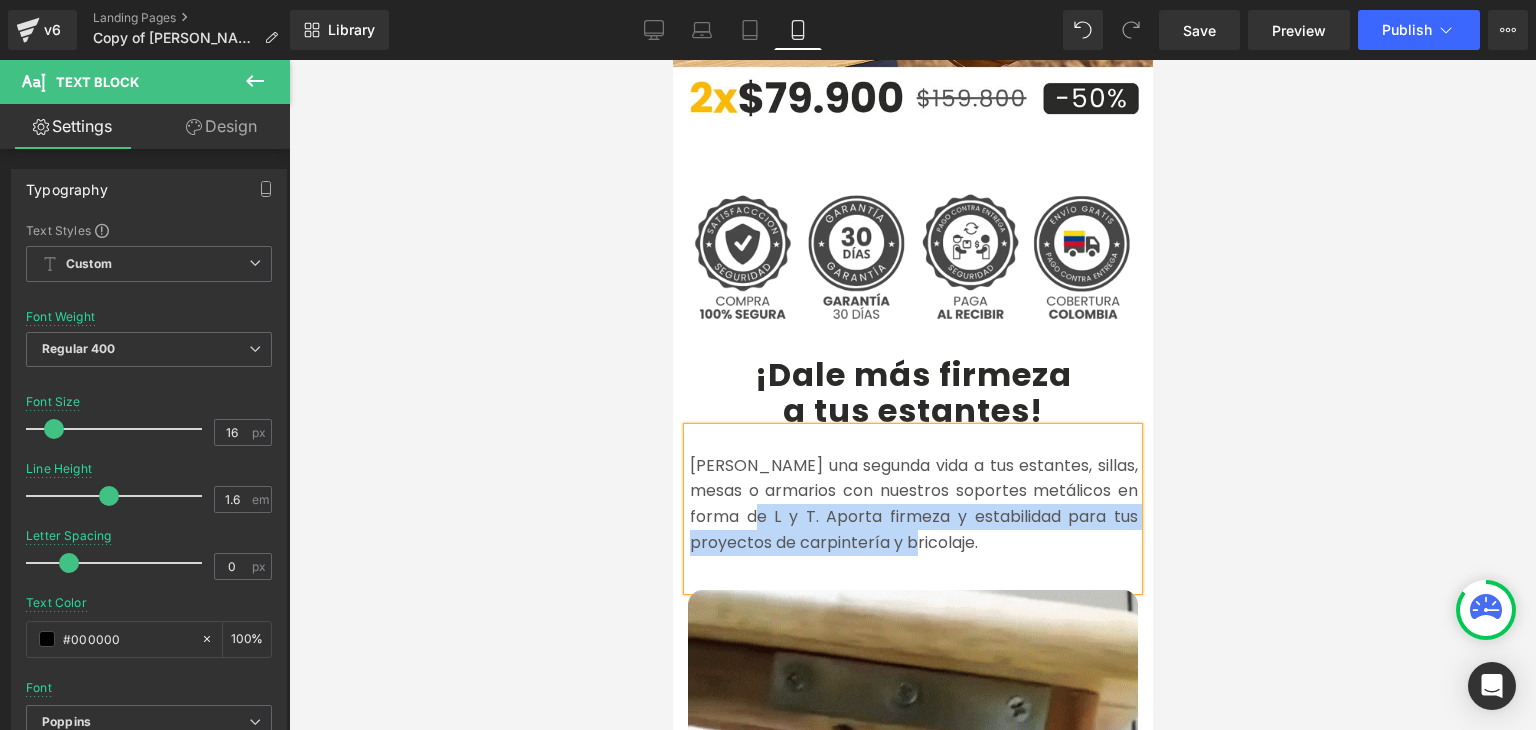 click on "[PERSON_NAME] una segunda vida a tus estantes, sillas, mesas o armarios con nuestros soportes metálicos en forma de L y T. Aporta firmeza y estabilidad para tus proyectos de carpintería y bricolaje." at bounding box center [913, 504] 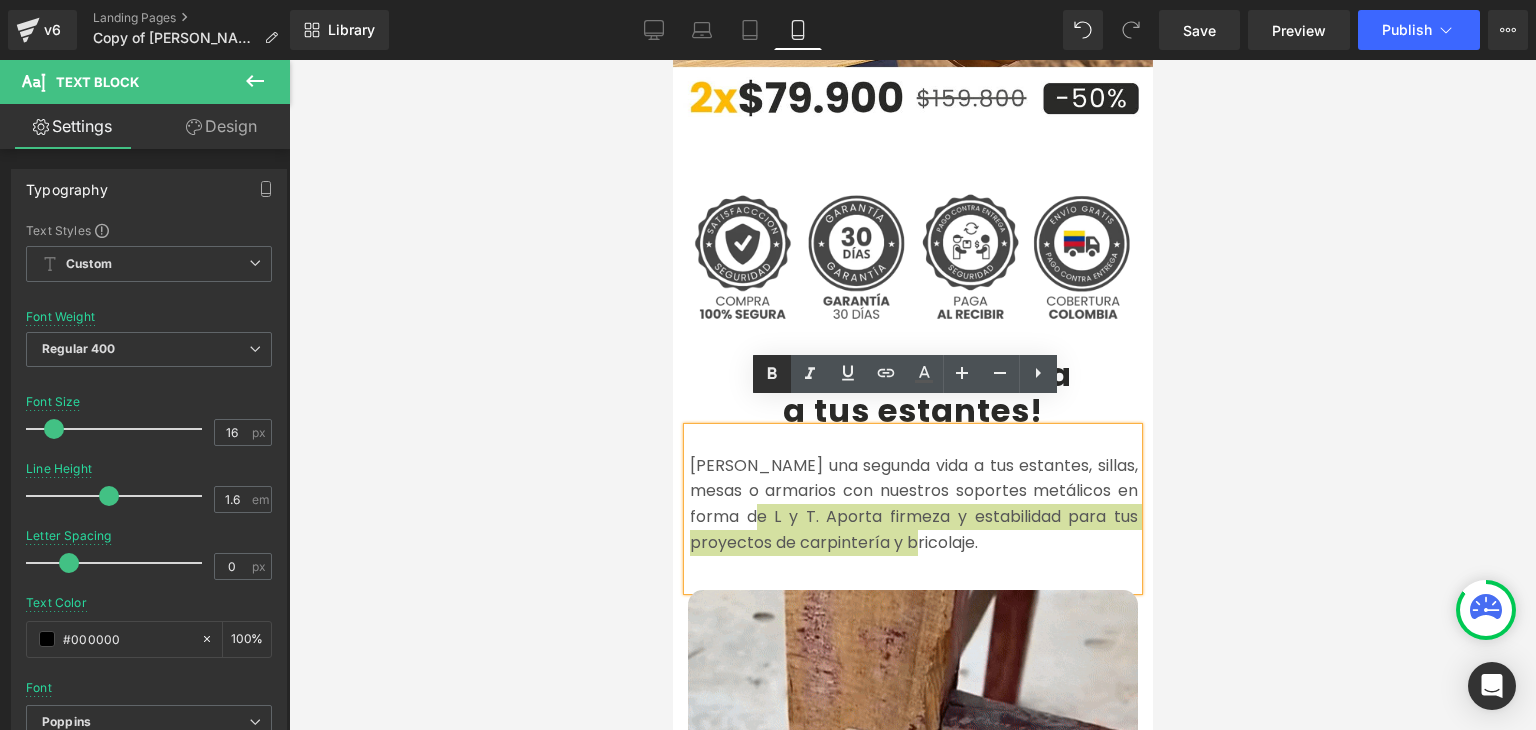 click 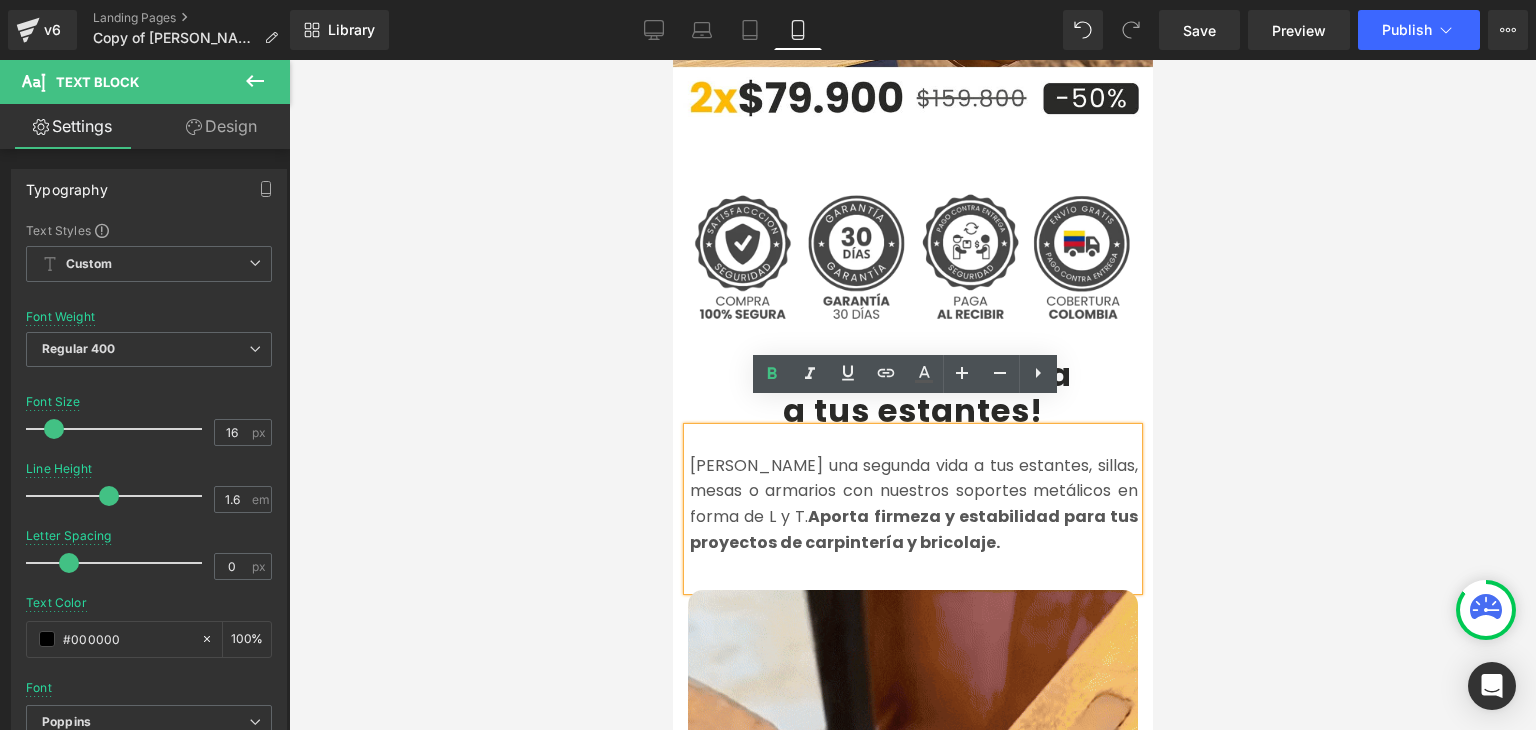 click at bounding box center [912, 395] 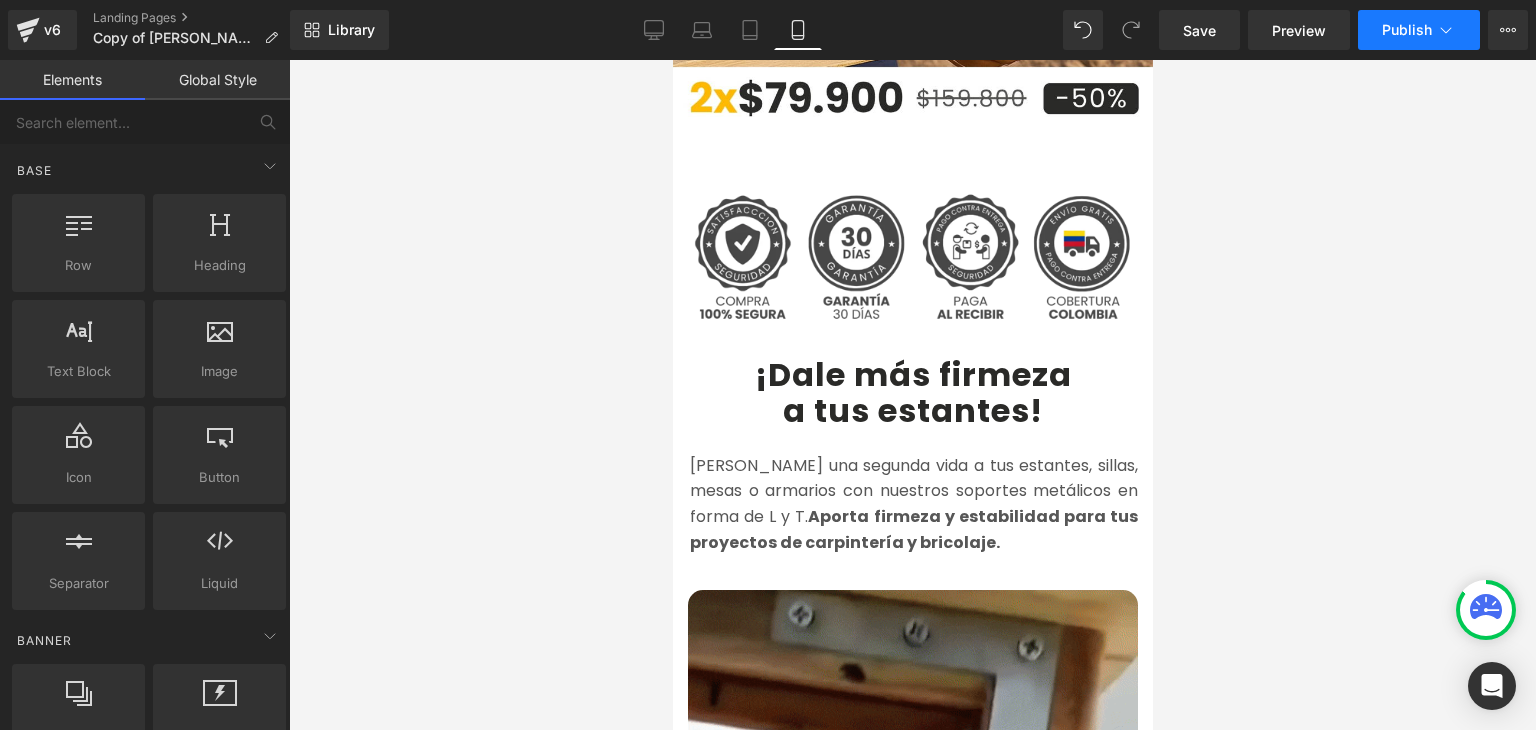 click on "Publish" at bounding box center [1407, 30] 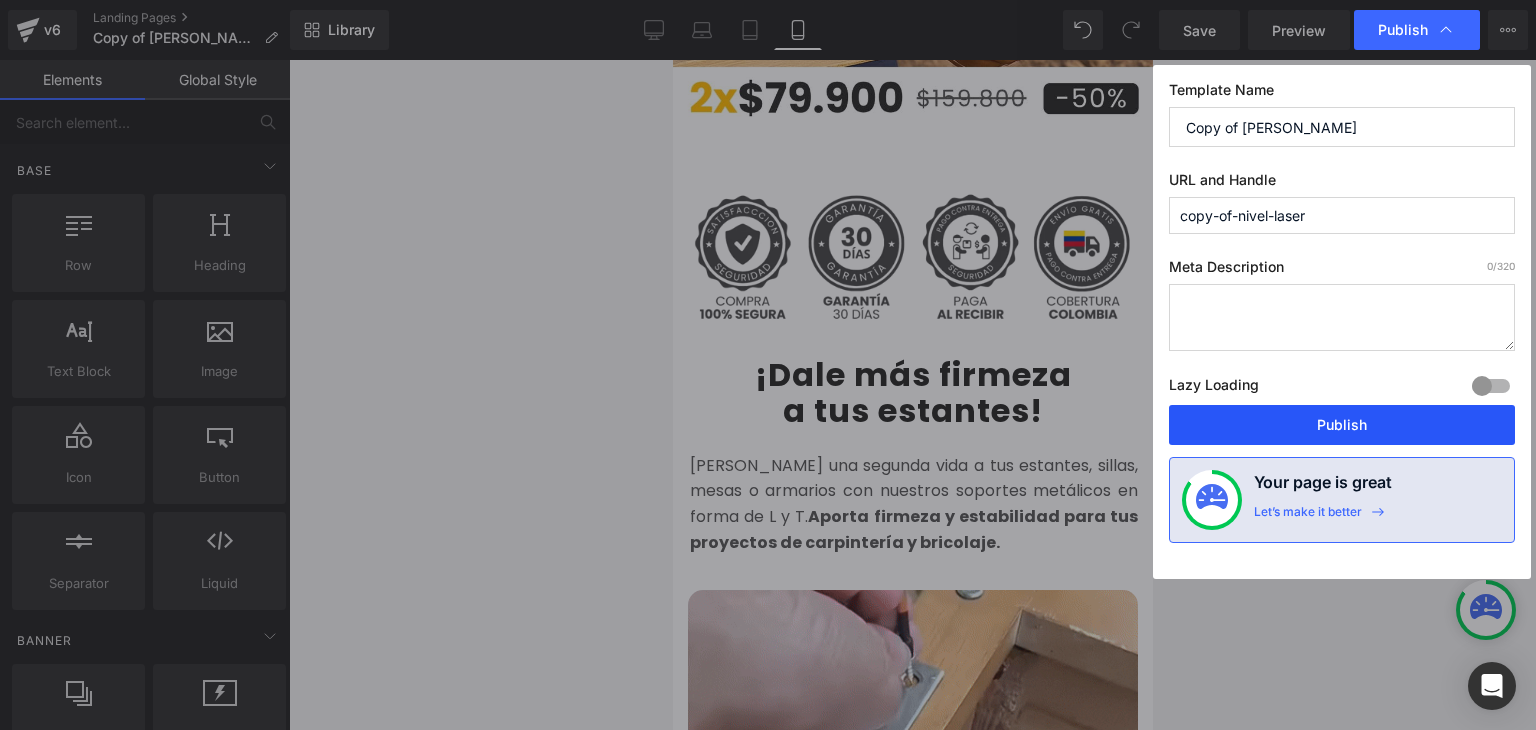 click on "Publish" at bounding box center (1342, 425) 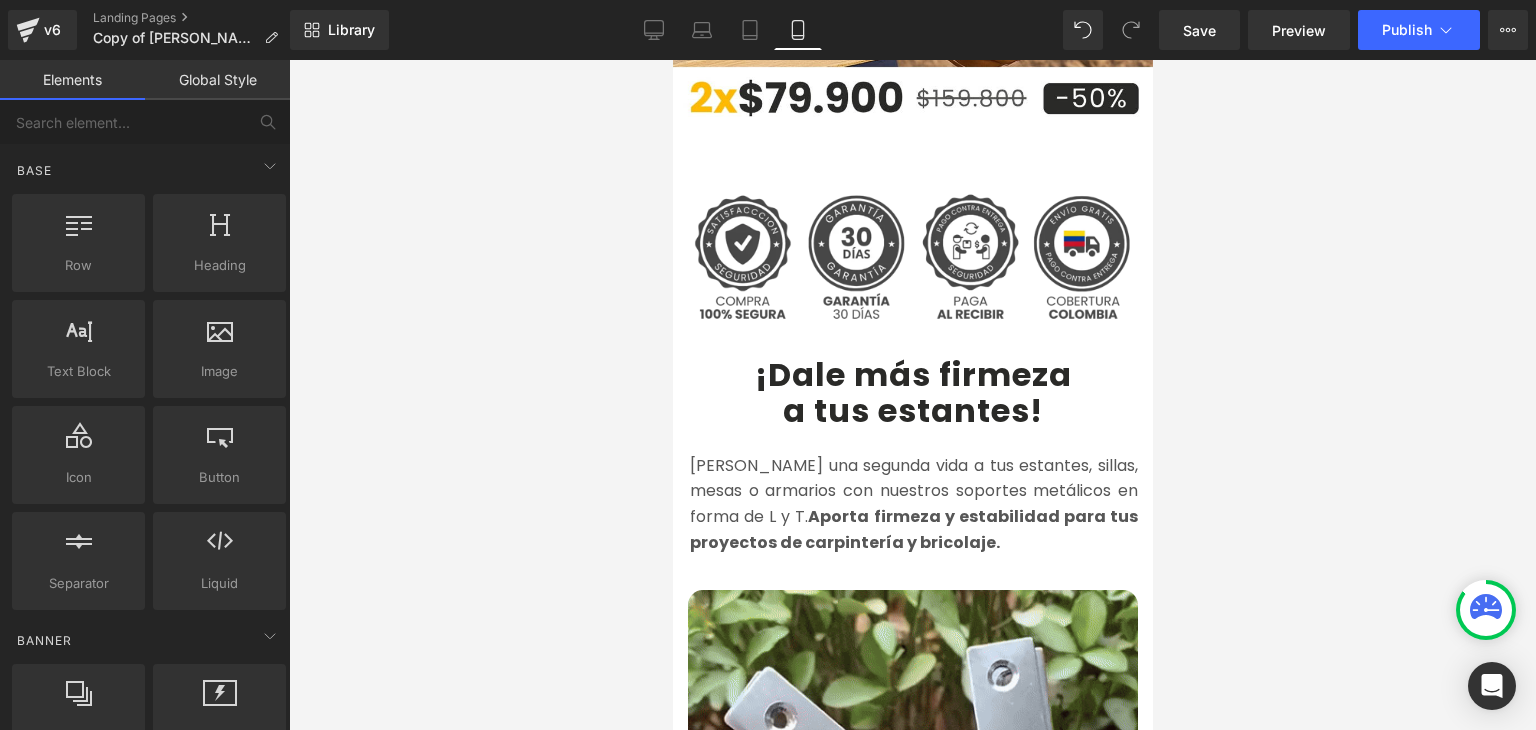 click on "Publish" at bounding box center [1419, 30] 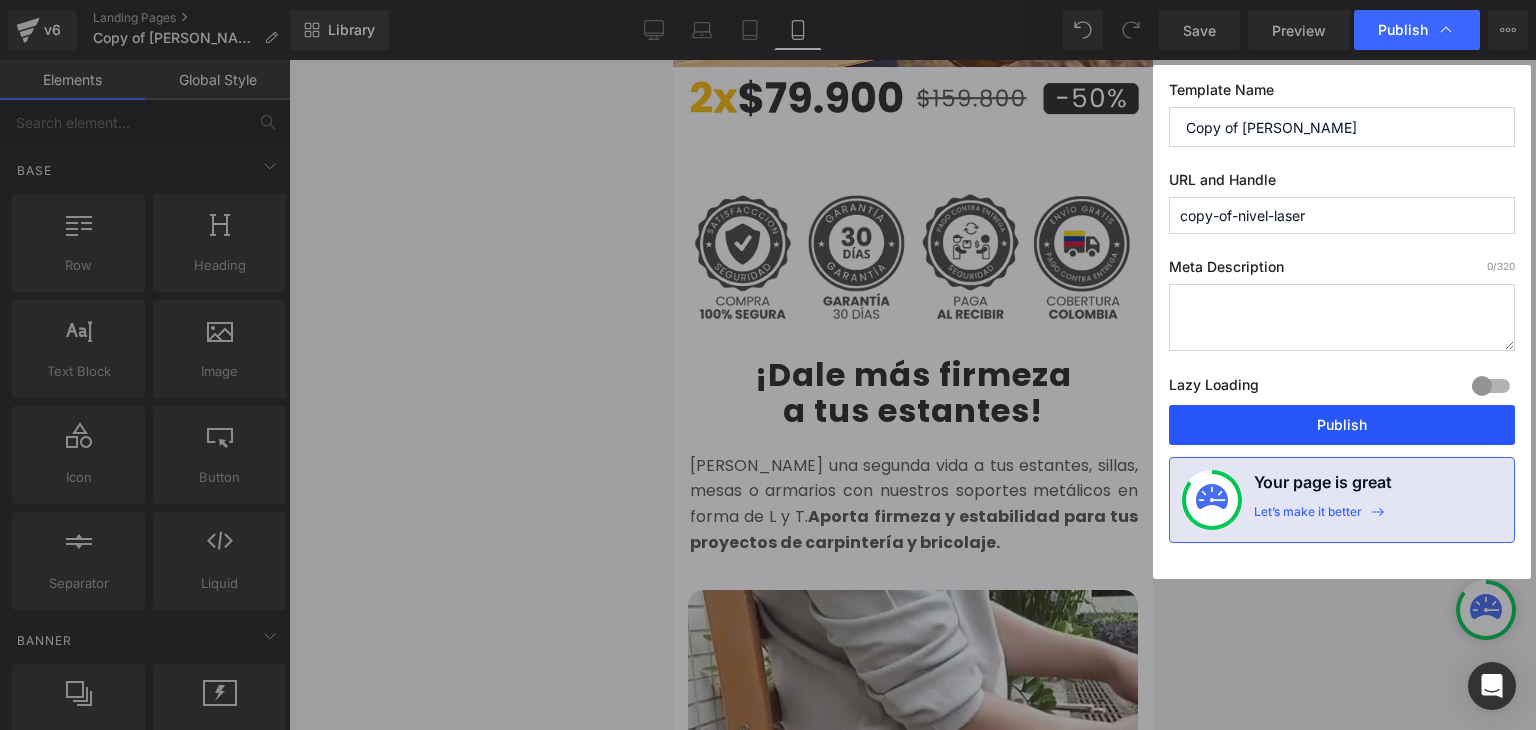 click on "Publish" at bounding box center [1342, 425] 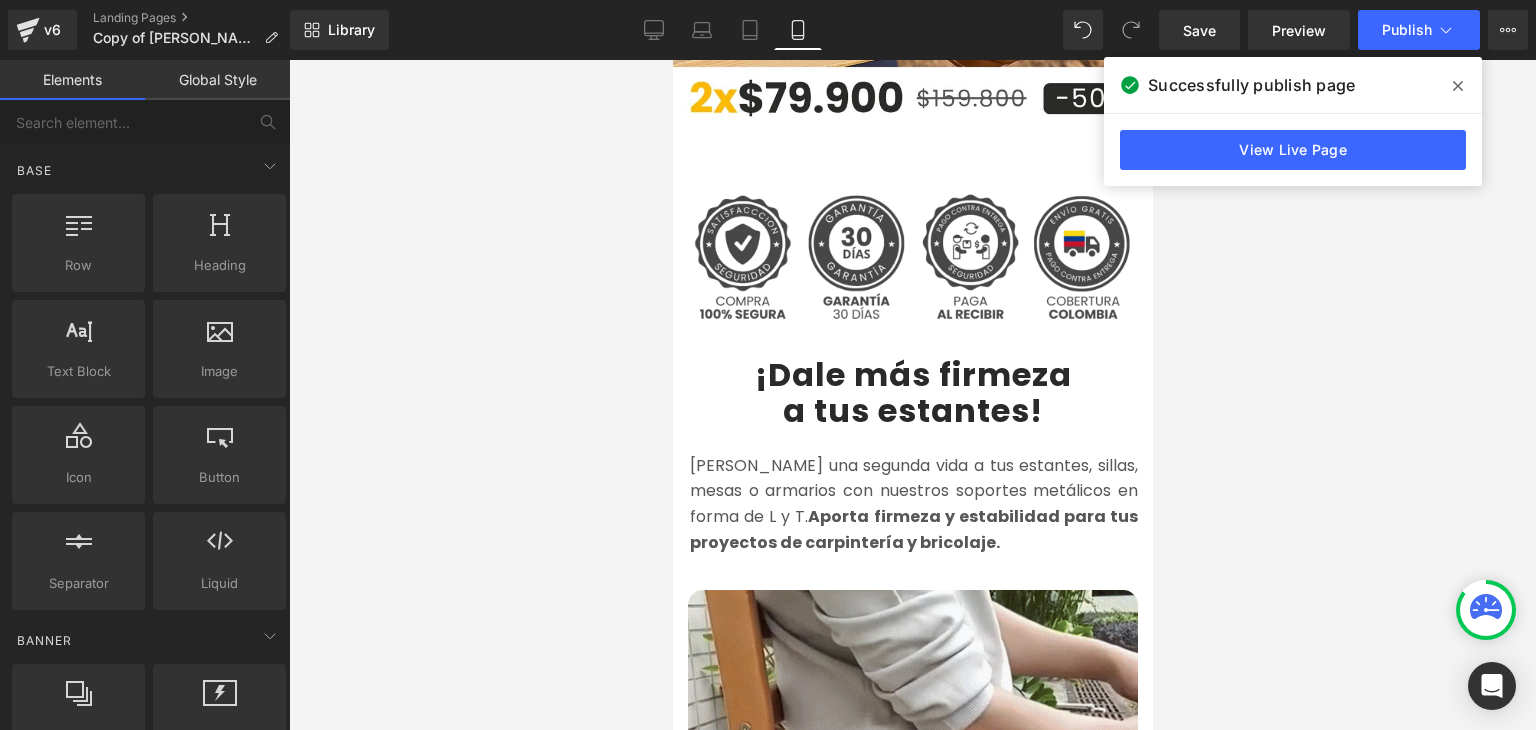 click 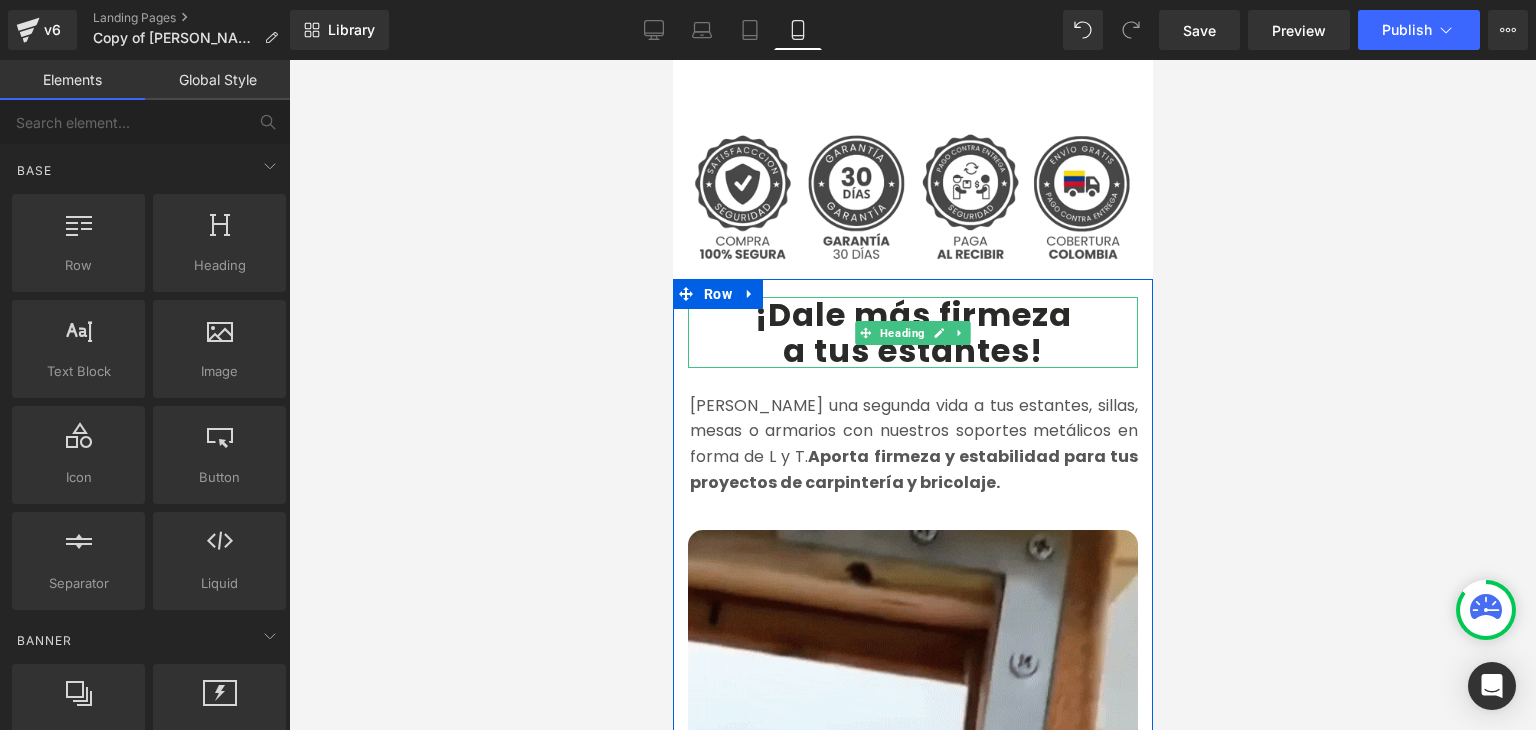 scroll, scrollTop: 1000, scrollLeft: 0, axis: vertical 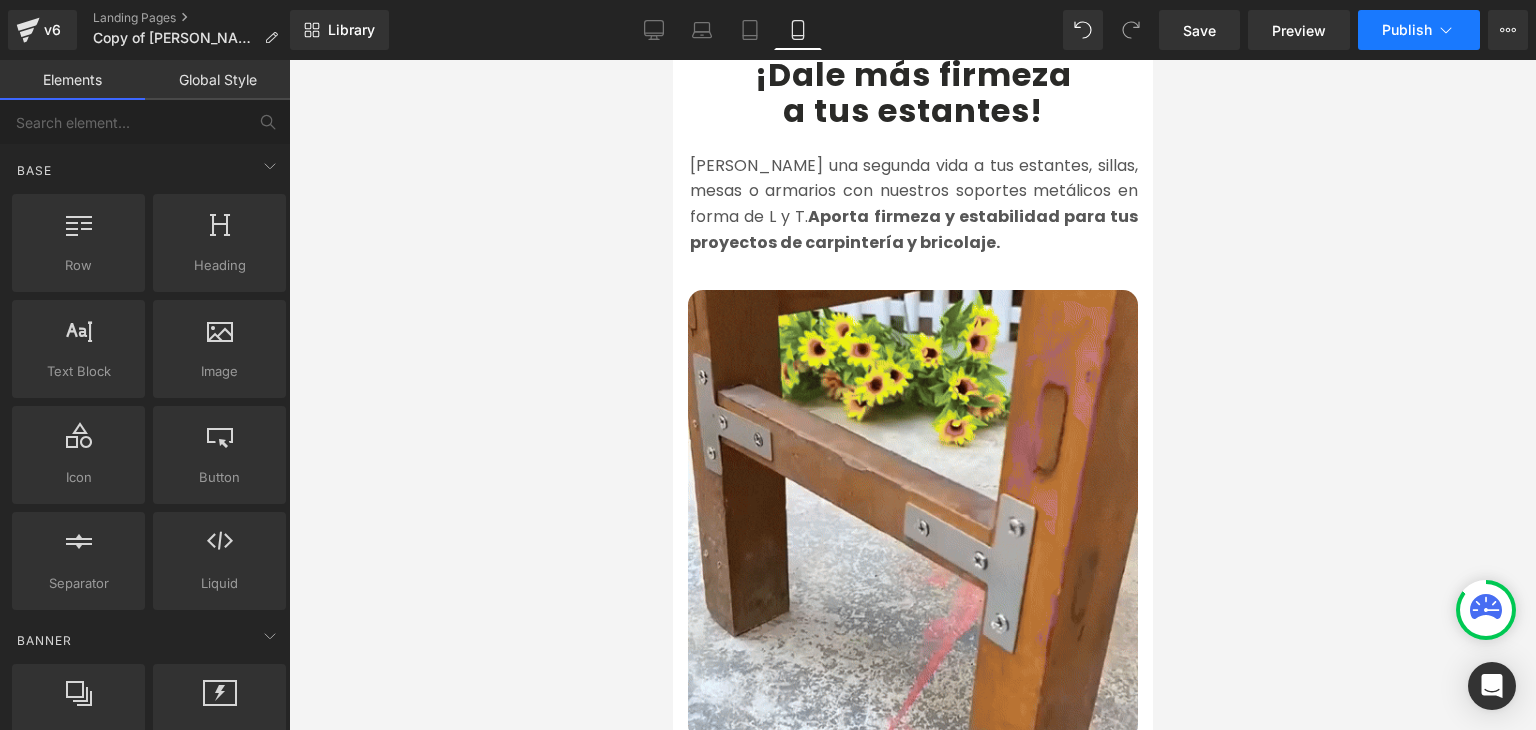 click on "Publish" at bounding box center (1407, 30) 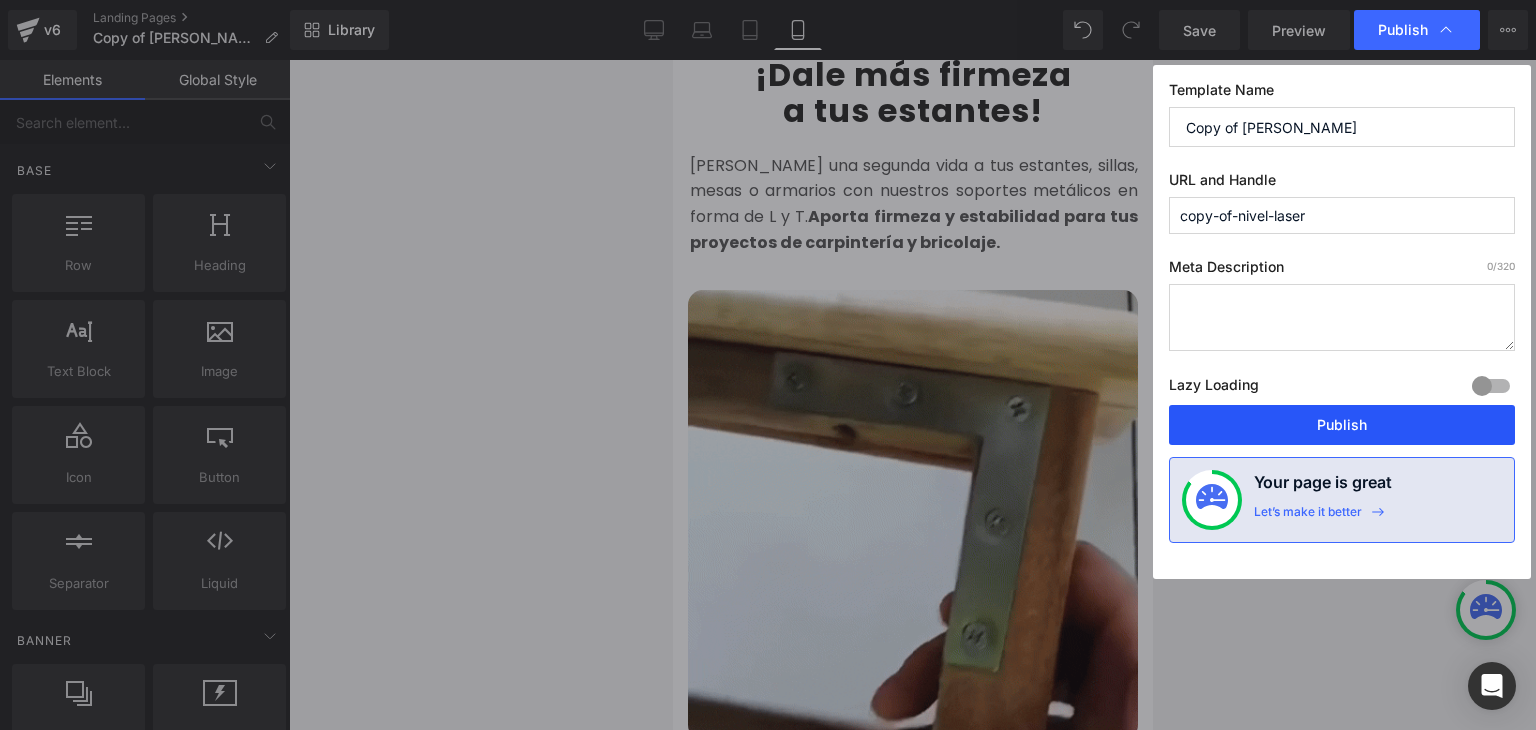 click on "Publish" at bounding box center (1342, 425) 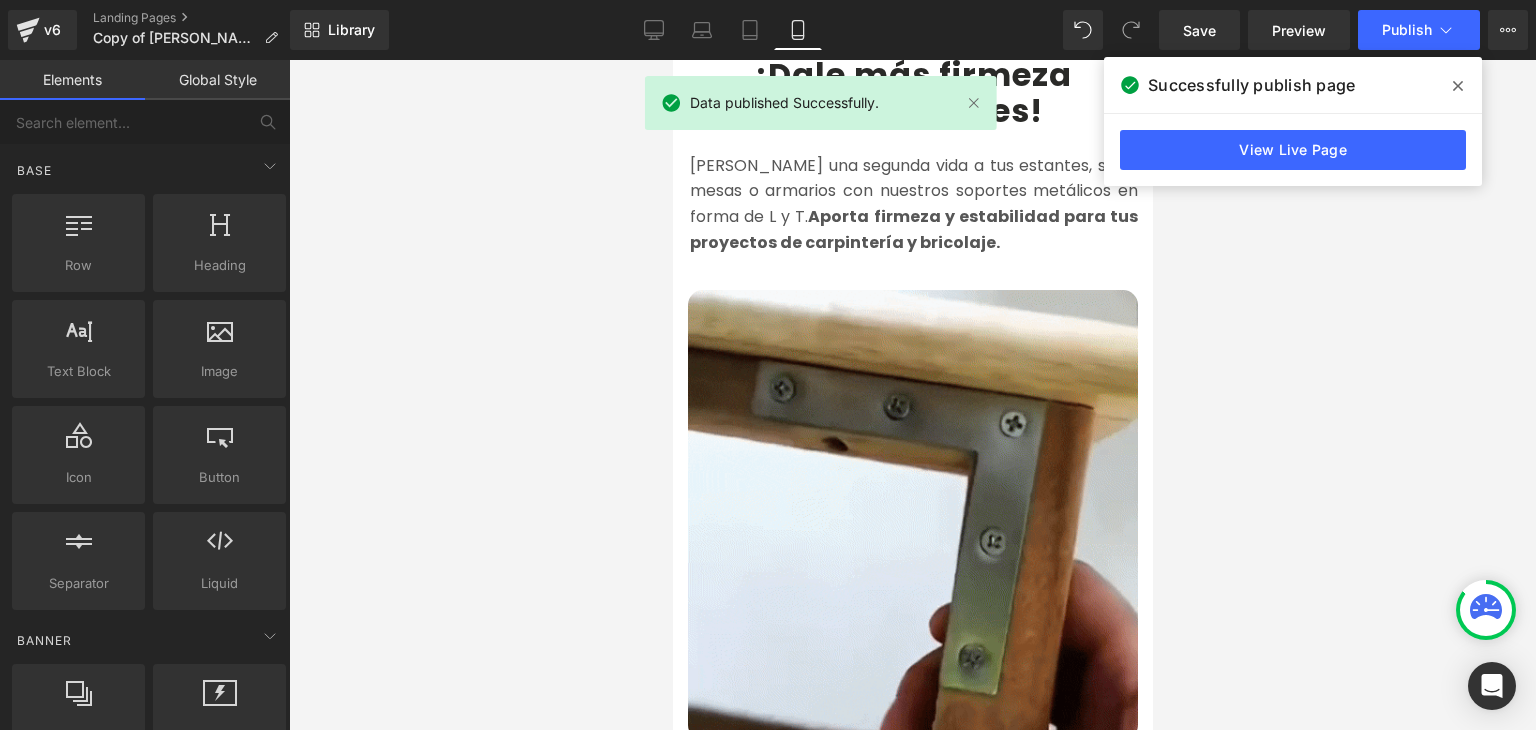 click 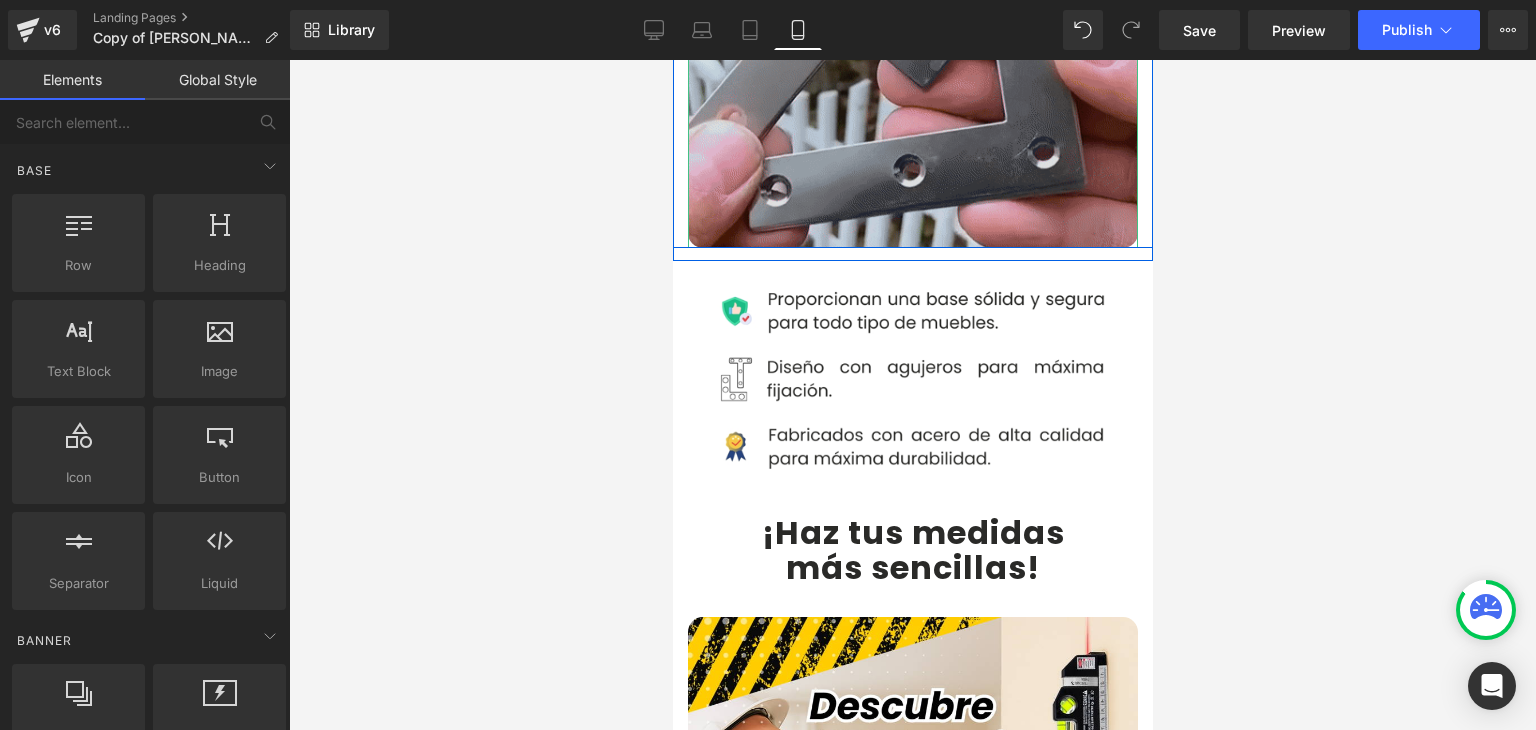 scroll, scrollTop: 1600, scrollLeft: 0, axis: vertical 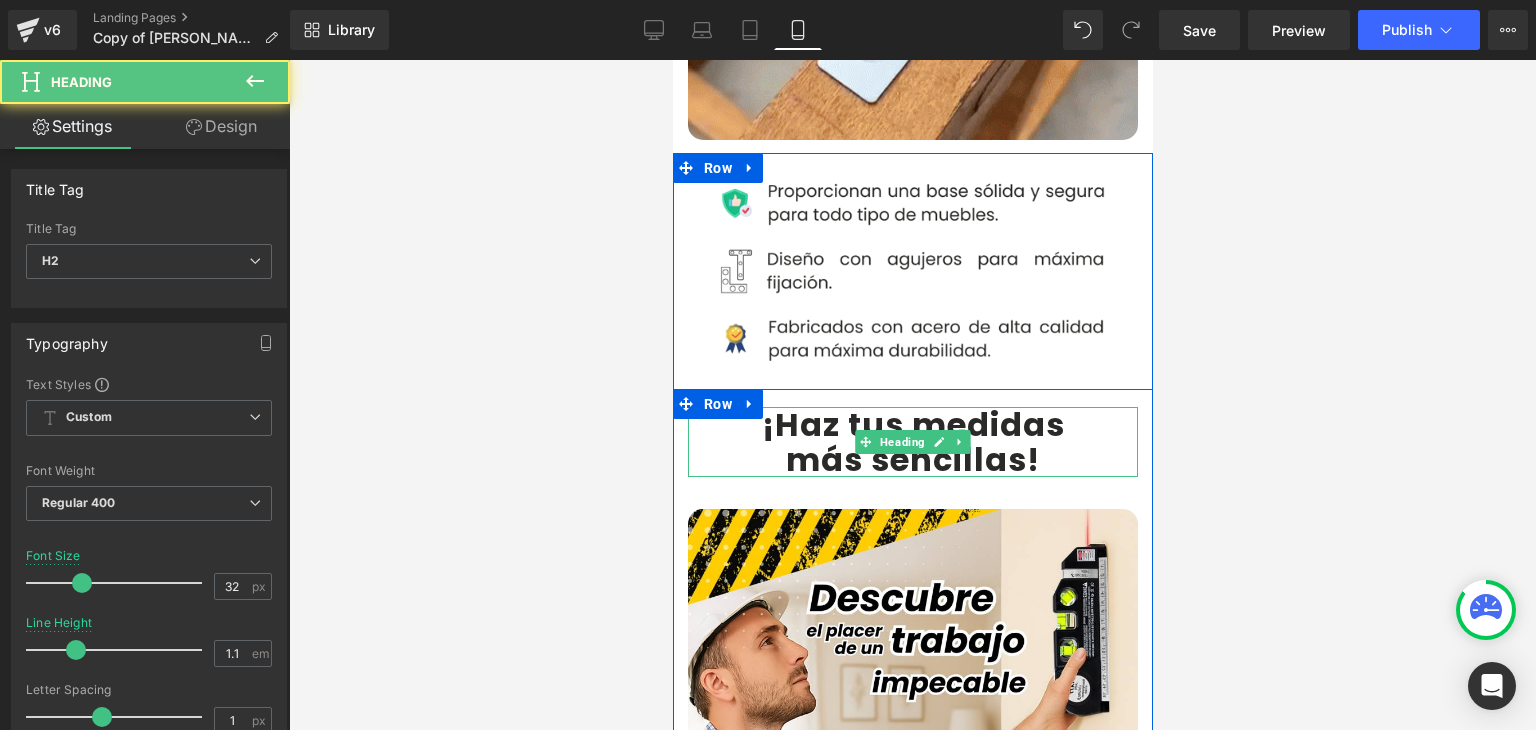click on "¡Haz tus medidas" at bounding box center (912, 424) 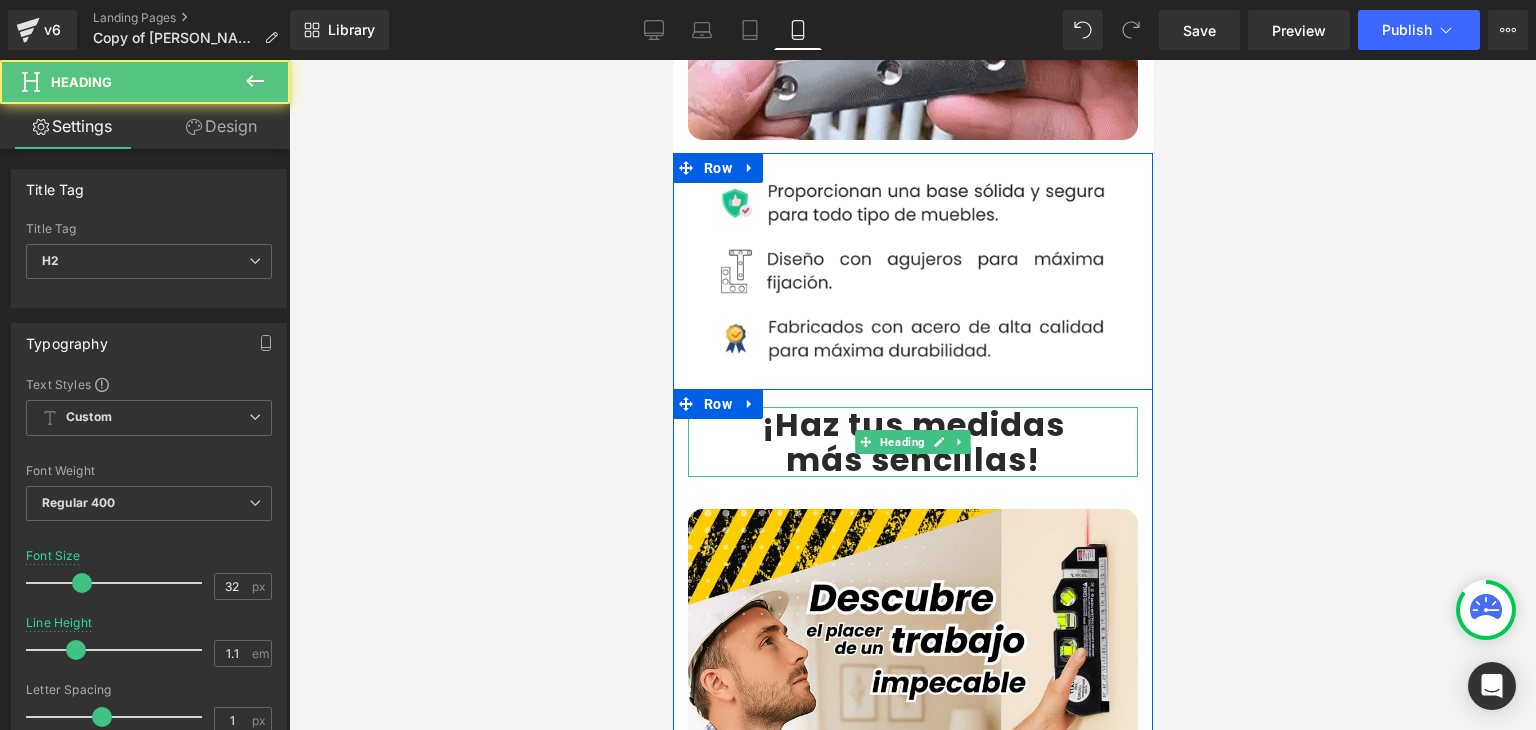 click on "¡Haz tus medidas" at bounding box center (912, 424) 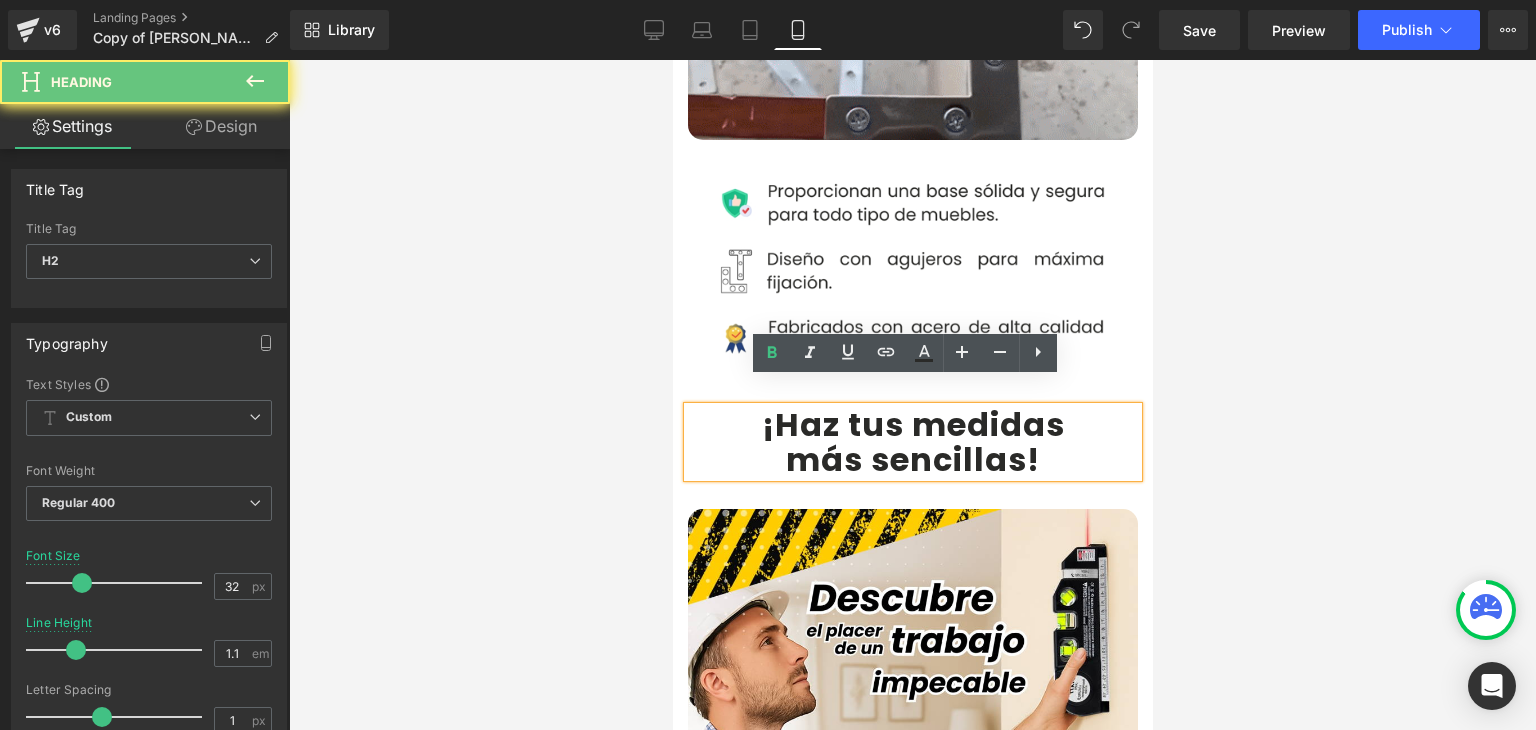 click on "¡Haz tus medidas" at bounding box center [912, 424] 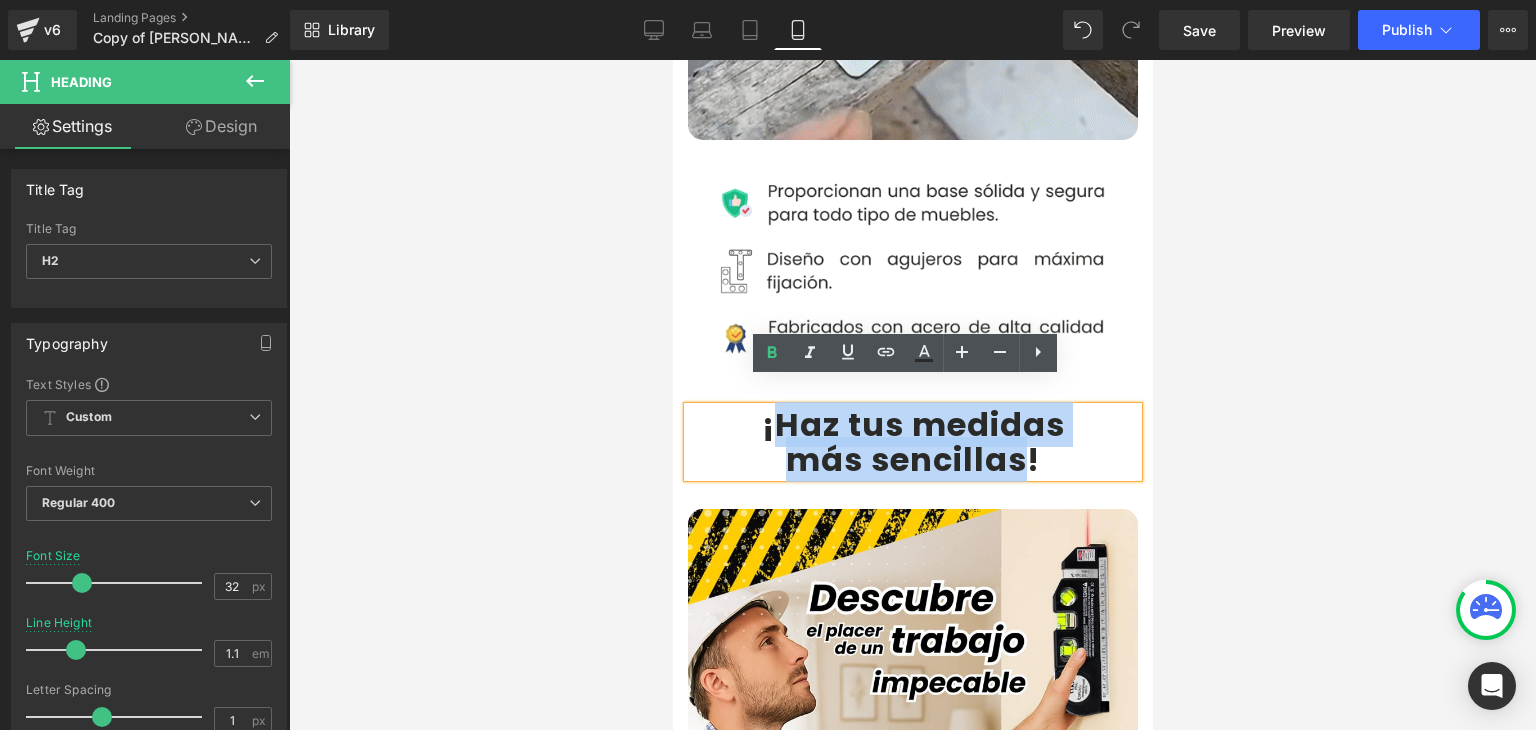 drag, startPoint x: 767, startPoint y: 402, endPoint x: 1021, endPoint y: 427, distance: 255.22736 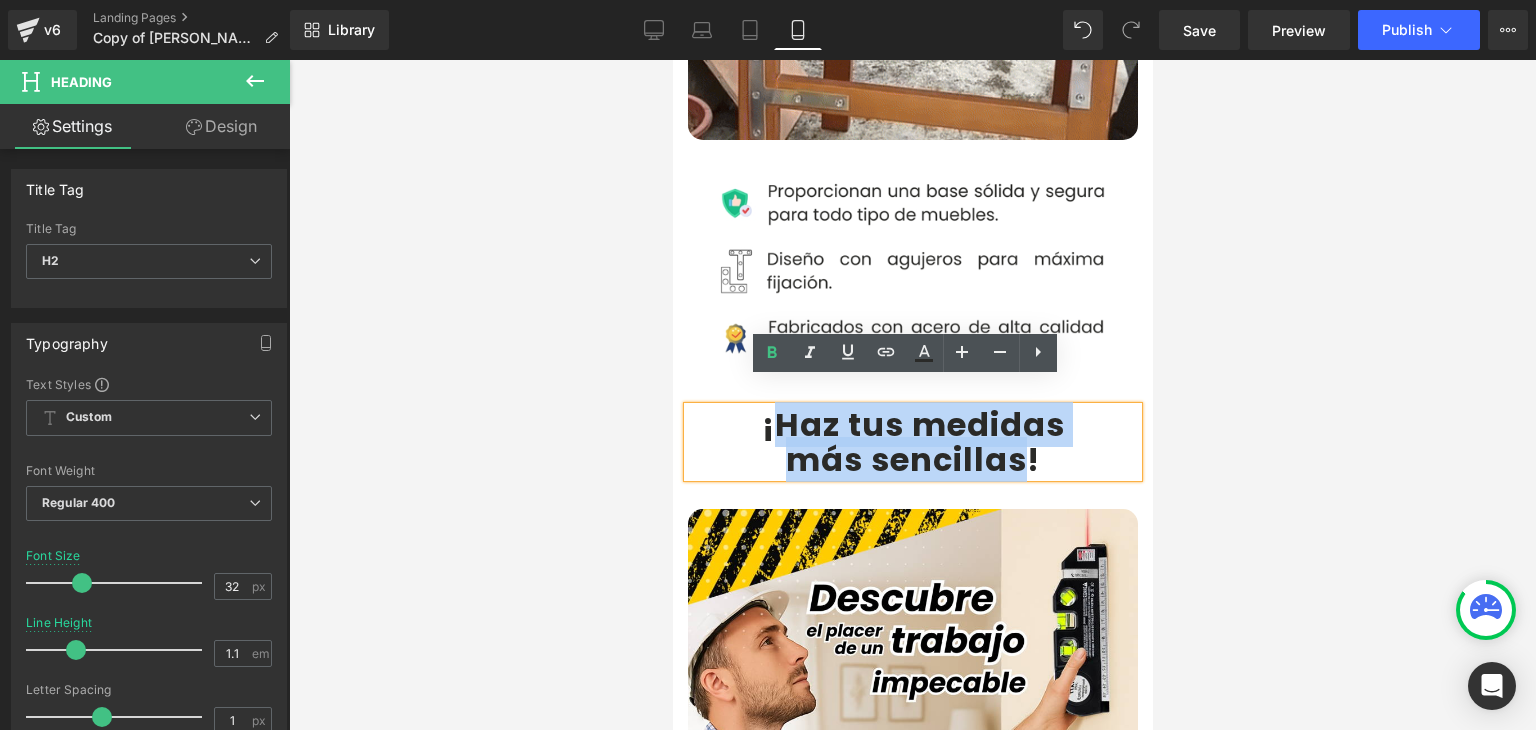 click on "¡Haz tus medidas  más sencillas !" at bounding box center (912, 442) 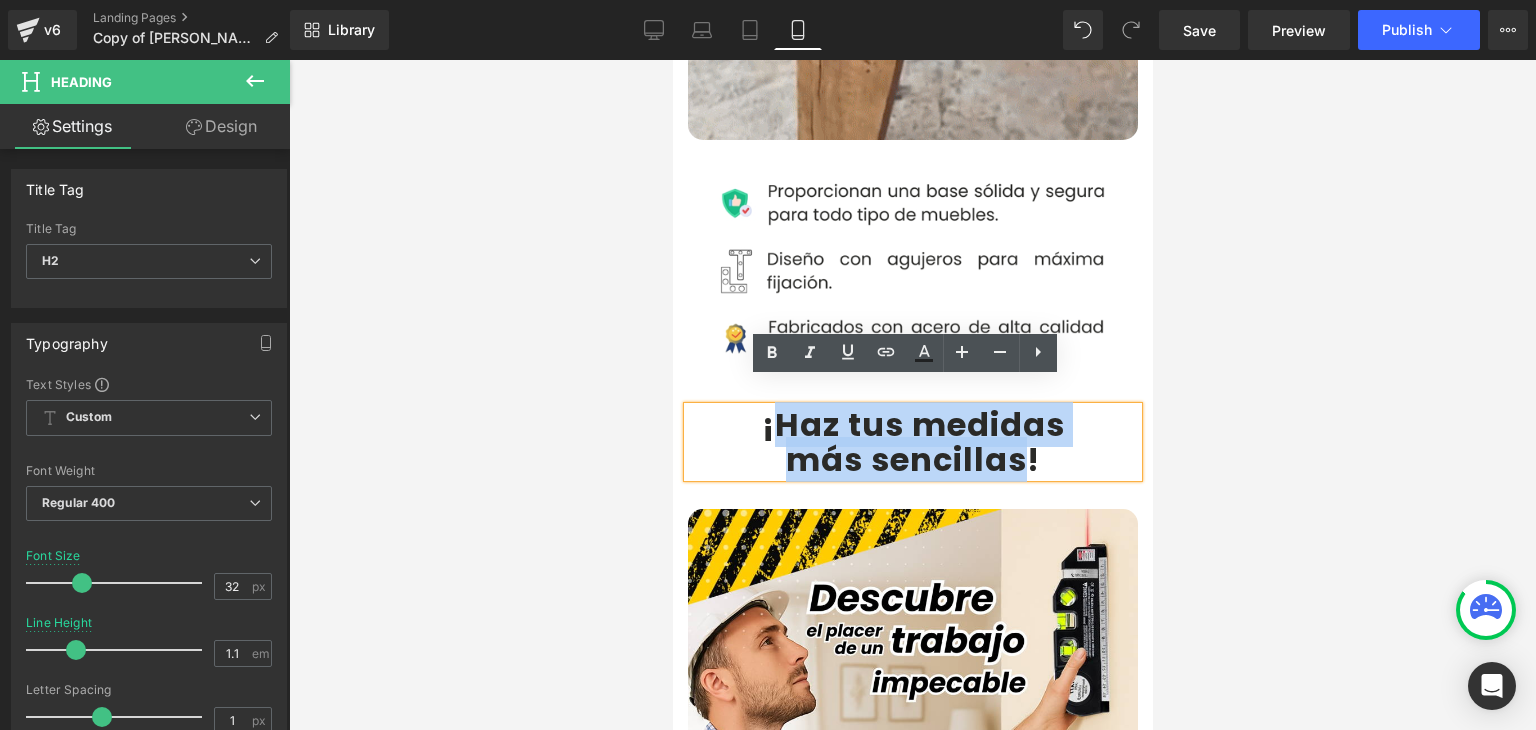 paste 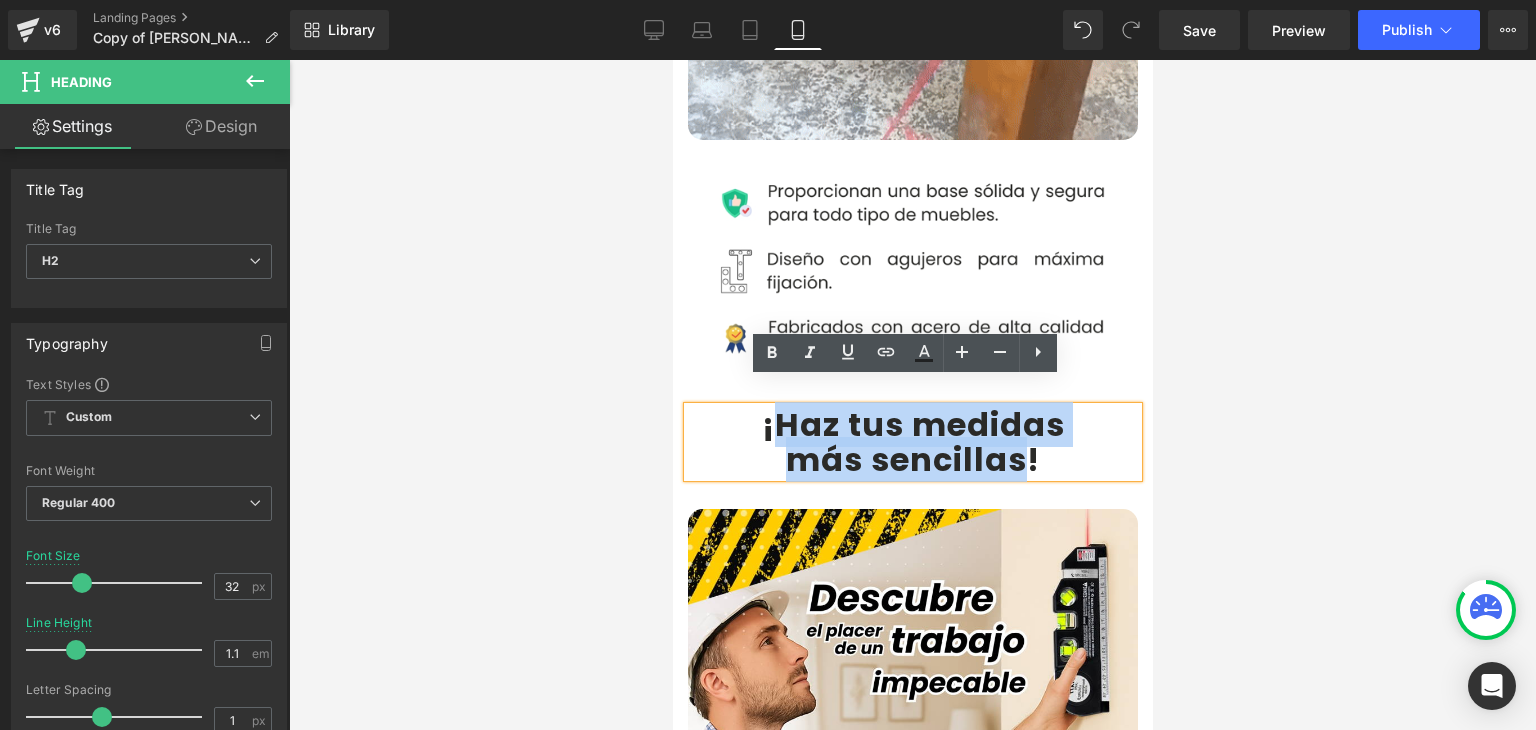 type 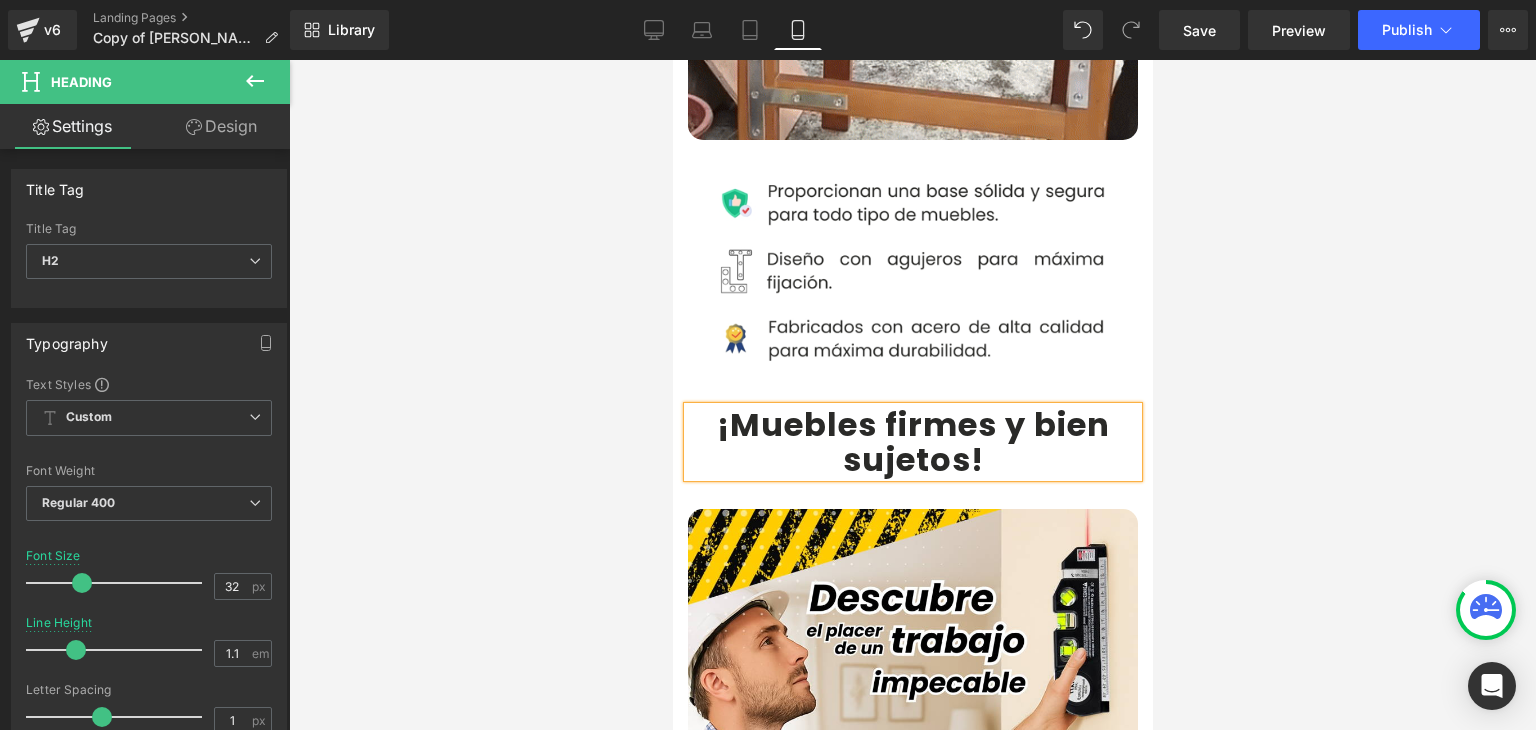 click on "¡Muebles firmes y bien sujetos" at bounding box center [912, 442] 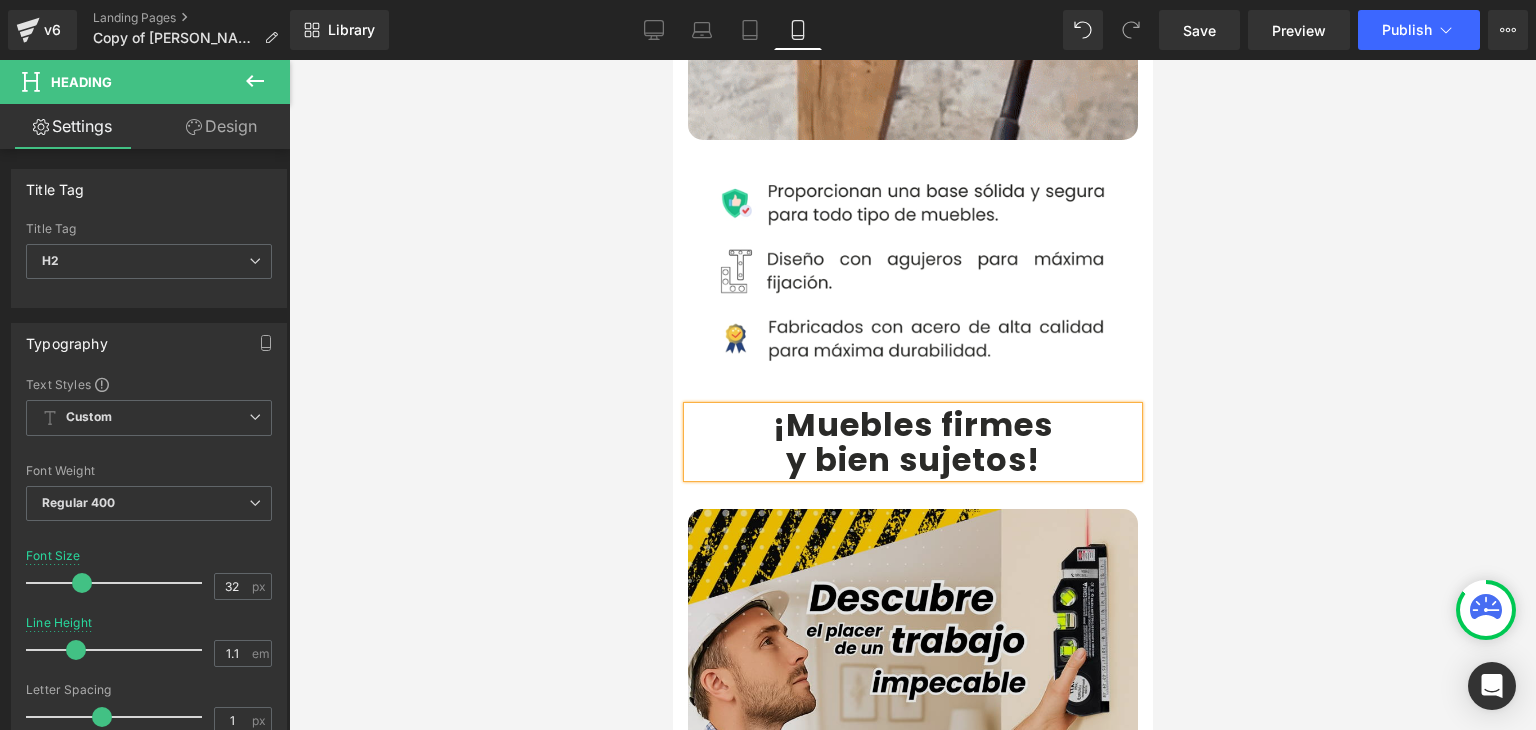 scroll, scrollTop: 2200, scrollLeft: 0, axis: vertical 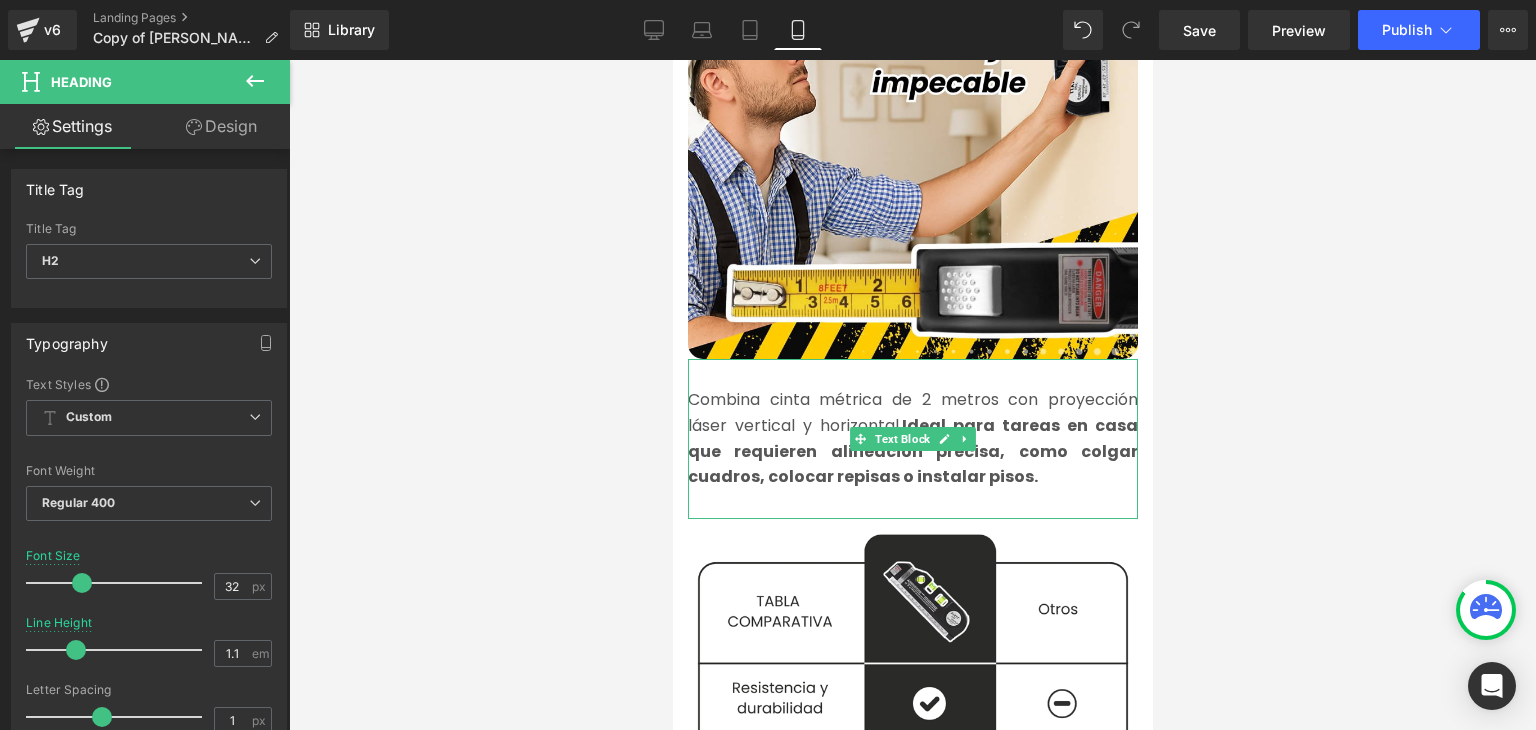 click on "Ideal para tareas en casa que requieren alineación precisa, como colgar cuadros, colocar repisas o instalar pisos." at bounding box center [912, 451] 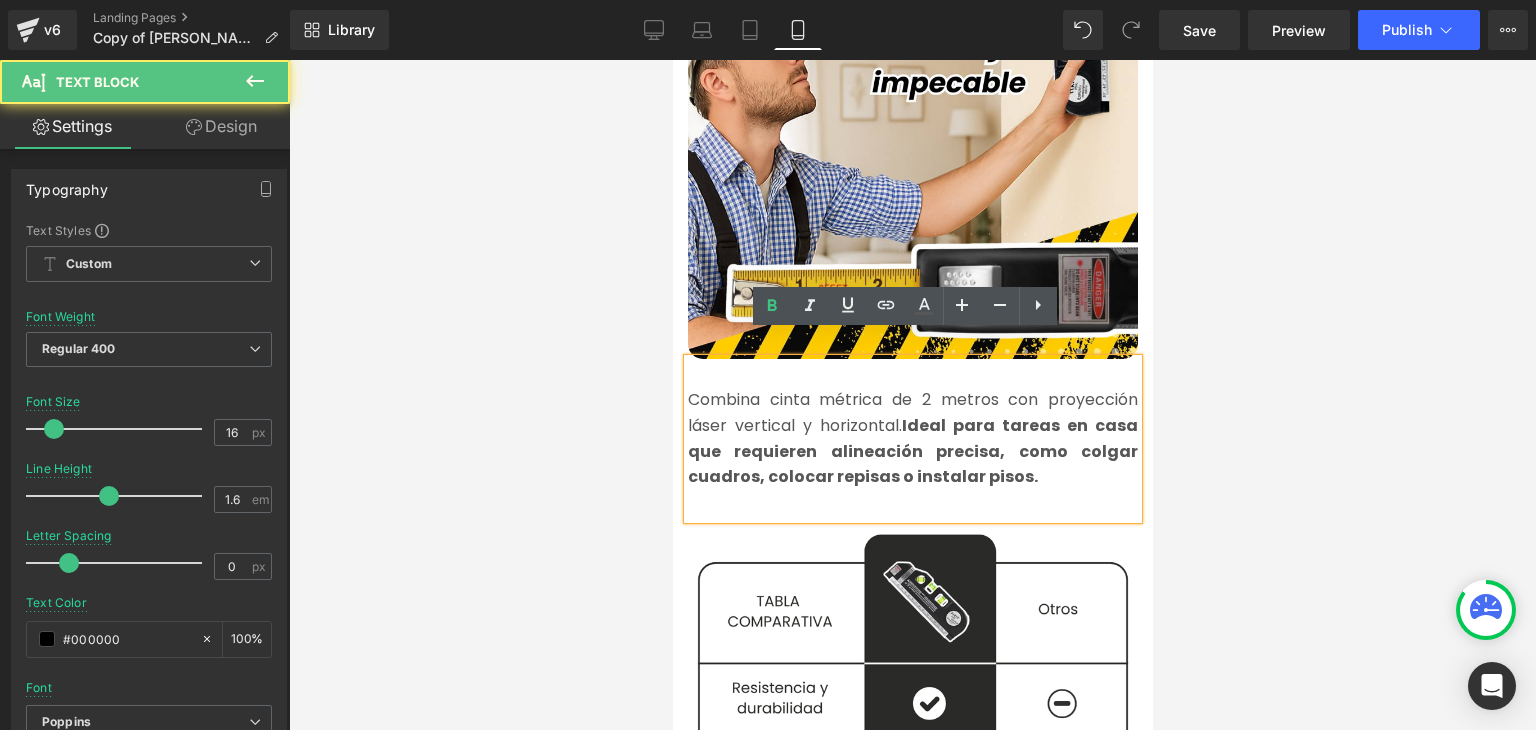 click on "Ideal para tareas en casa que requieren alineación precisa, como colgar cuadros, colocar repisas o instalar pisos." at bounding box center (912, 451) 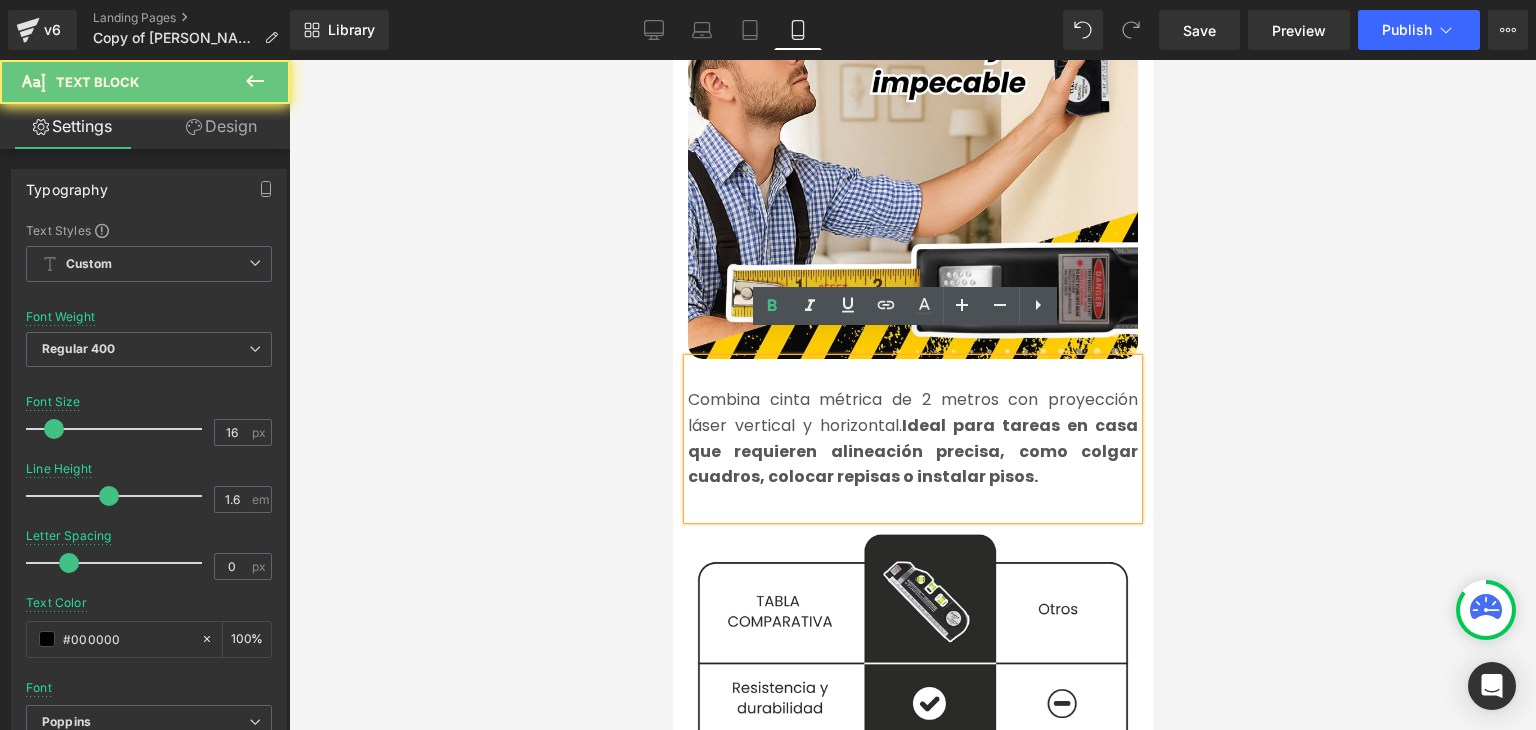 click on "Ideal para tareas en casa que requieren alineación precisa, como colgar cuadros, colocar repisas o instalar pisos." at bounding box center (912, 451) 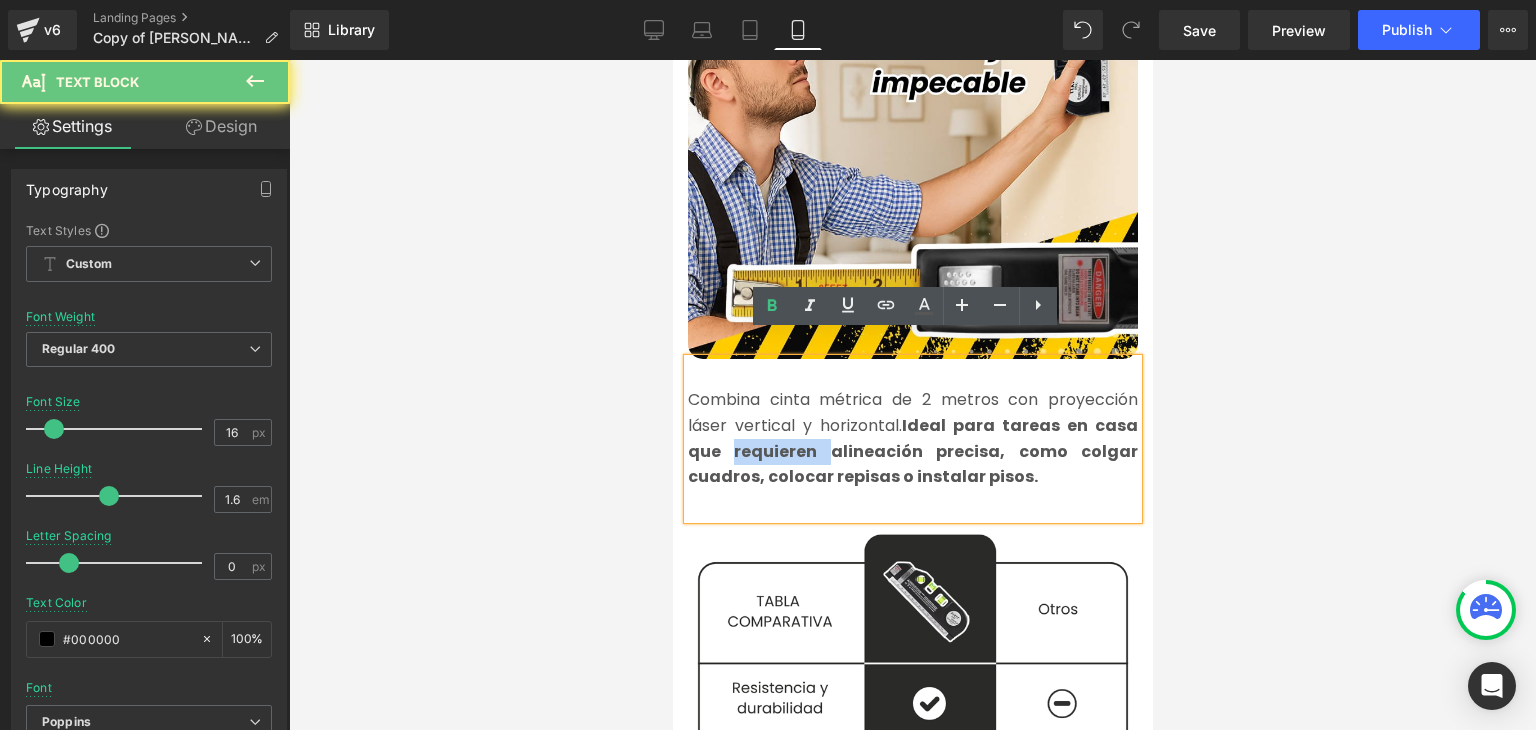 click on "Ideal para tareas en casa que requieren alineación precisa, como colgar cuadros, colocar repisas o instalar pisos." at bounding box center (912, 451) 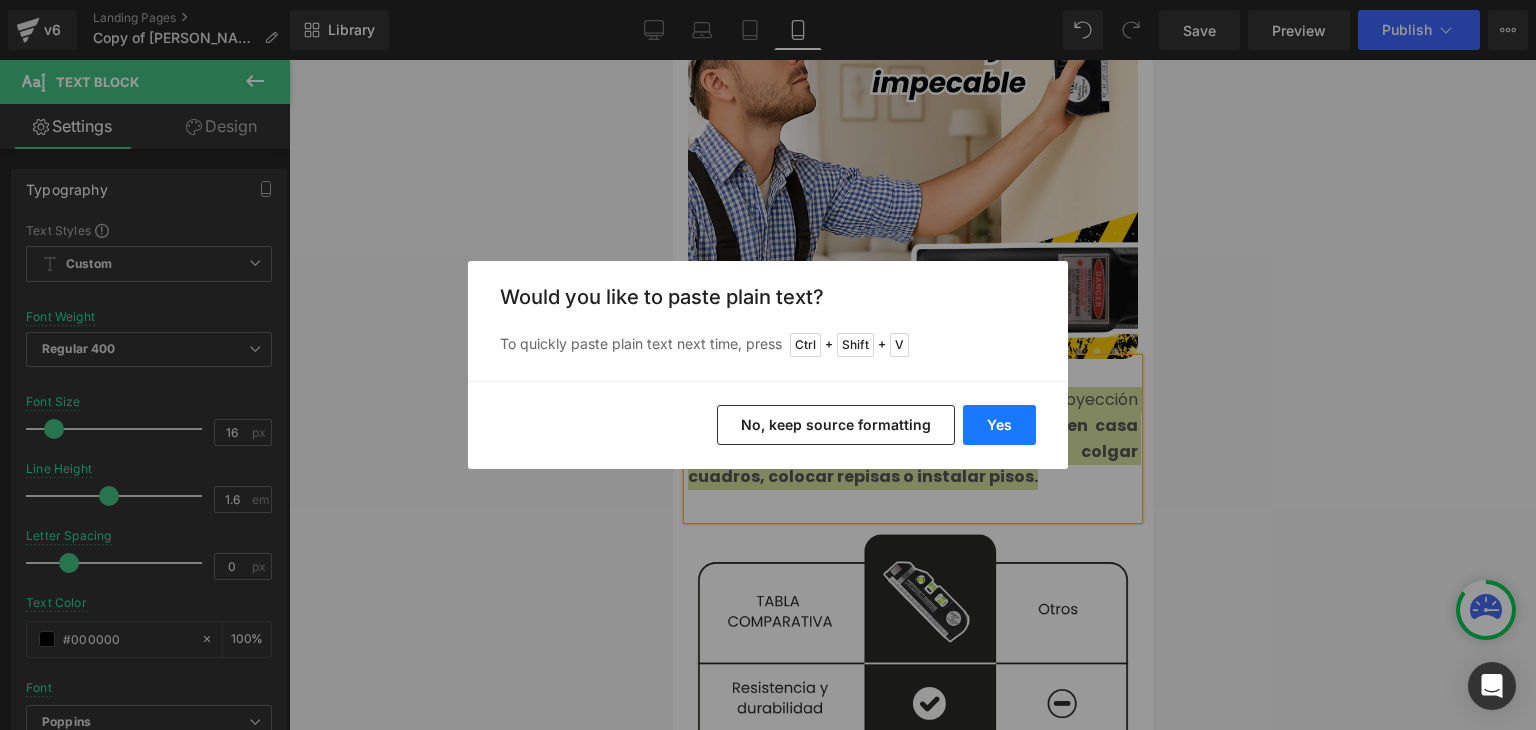 click on "Yes" at bounding box center (999, 425) 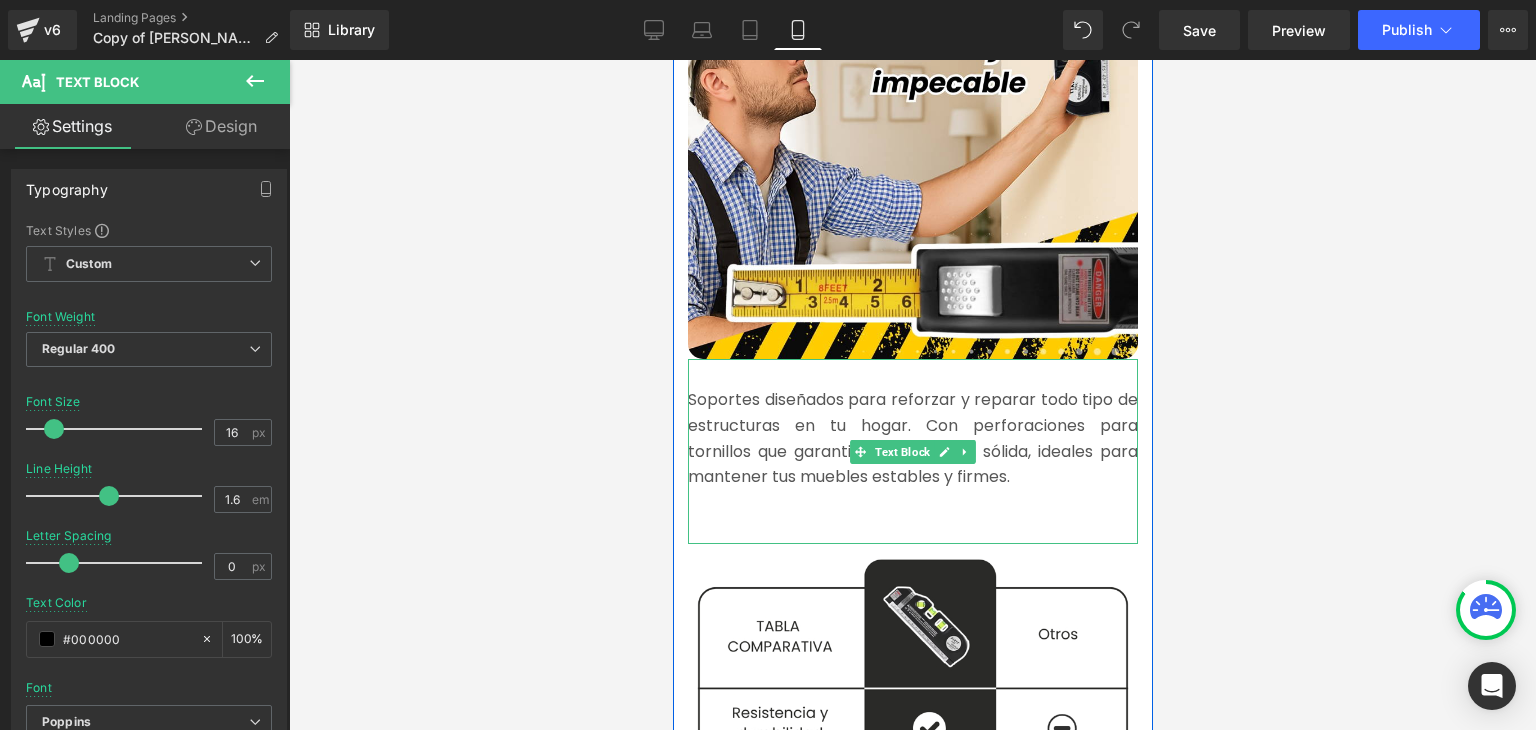 click on "Soportes diseñados para reforzar y reparar todo tipo de estructuras en tu hogar. Con perforaciones para tornillos que garantizan una fijación sólida, ideales para mantener tus muebles estables y firmes." at bounding box center [912, 451] 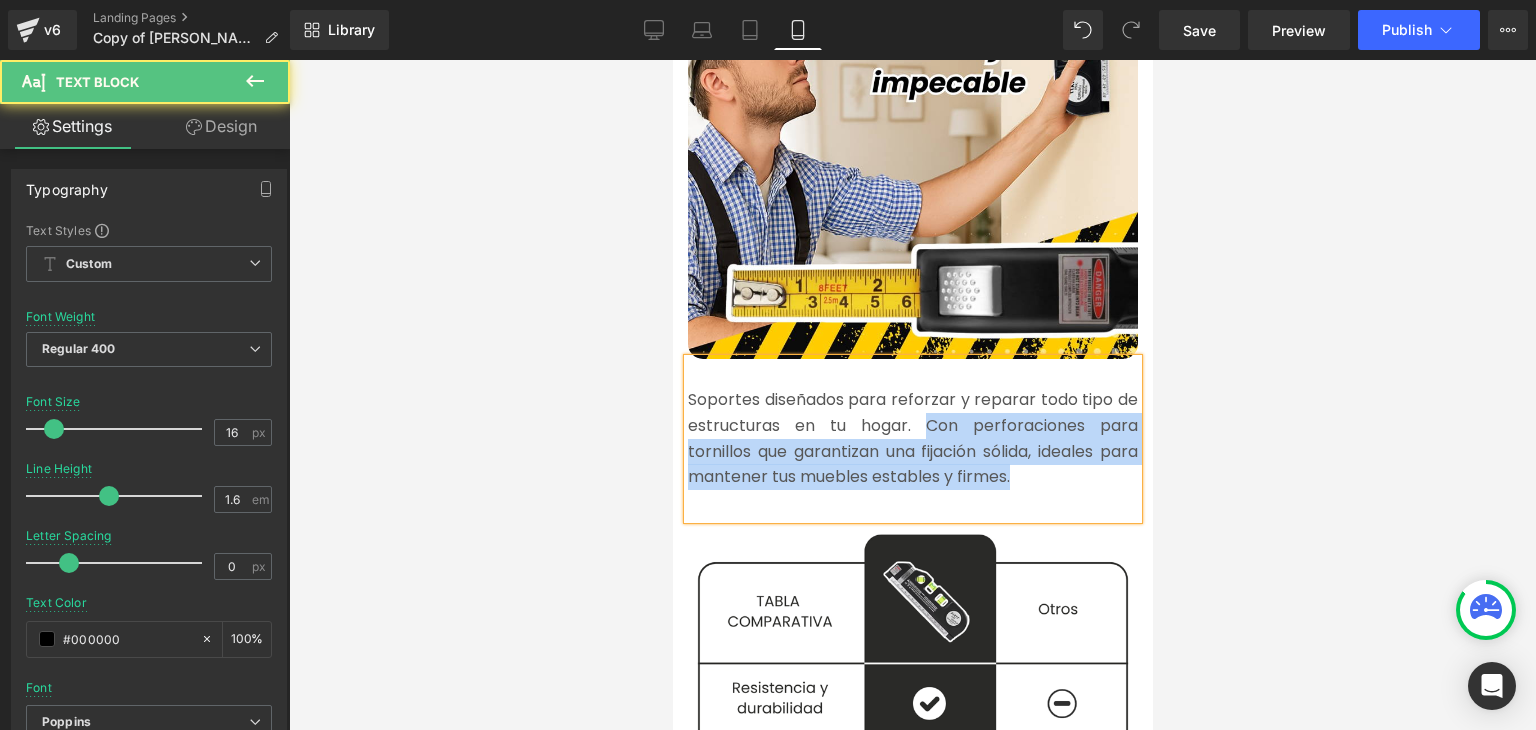 drag, startPoint x: 1017, startPoint y: 453, endPoint x: 921, endPoint y: 402, distance: 108.706024 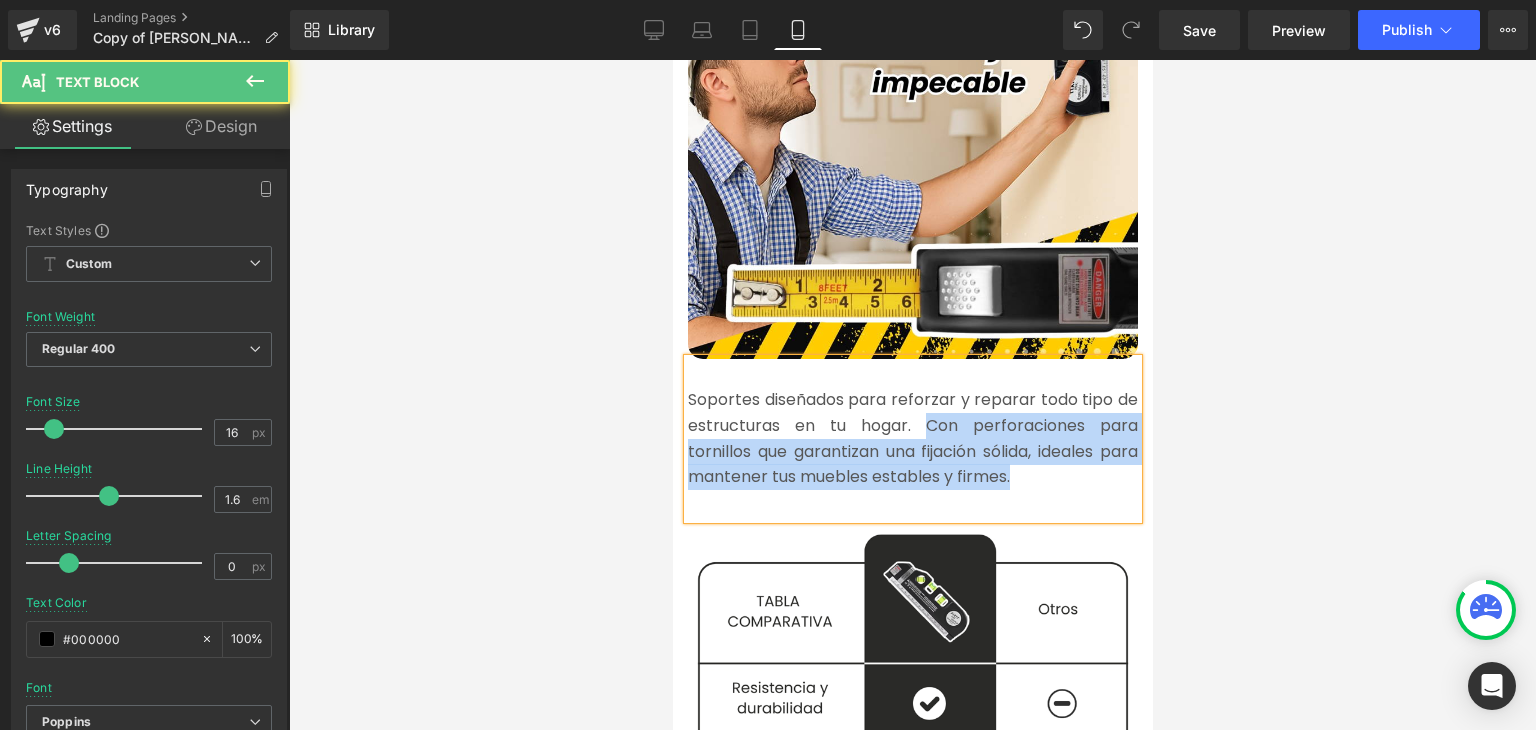 click on "Soportes diseñados para reforzar y reparar todo tipo de estructuras en tu hogar. Con perforaciones para tornillos que garantizan una fijación sólida, ideales para mantener tus muebles estables y firmes." at bounding box center (912, 438) 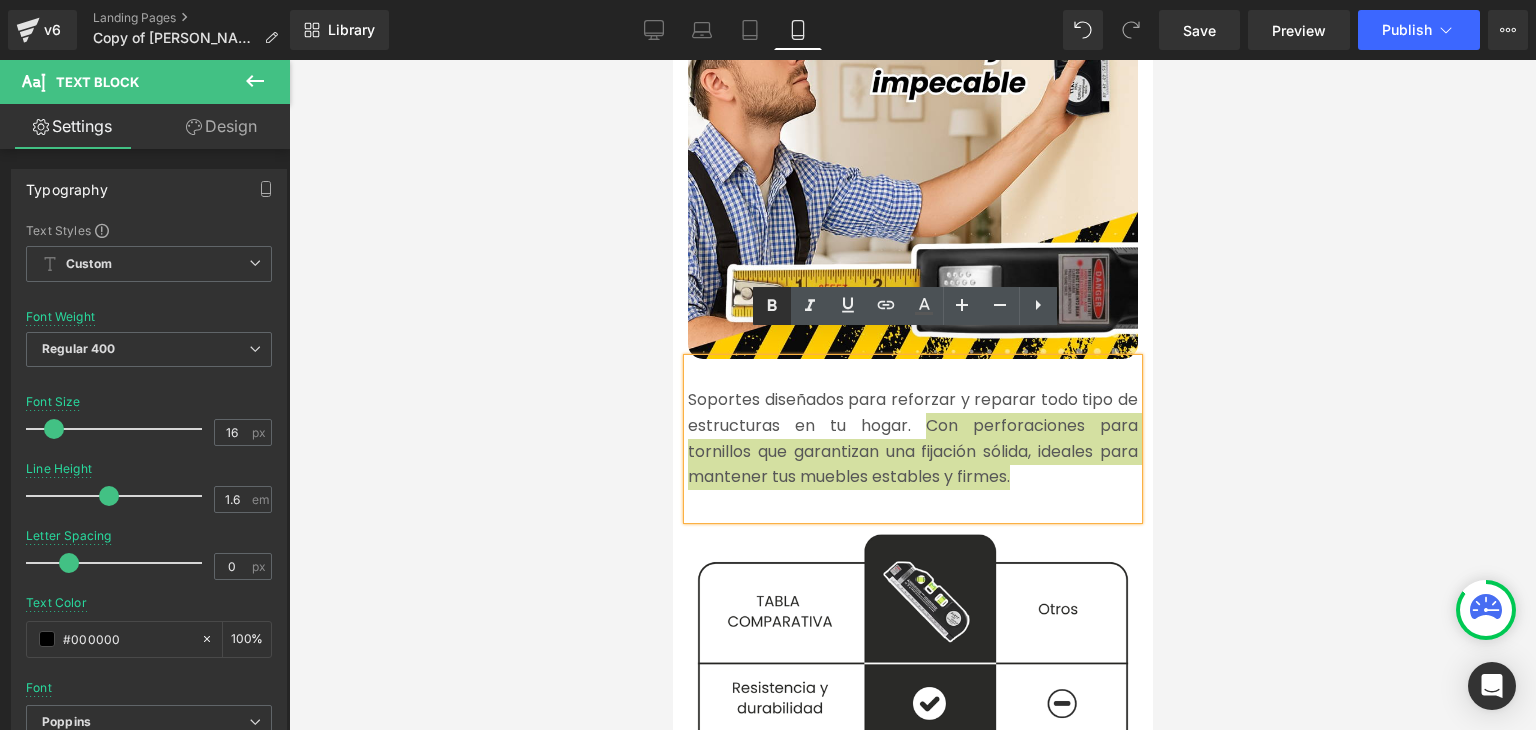click at bounding box center (772, 306) 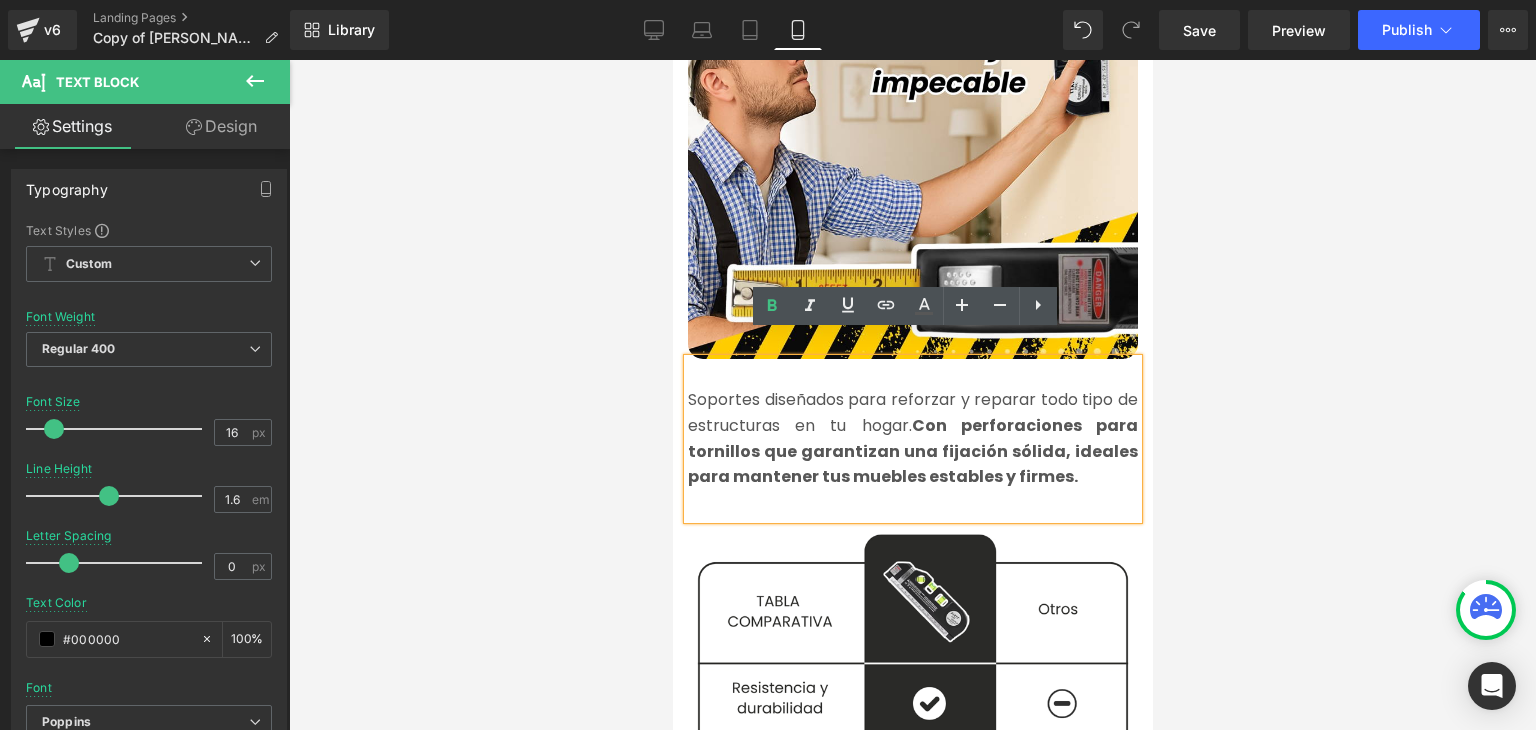 click at bounding box center [912, 395] 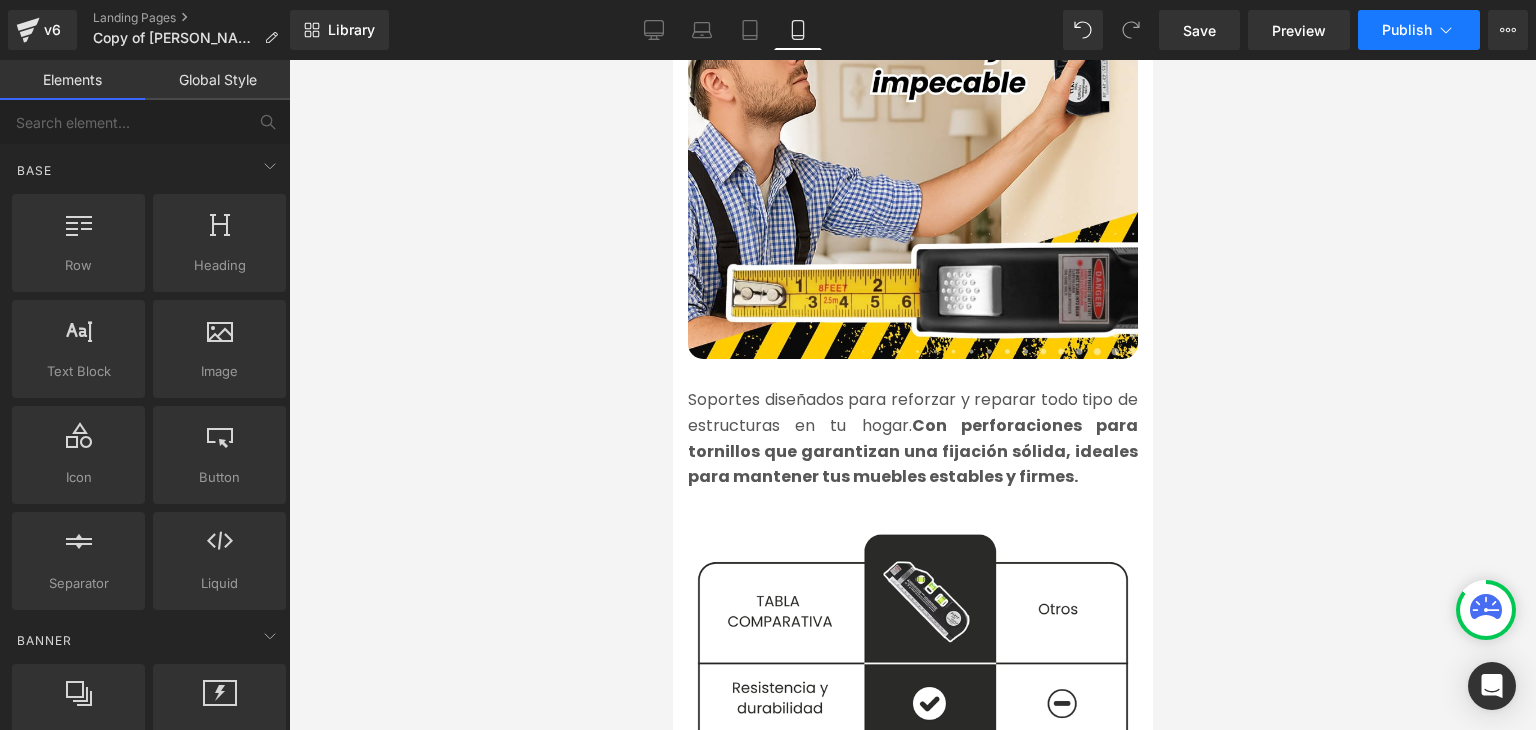 click on "Publish" at bounding box center (1419, 30) 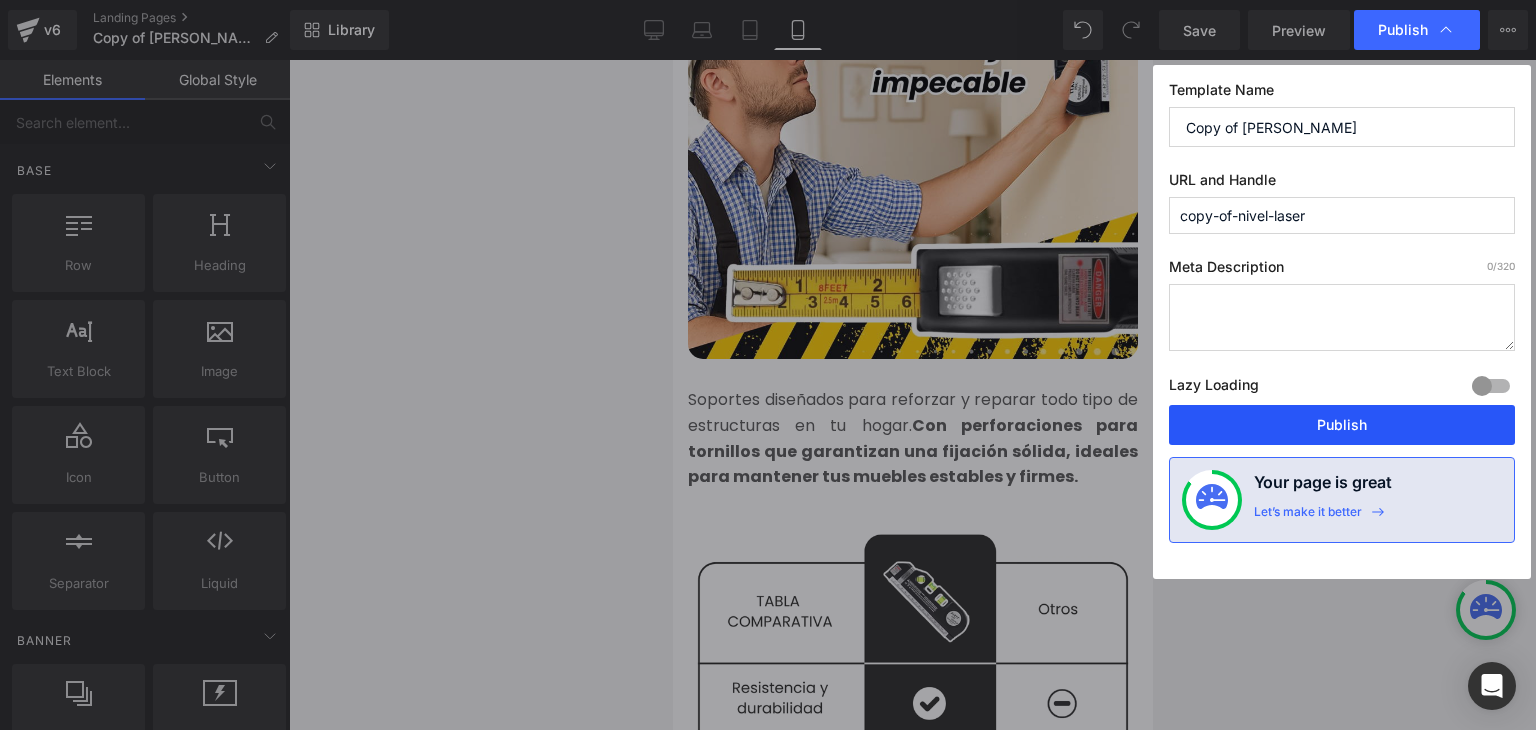 click on "Publish" at bounding box center (1342, 425) 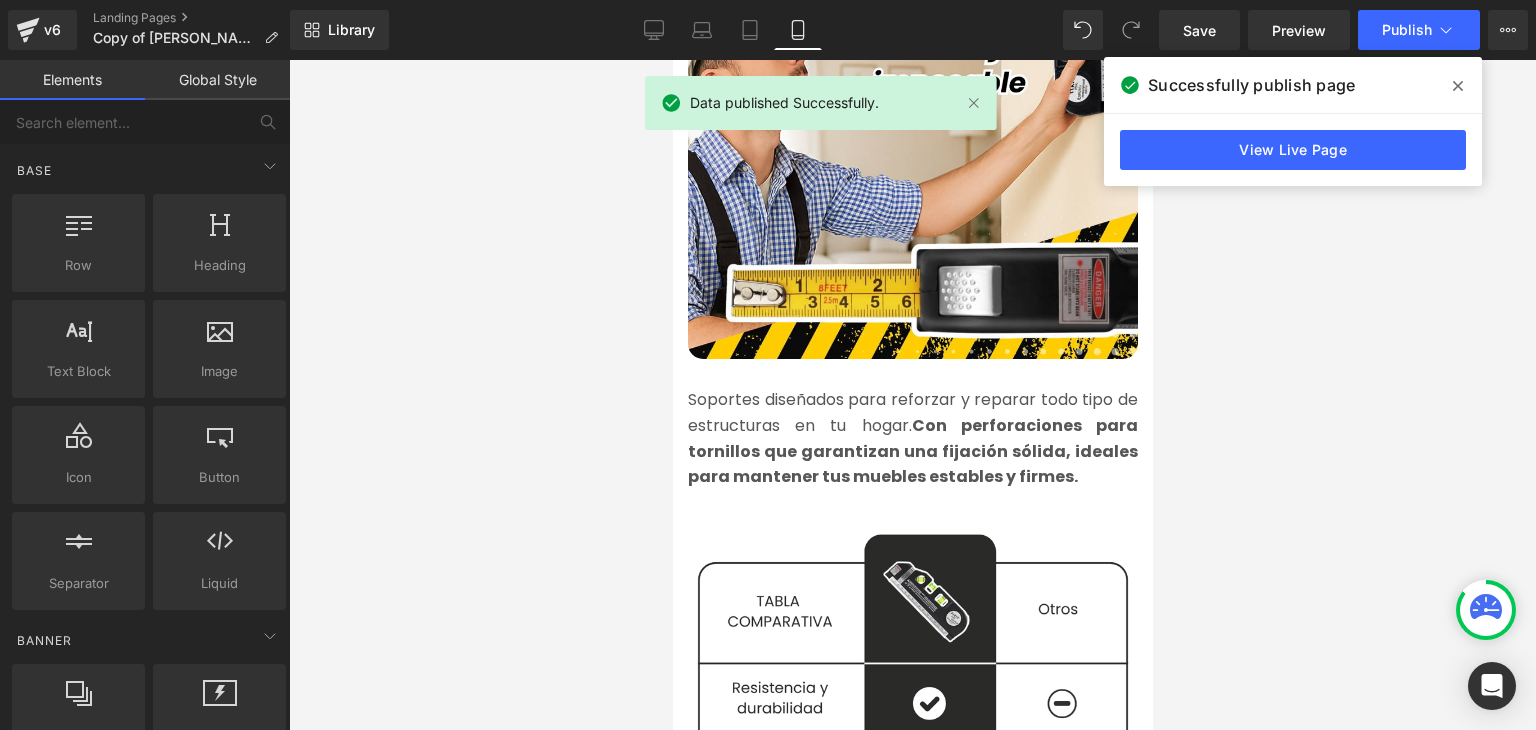 click 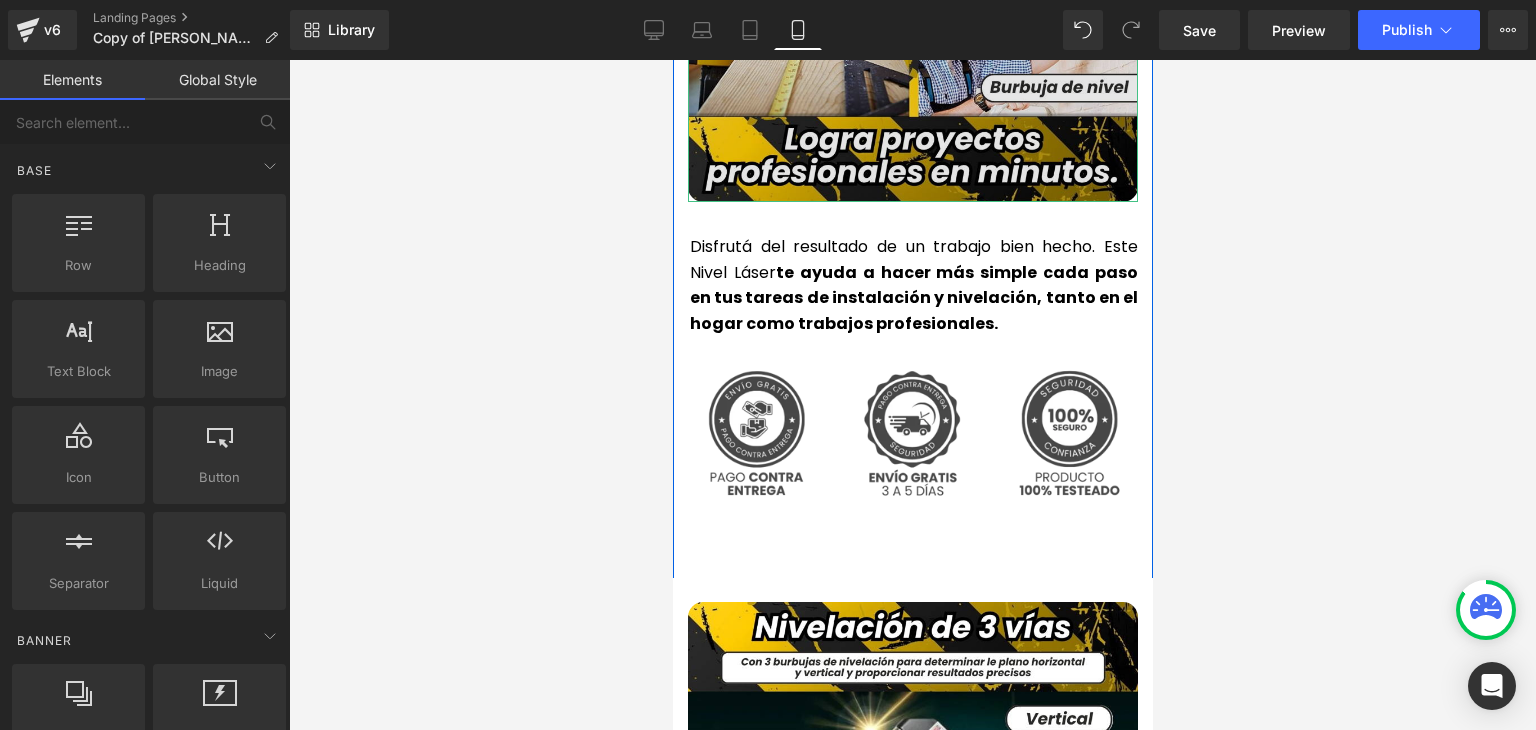 scroll, scrollTop: 4100, scrollLeft: 0, axis: vertical 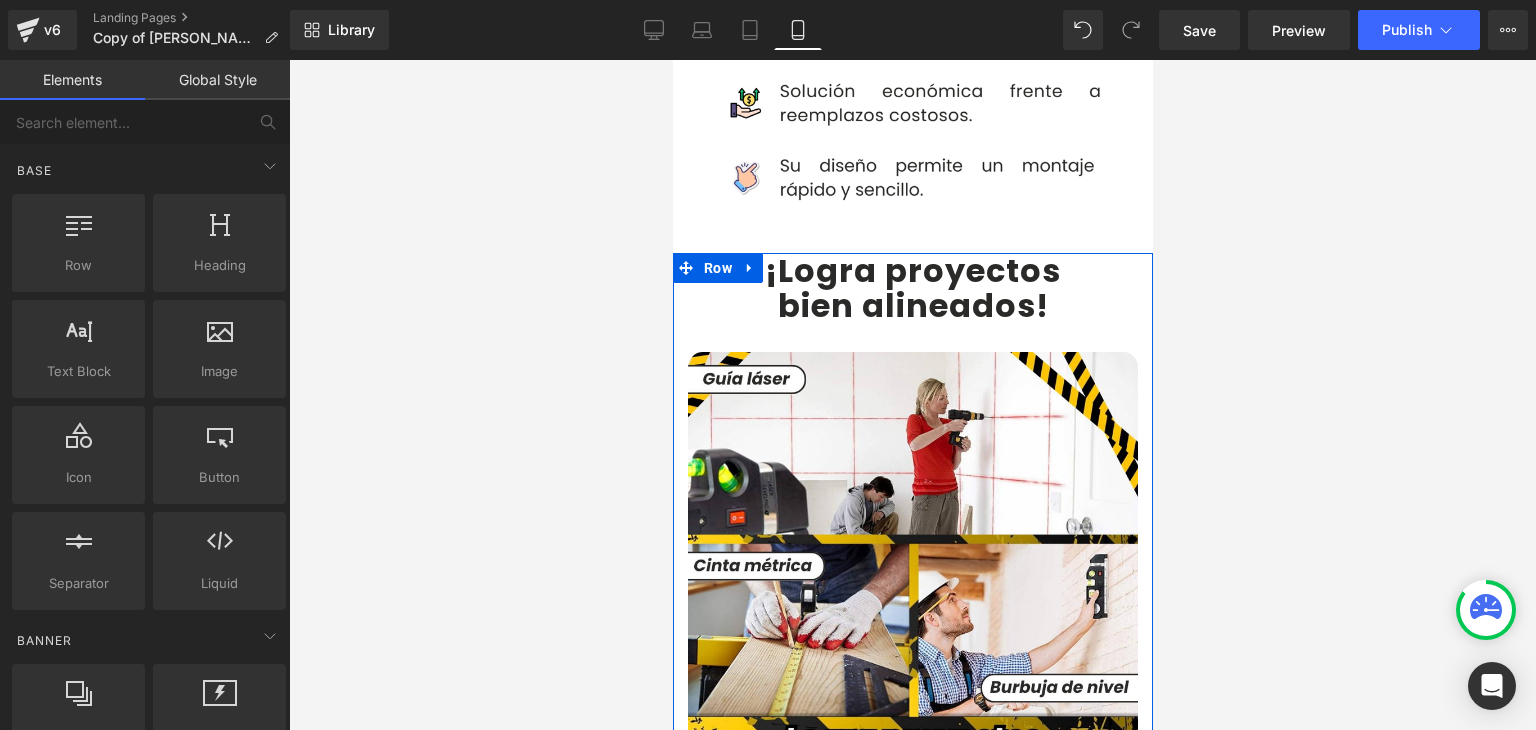 click on "¡Logra proyectos" at bounding box center (912, 270) 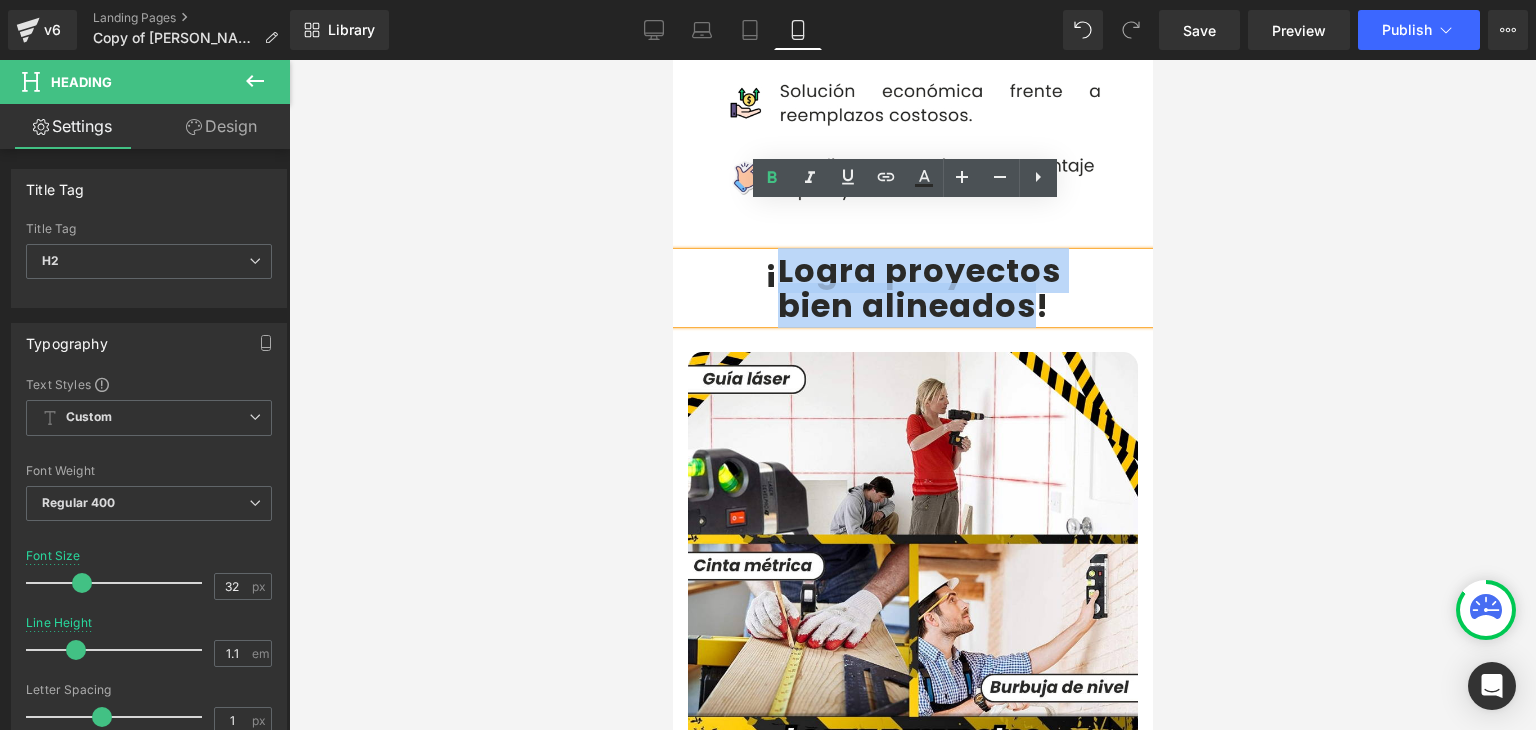 drag, startPoint x: 770, startPoint y: 224, endPoint x: 1021, endPoint y: 242, distance: 251.64459 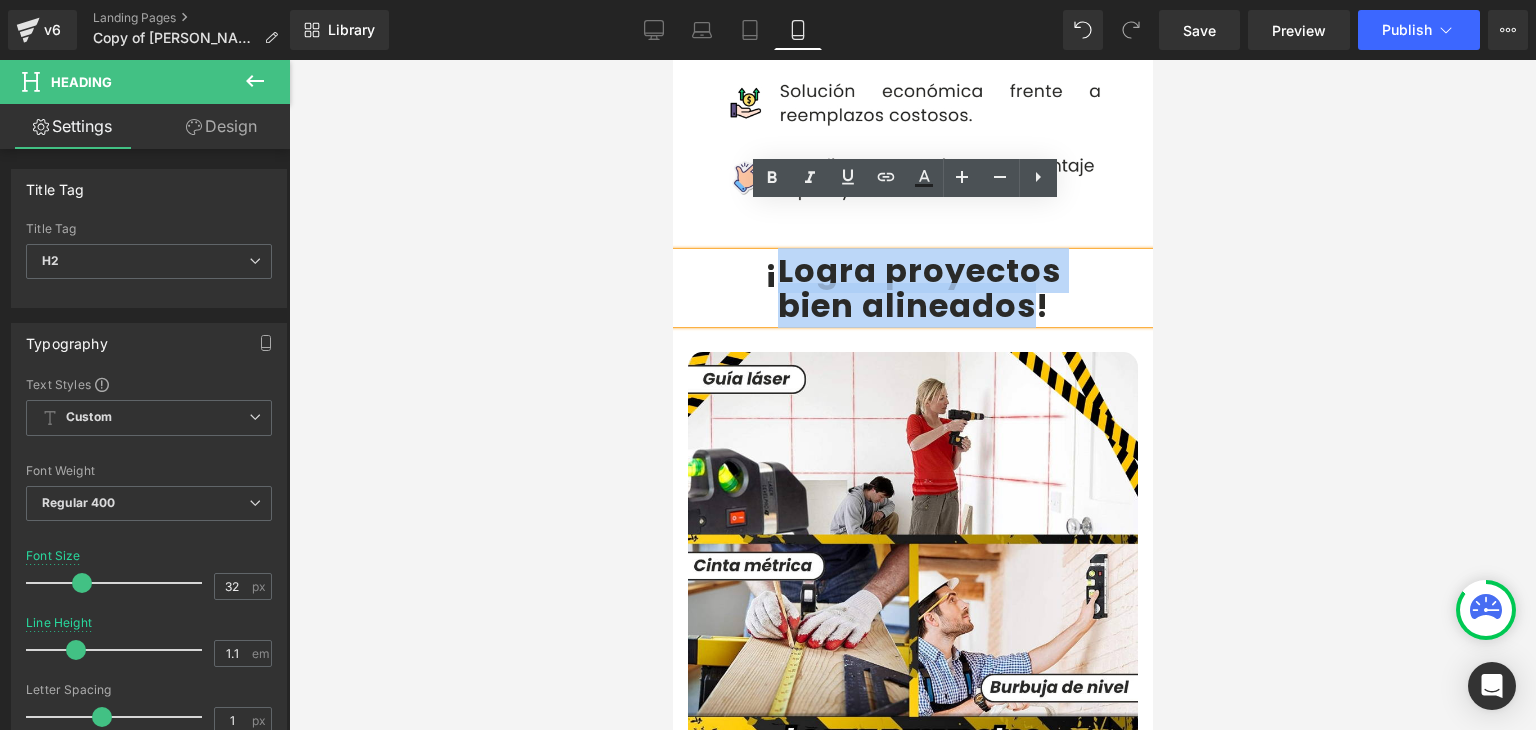 paste 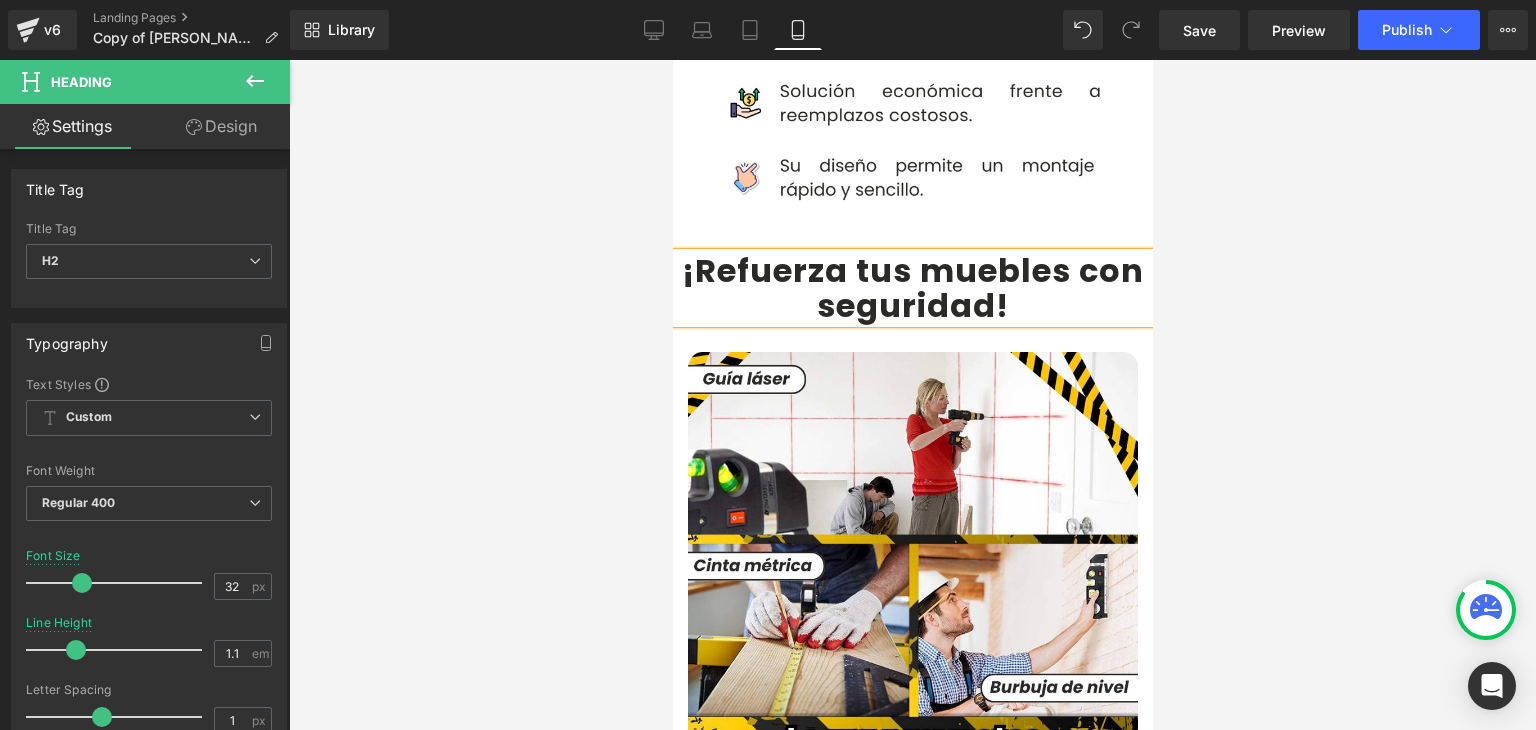 click on "¡Refuerza tus muebles con seguridad" at bounding box center [912, 288] 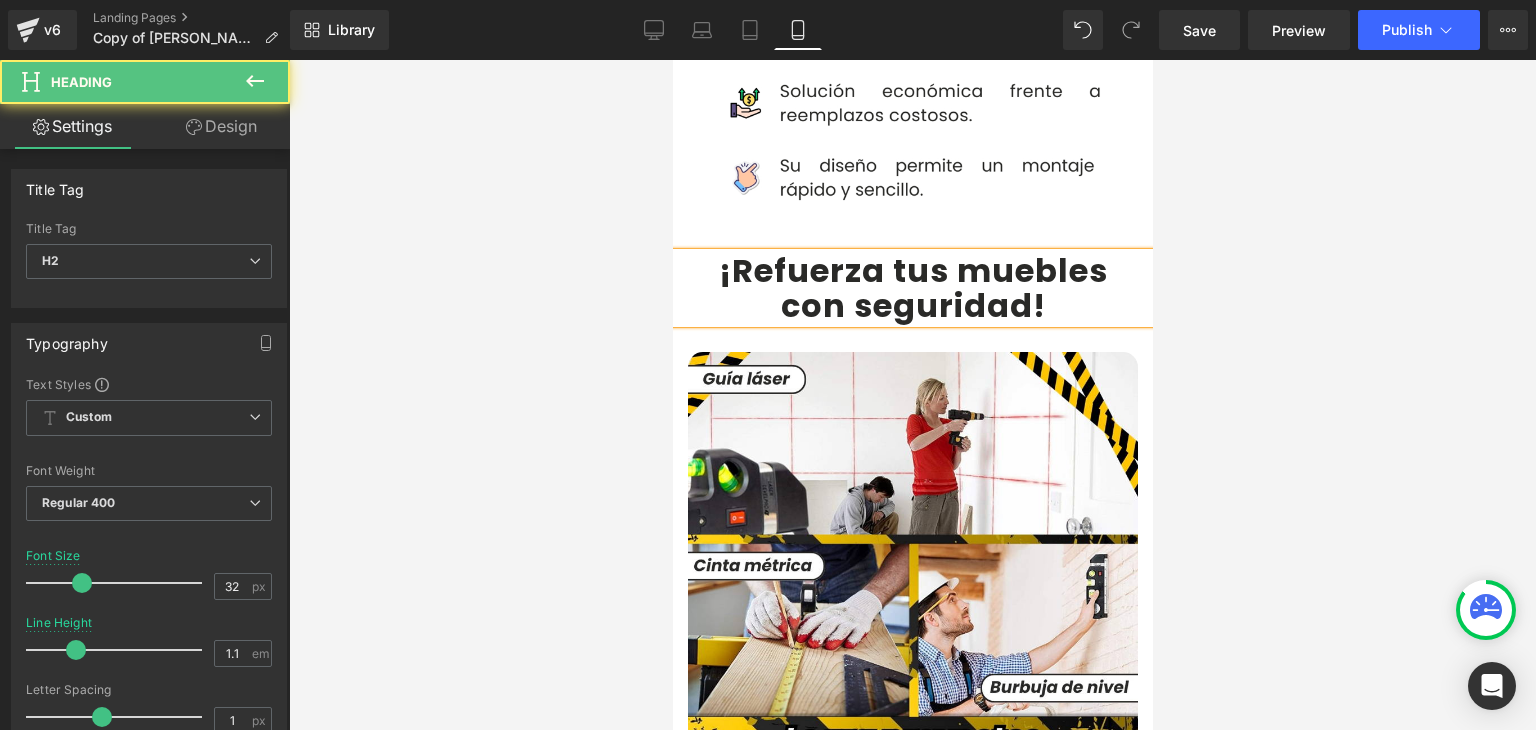 click at bounding box center [912, 395] 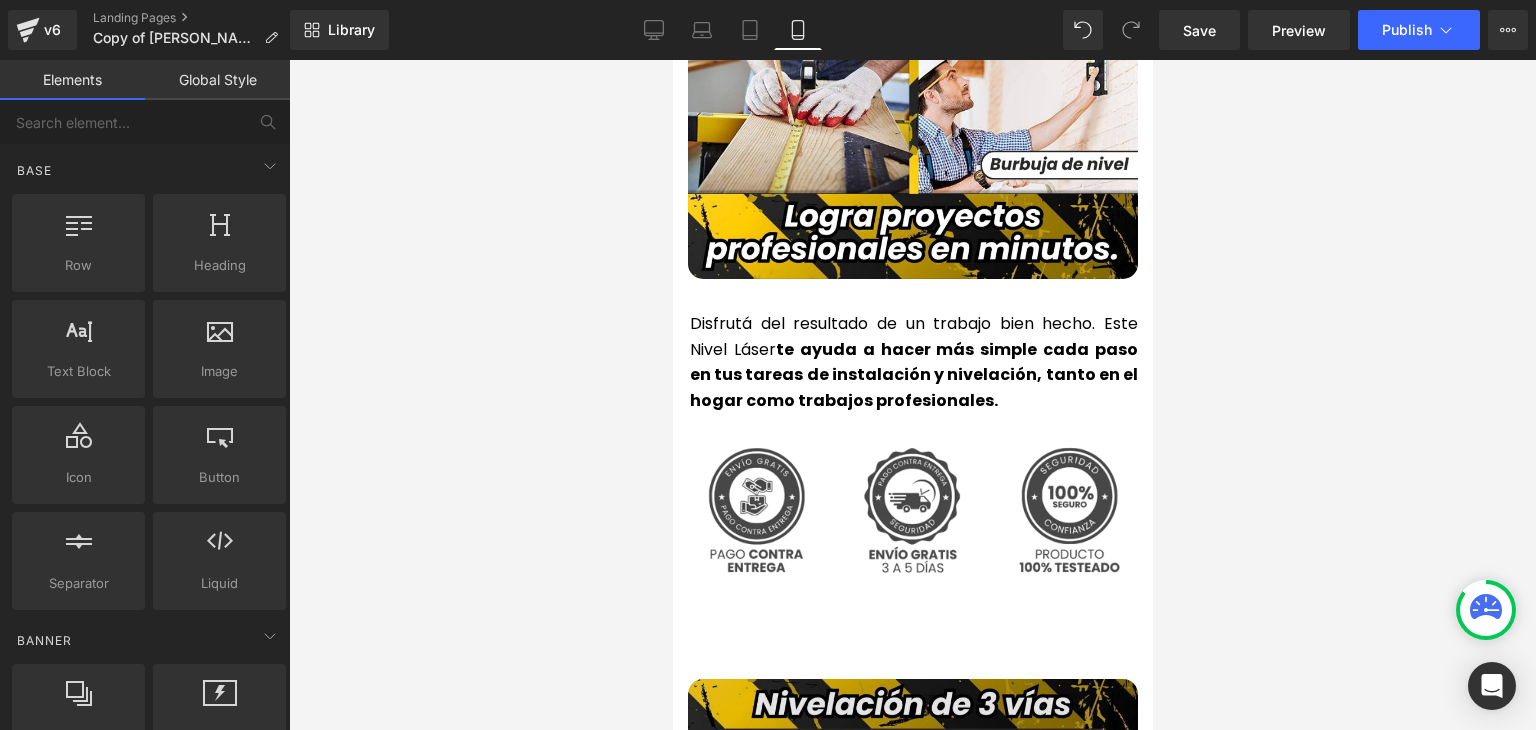 scroll, scrollTop: 4600, scrollLeft: 0, axis: vertical 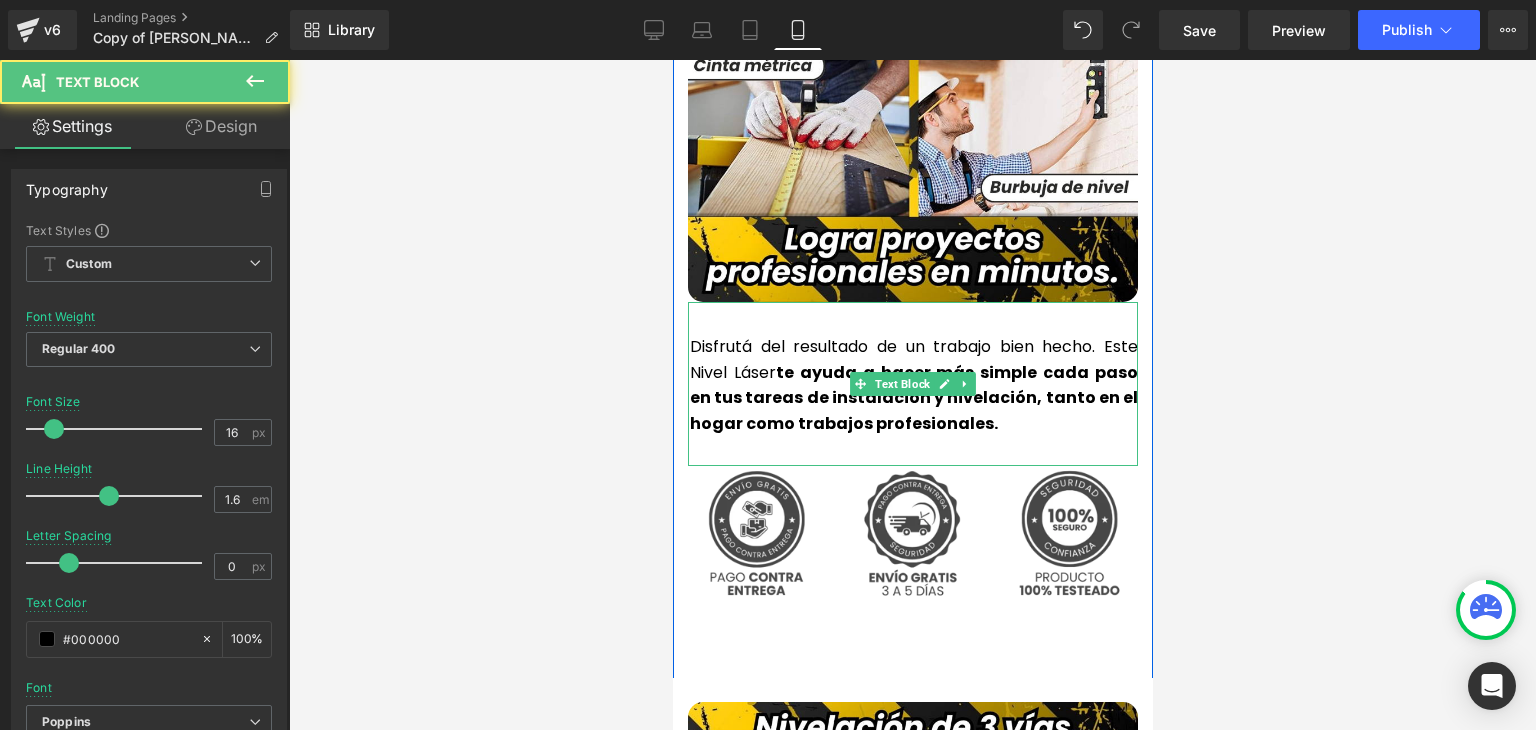 click on "Disfrutá del resultado de un trabajo bien hecho. Este [PERSON_NAME]  te ayuda a hacer más simple cada paso en tus tareas de instalación y nivelación, tanto en el hogar como trabajos profesionales." at bounding box center (913, 385) 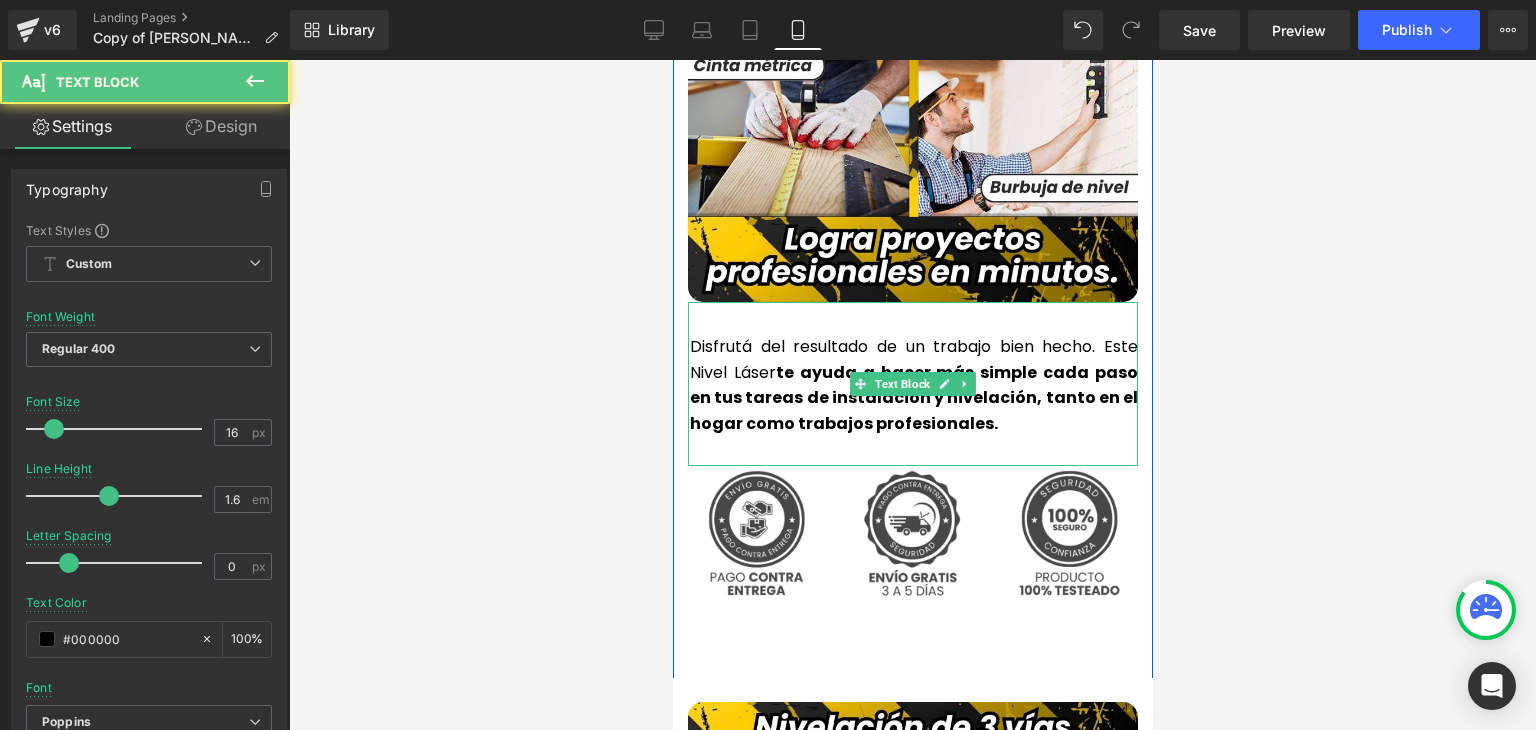 click on "Disfrutá del resultado de un trabajo bien hecho. Este [PERSON_NAME]  te ayuda a hacer más simple cada paso en tus tareas de instalación y nivelación, tanto en el hogar como trabajos profesionales." at bounding box center (913, 385) 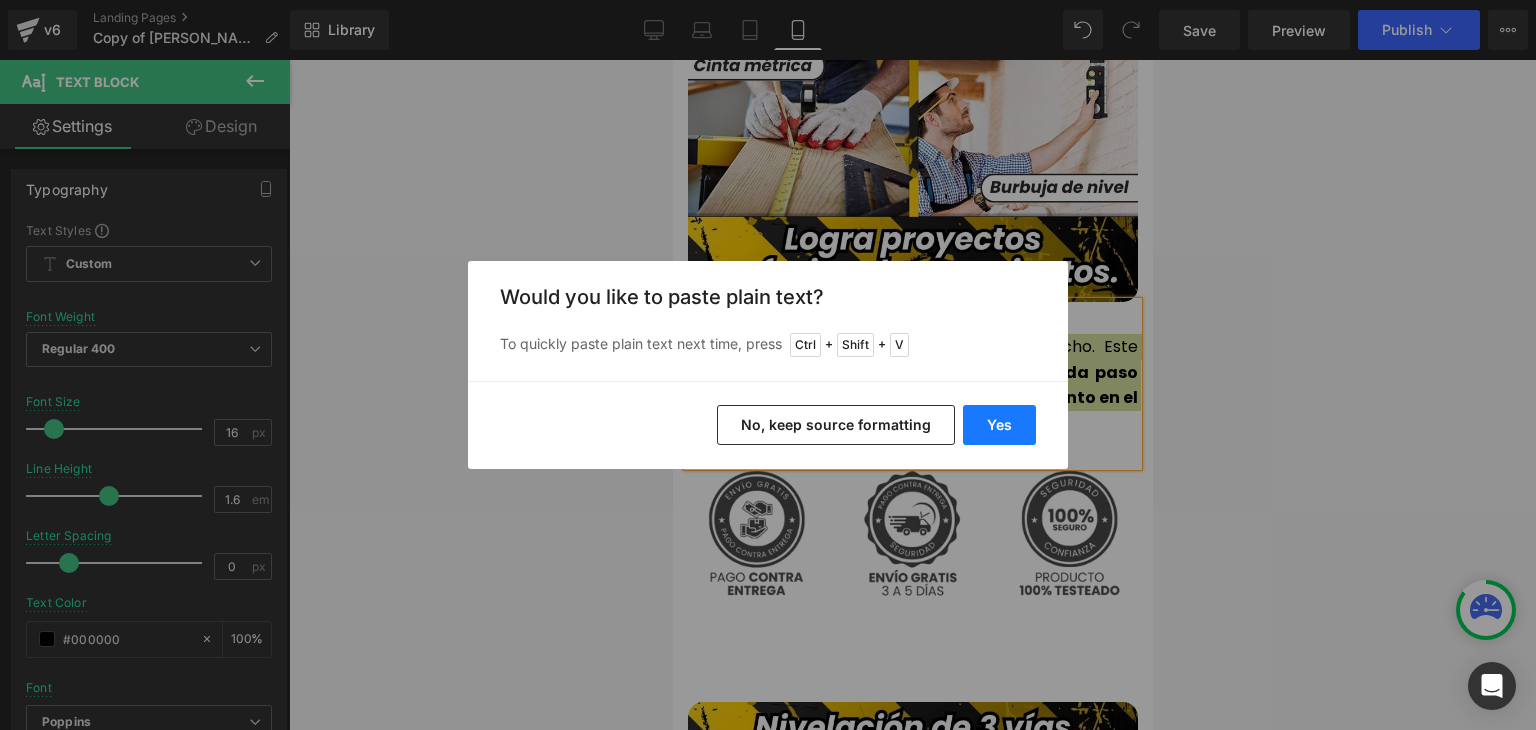 drag, startPoint x: 1000, startPoint y: 428, endPoint x: 321, endPoint y: 367, distance: 681.73456 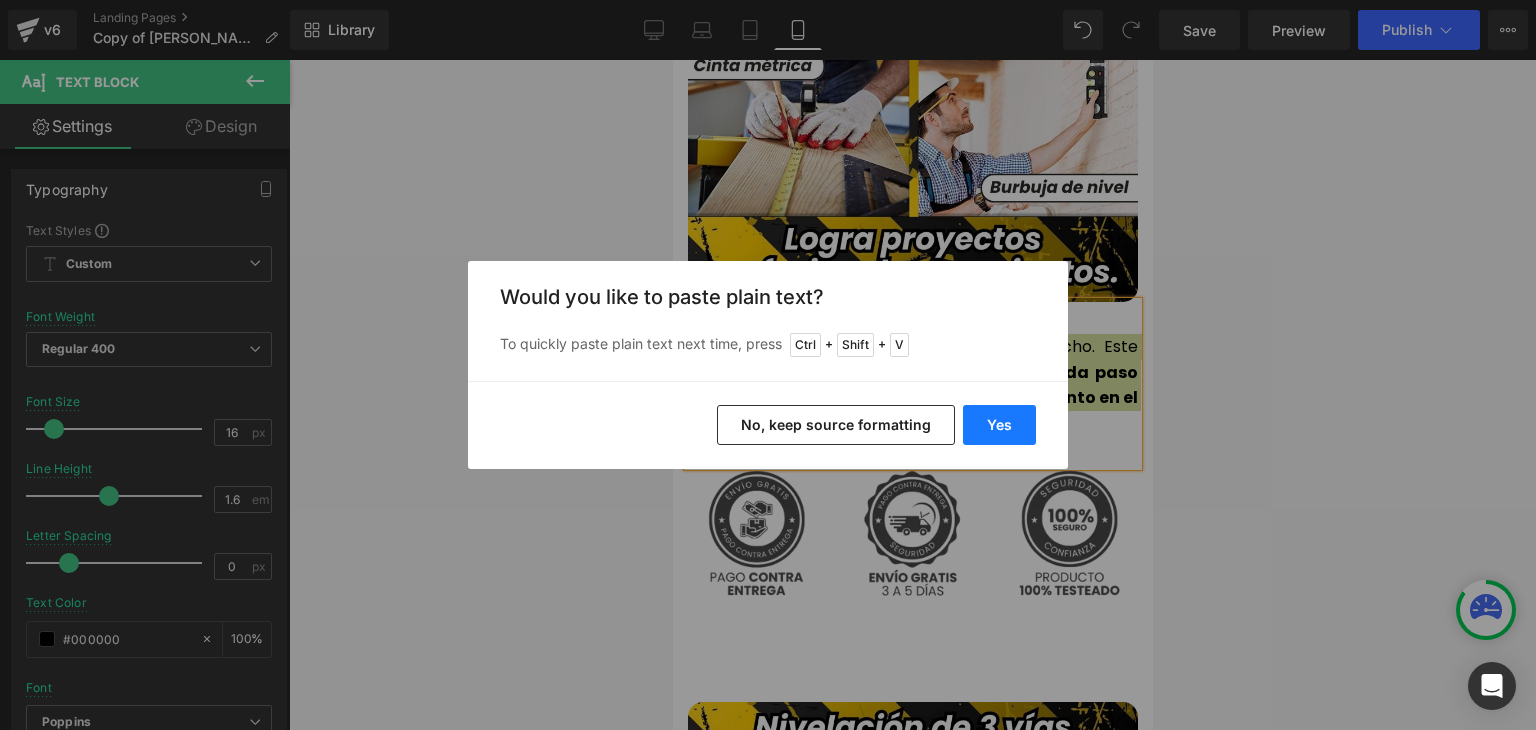click on "Yes" at bounding box center (999, 425) 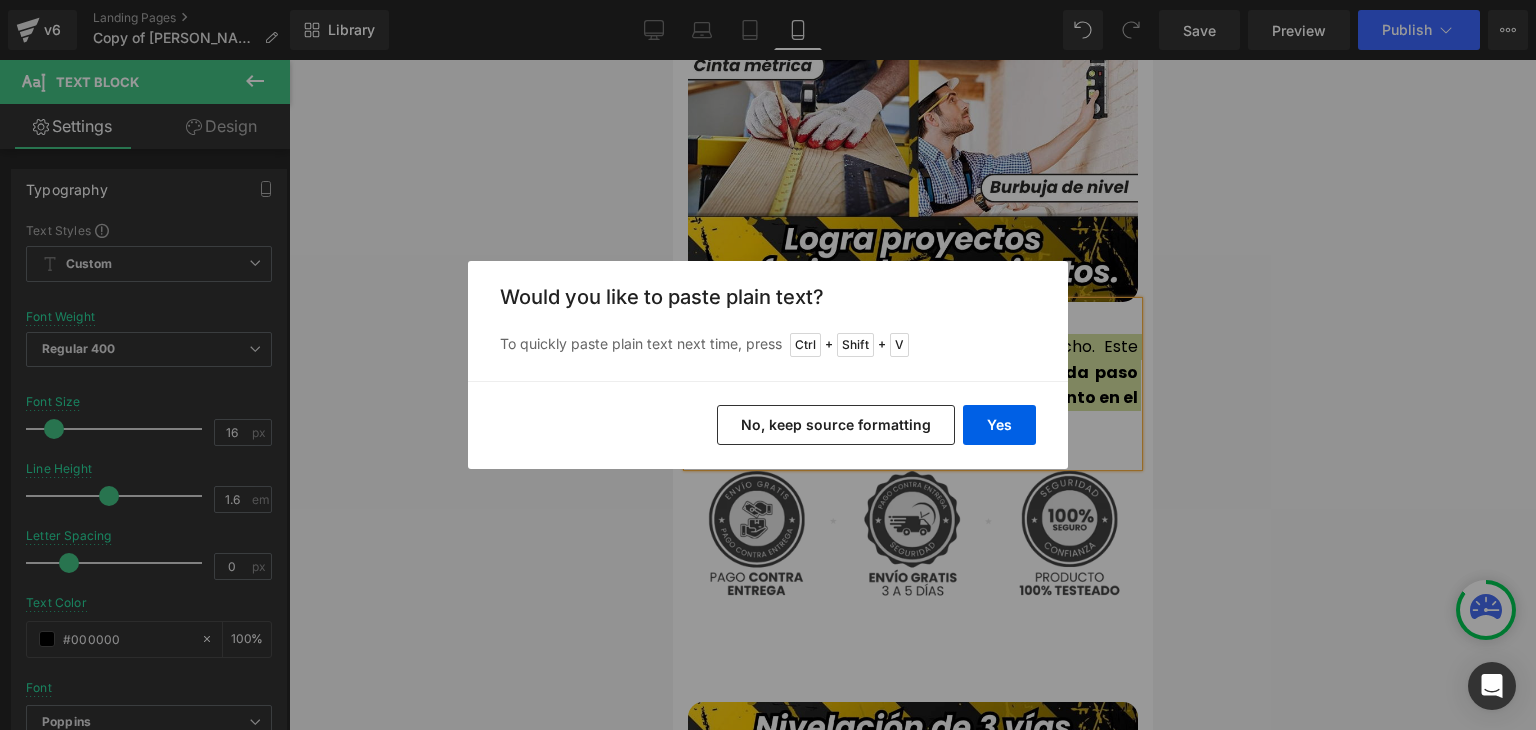 type 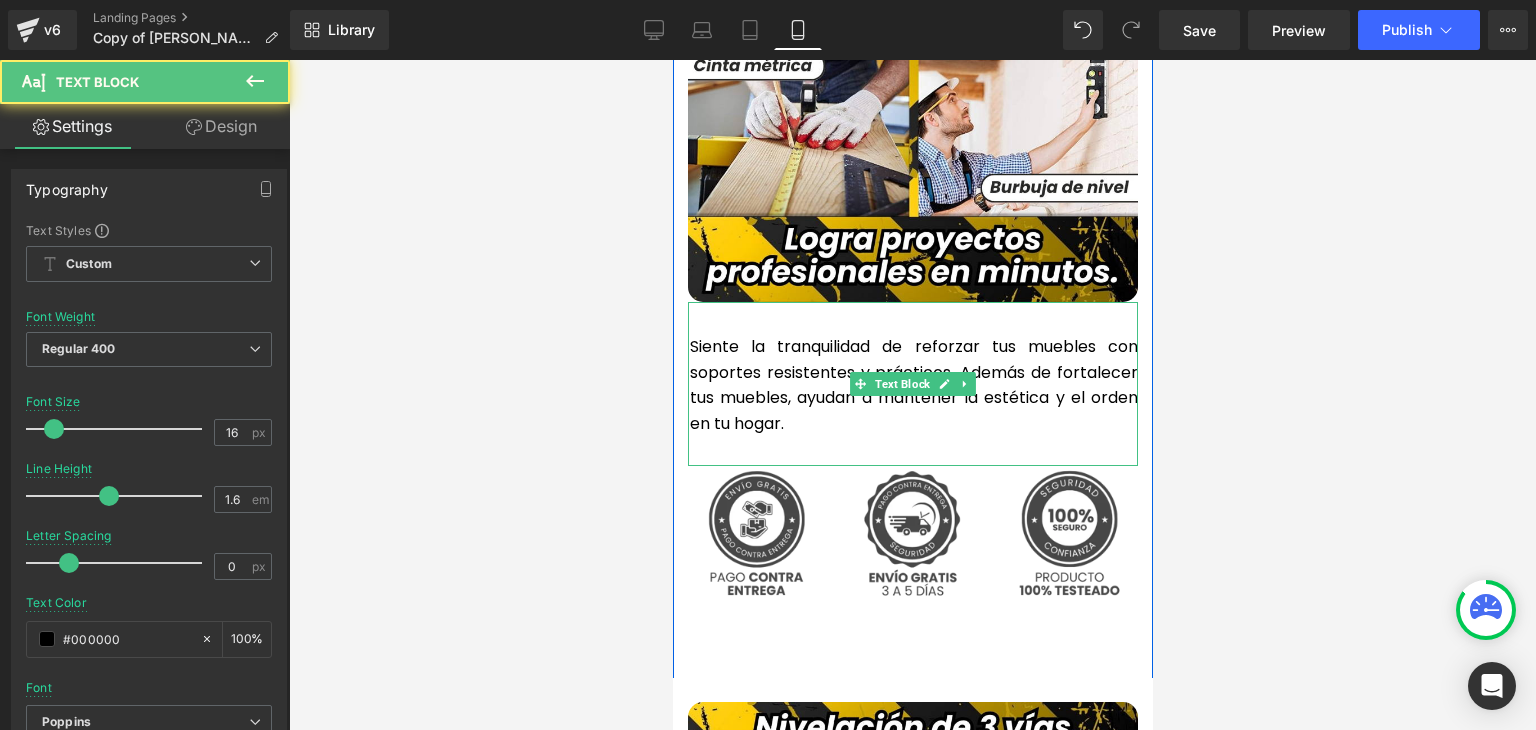 click on "Siente la tranquilidad de reforzar tus muebles con soportes resistentes y prácticos. Además de fortalecer tus muebles, ayudan a mantener la estética y el orden en tu hogar." at bounding box center (913, 385) 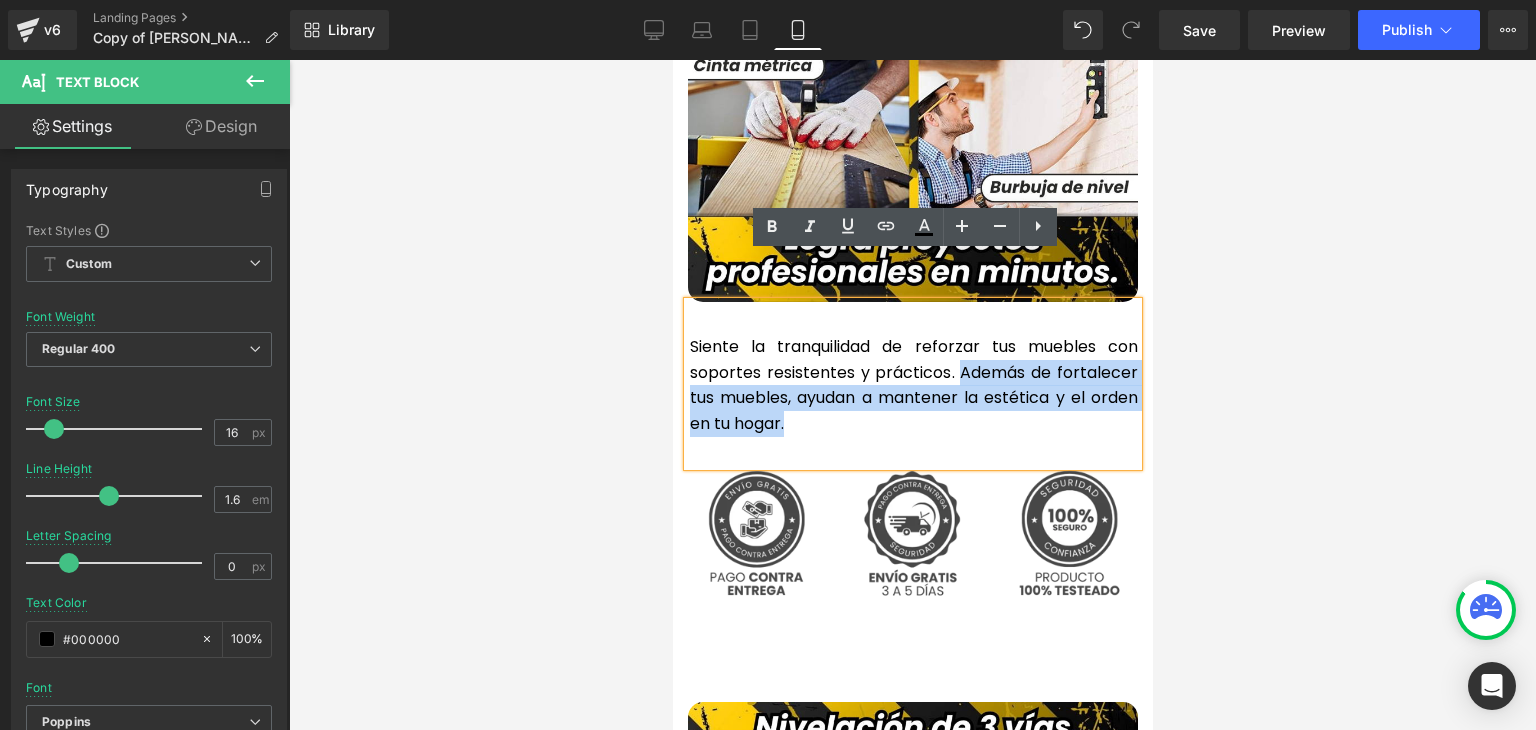drag, startPoint x: 795, startPoint y: 374, endPoint x: 955, endPoint y: 332, distance: 165.42067 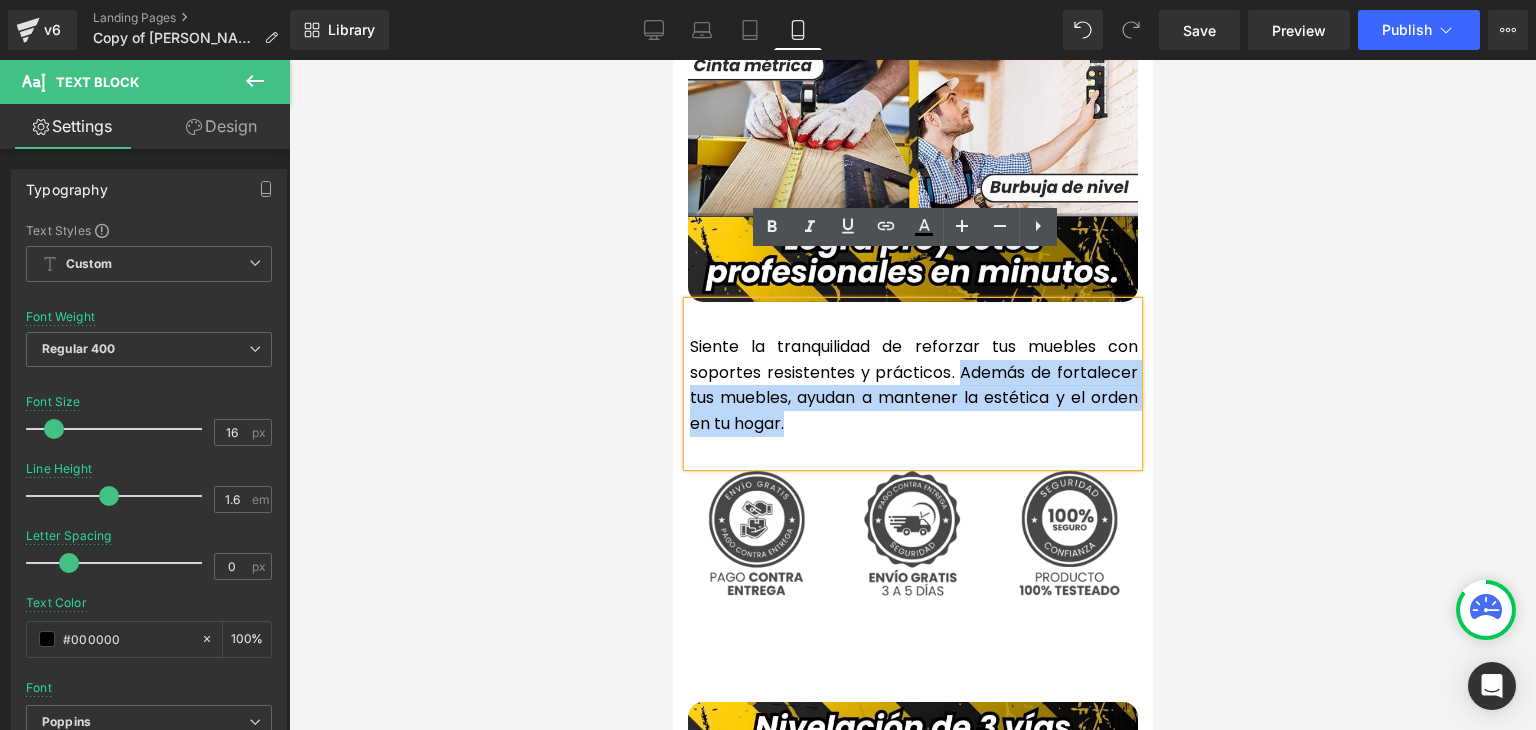 click on "Siente la tranquilidad de reforzar tus muebles con soportes resistentes y prácticos. Además de fortalecer tus muebles, ayudan a mantener la estética y el orden en tu hogar." at bounding box center [913, 385] 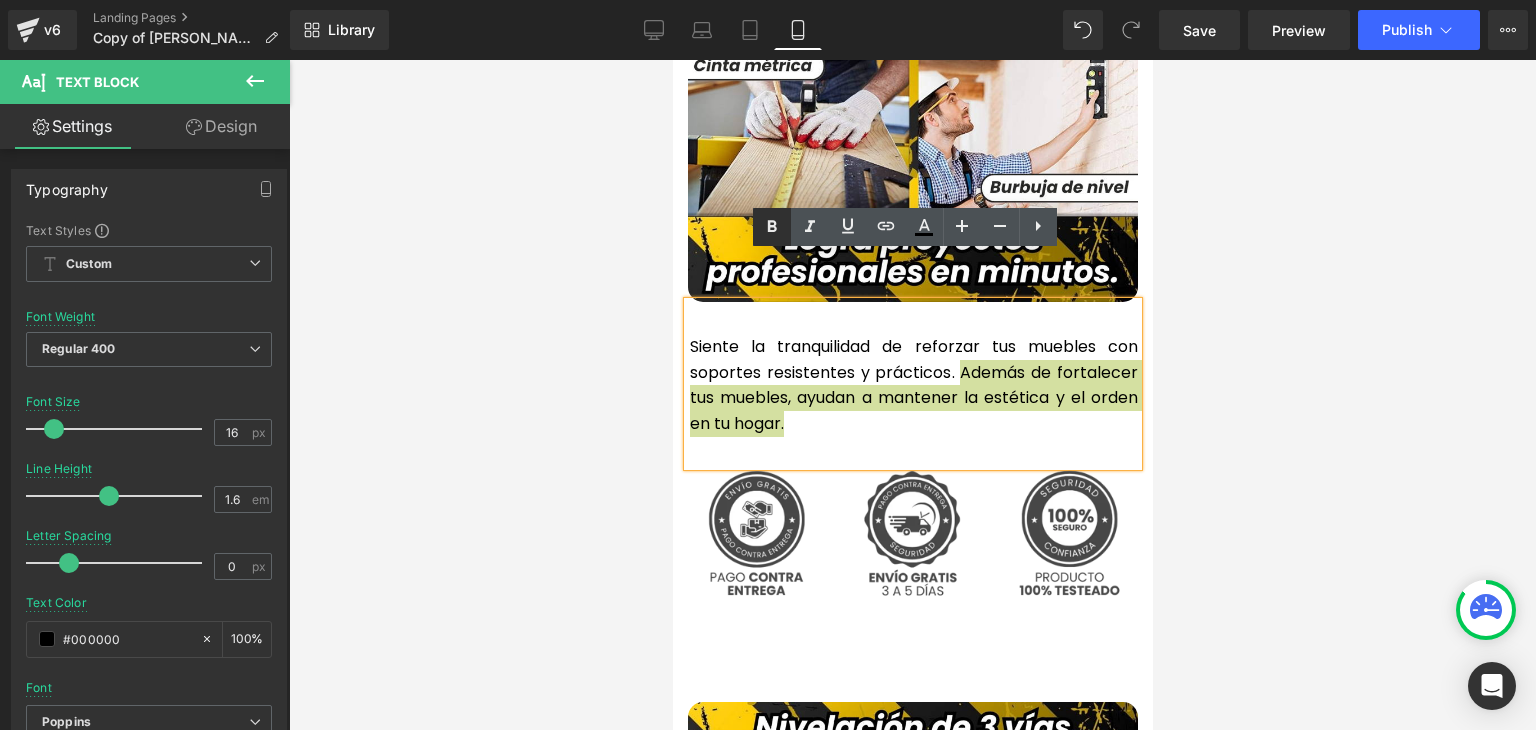 click 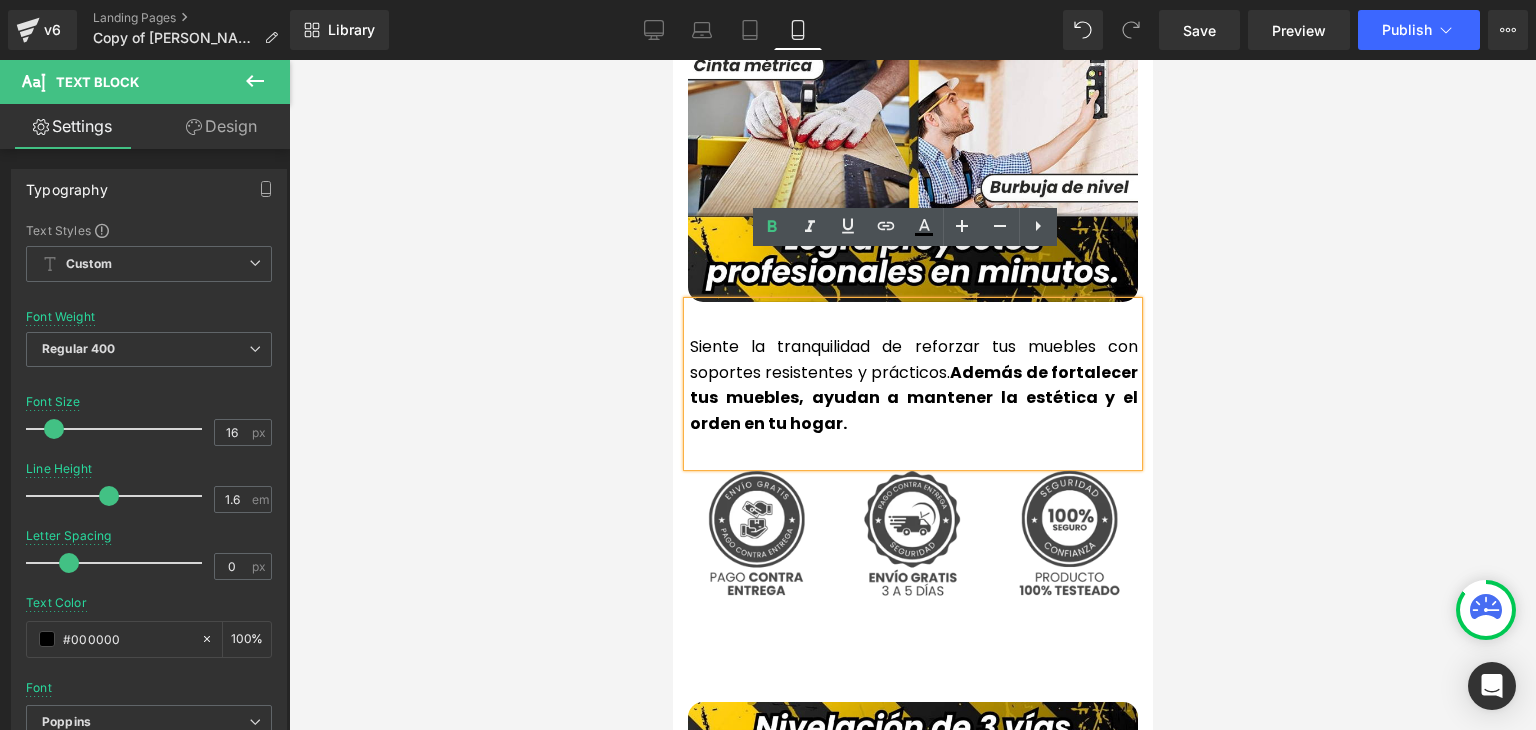 click at bounding box center [912, 395] 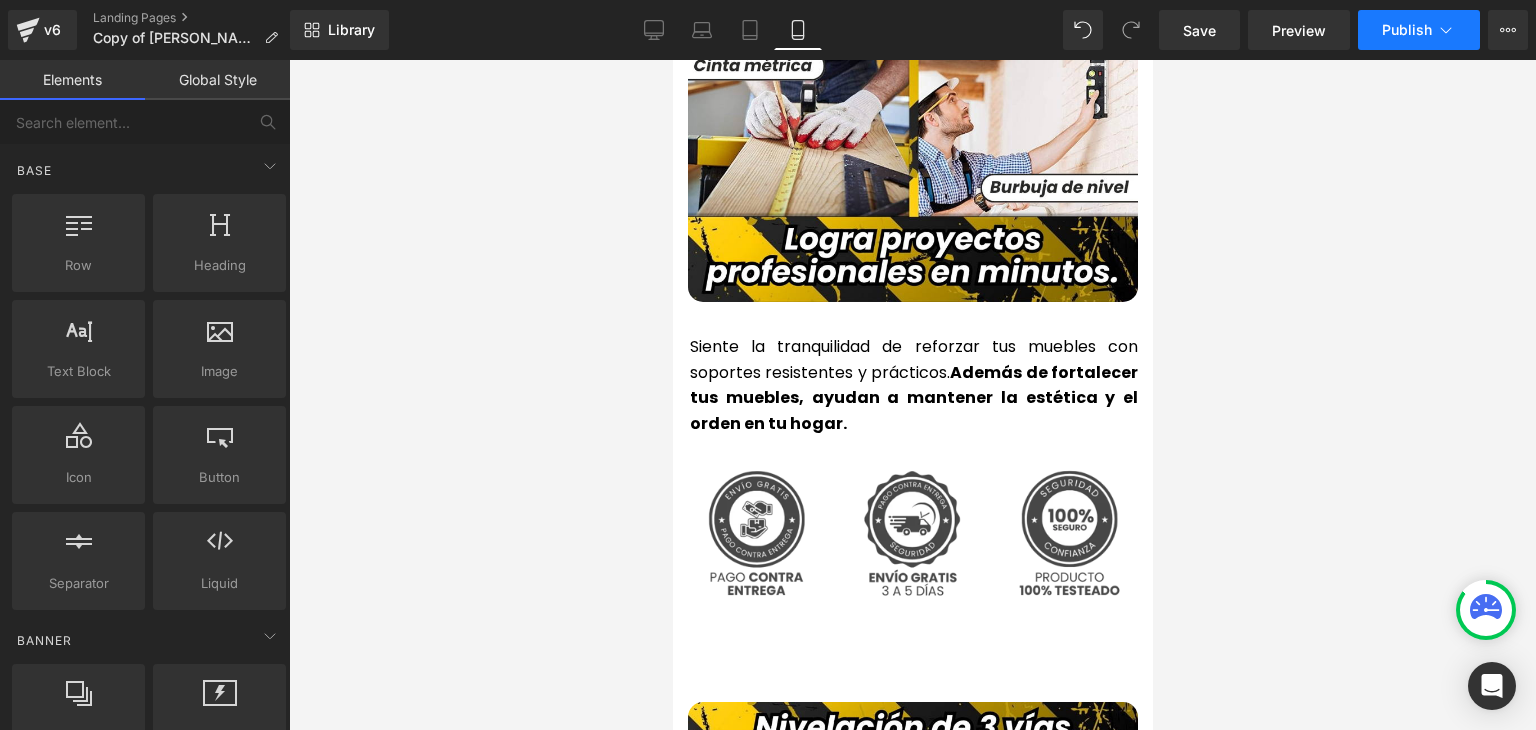 click on "Publish" at bounding box center (1419, 30) 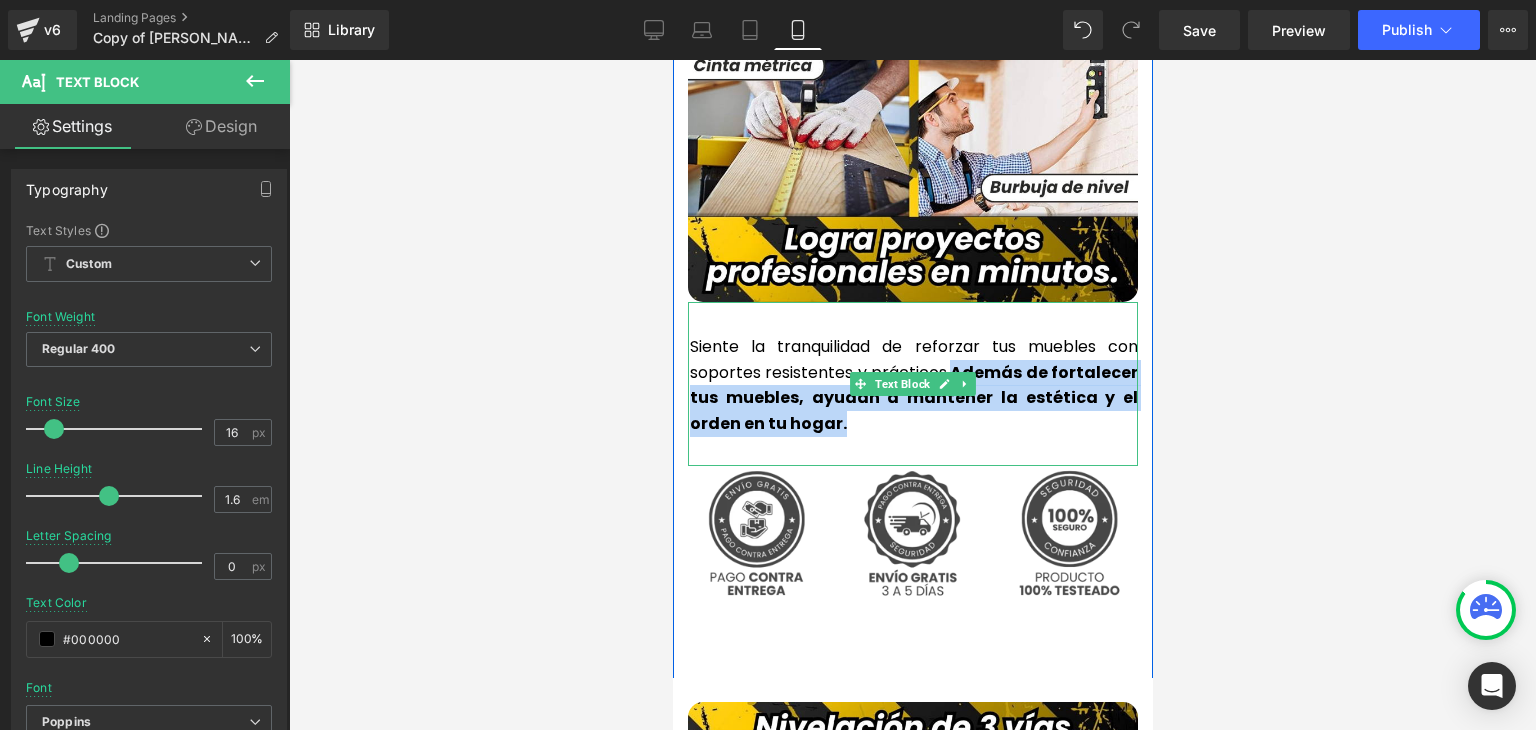 drag, startPoint x: 879, startPoint y: 353, endPoint x: 951, endPoint y: 322, distance: 78.39005 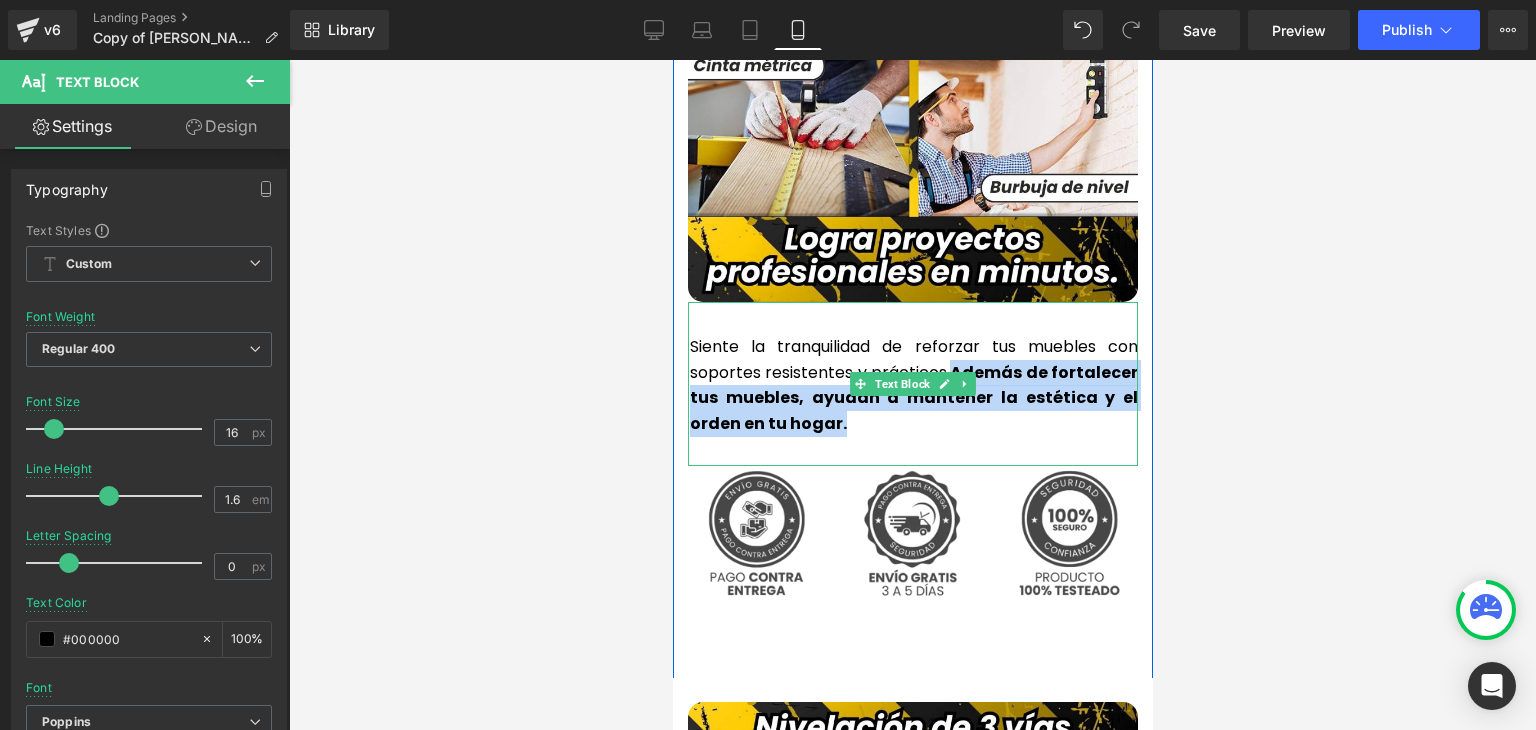 click on "Siente la tranquilidad de reforzar tus muebles con soportes resistentes y prácticos.  Además de fortalecer tus muebles, ayudan a mantener la estética y el orden en tu hogar." at bounding box center [913, 385] 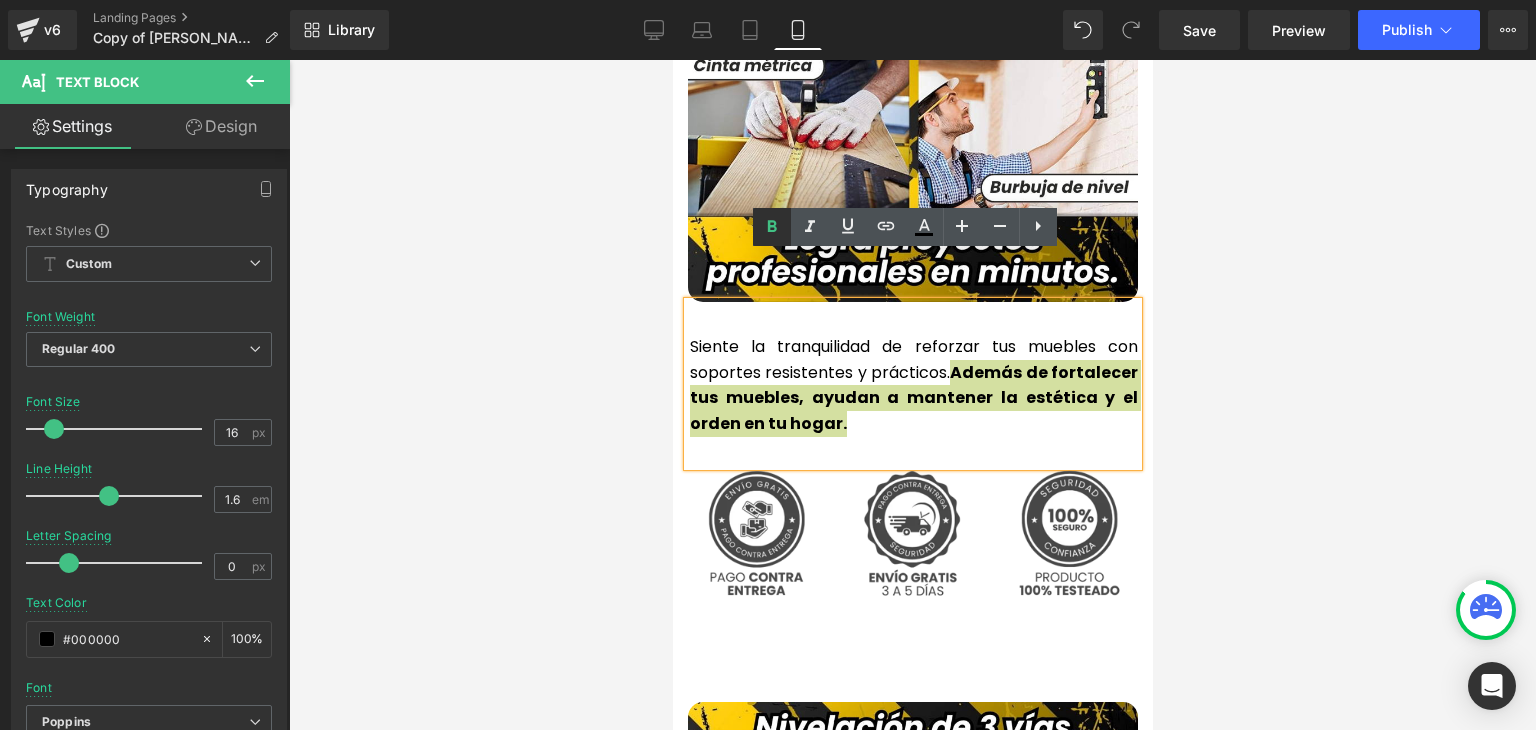 click 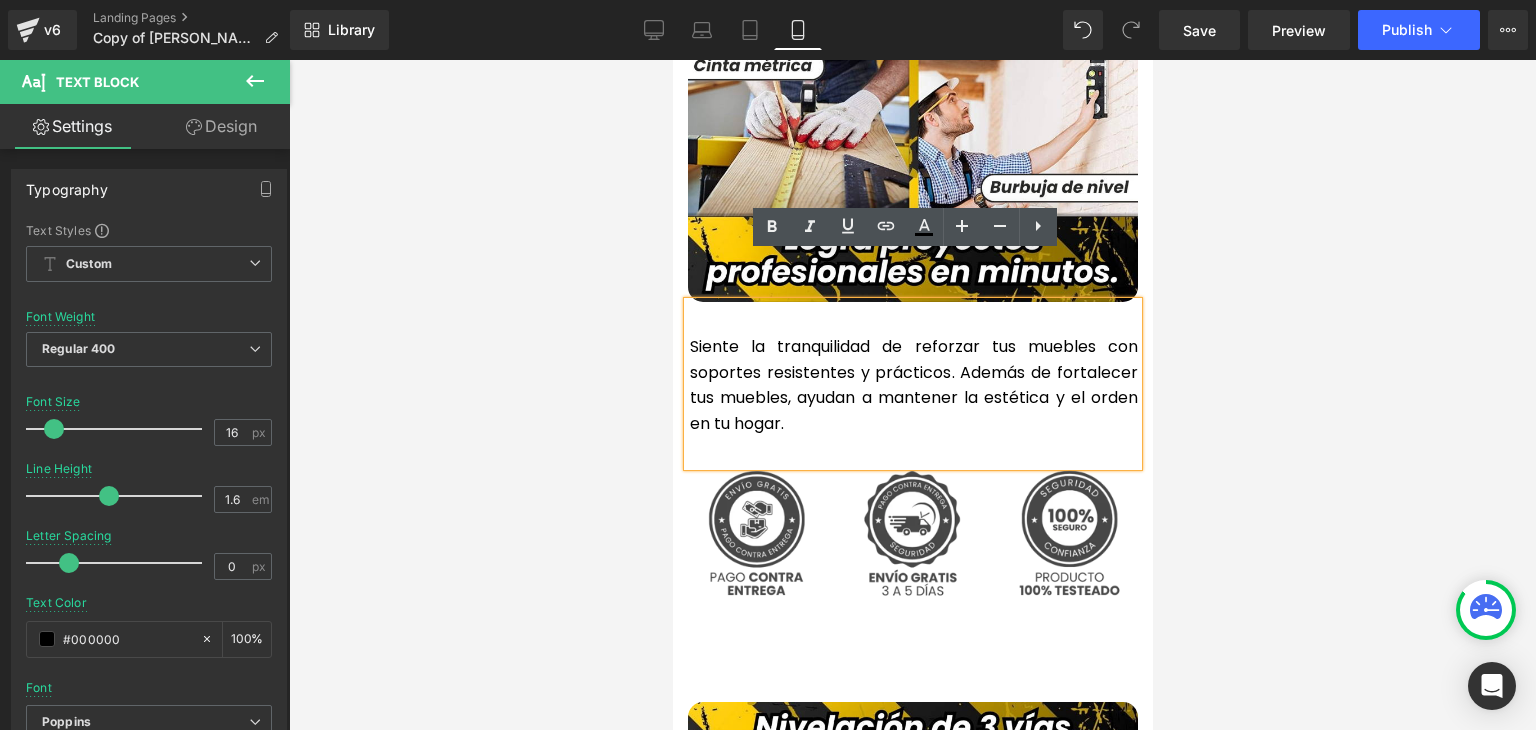 click on "Siente la tranquilidad de reforzar tus muebles con soportes resistentes y prácticos. Además de fortalecer tus muebles, ayudan a mantener la estética y el orden en tu hogar." at bounding box center (913, 385) 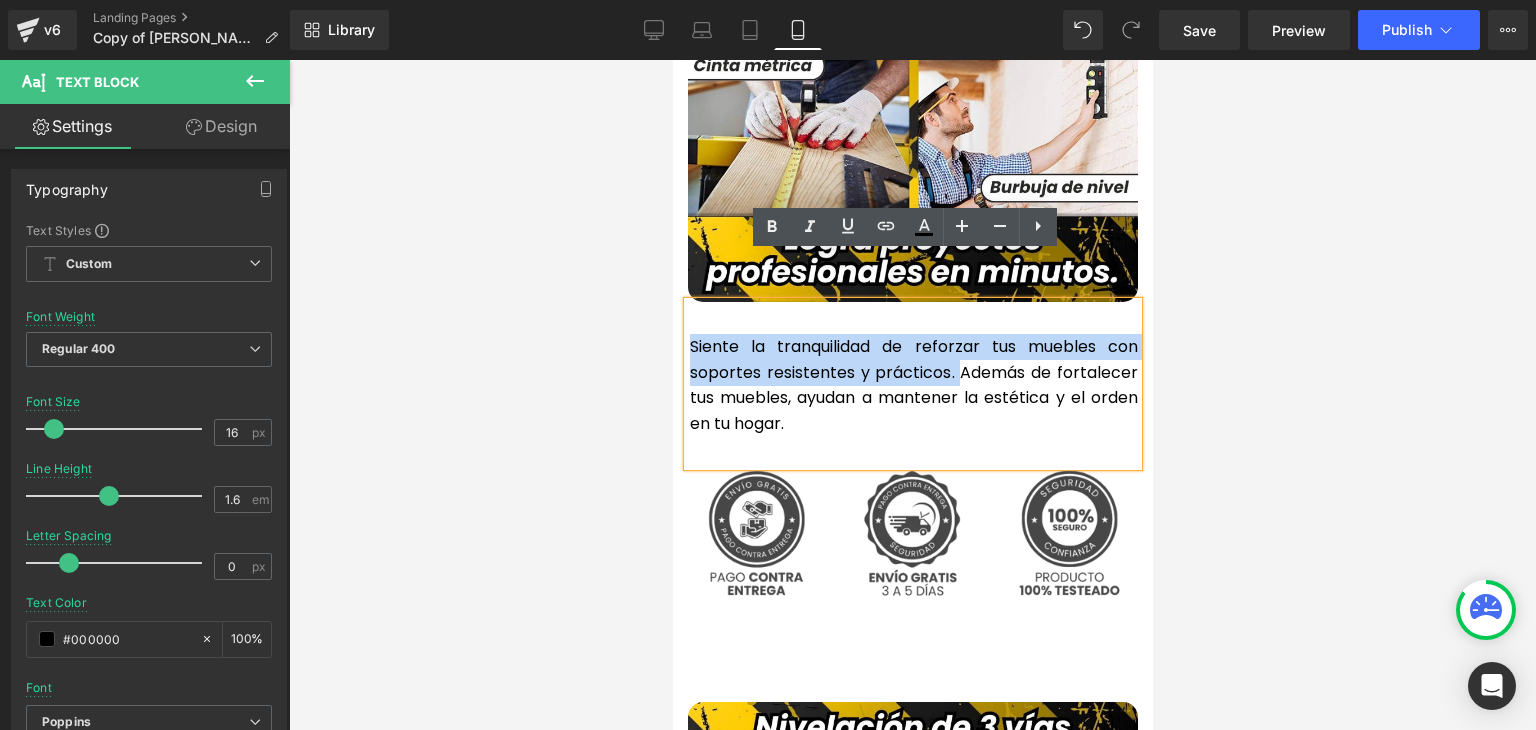 drag, startPoint x: 948, startPoint y: 328, endPoint x: 681, endPoint y: 305, distance: 267.9888 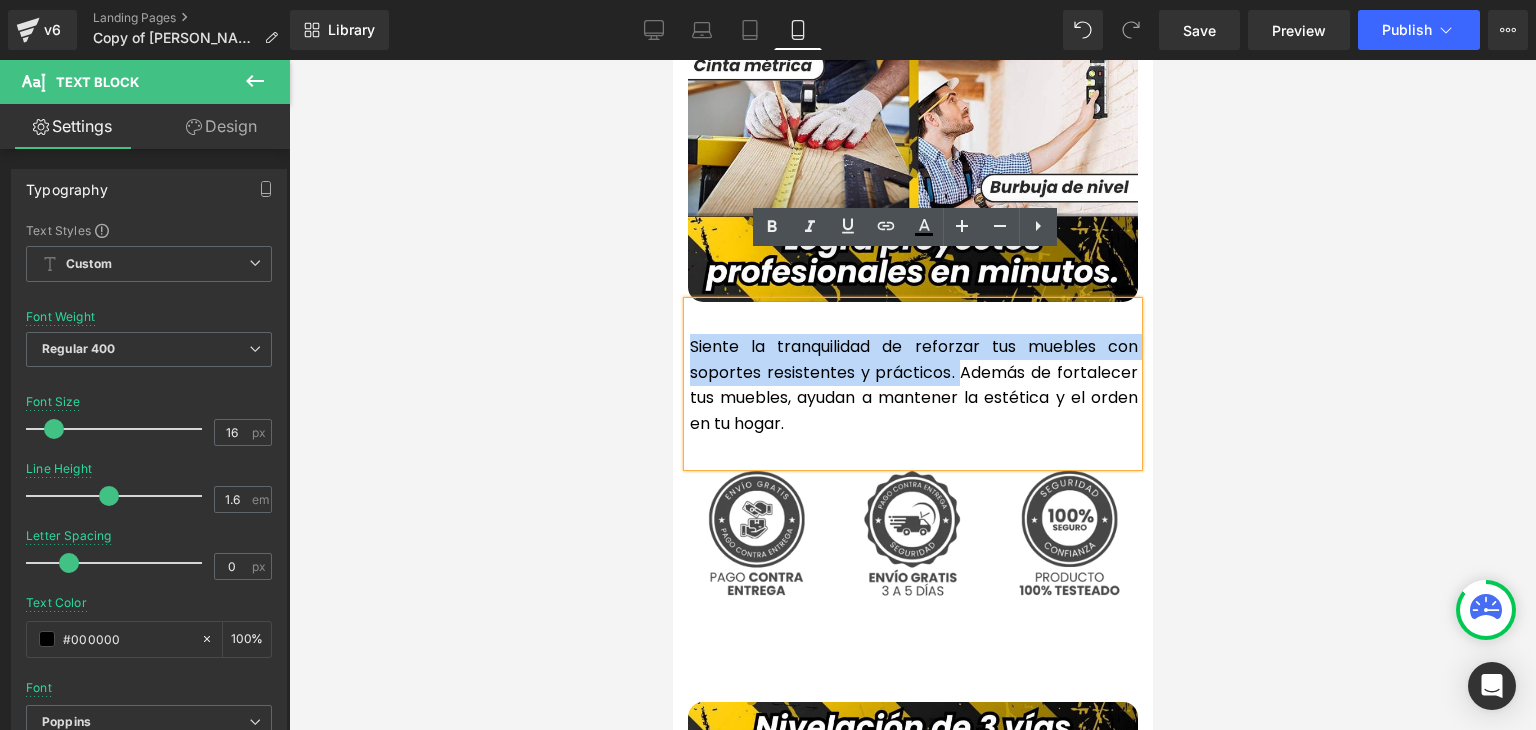 click on "Siente la tranquilidad de reforzar tus muebles con soportes resistentes y prácticos. Además de fortalecer tus muebles, ayudan a mantener la estética y el orden en tu hogar." at bounding box center (913, 385) 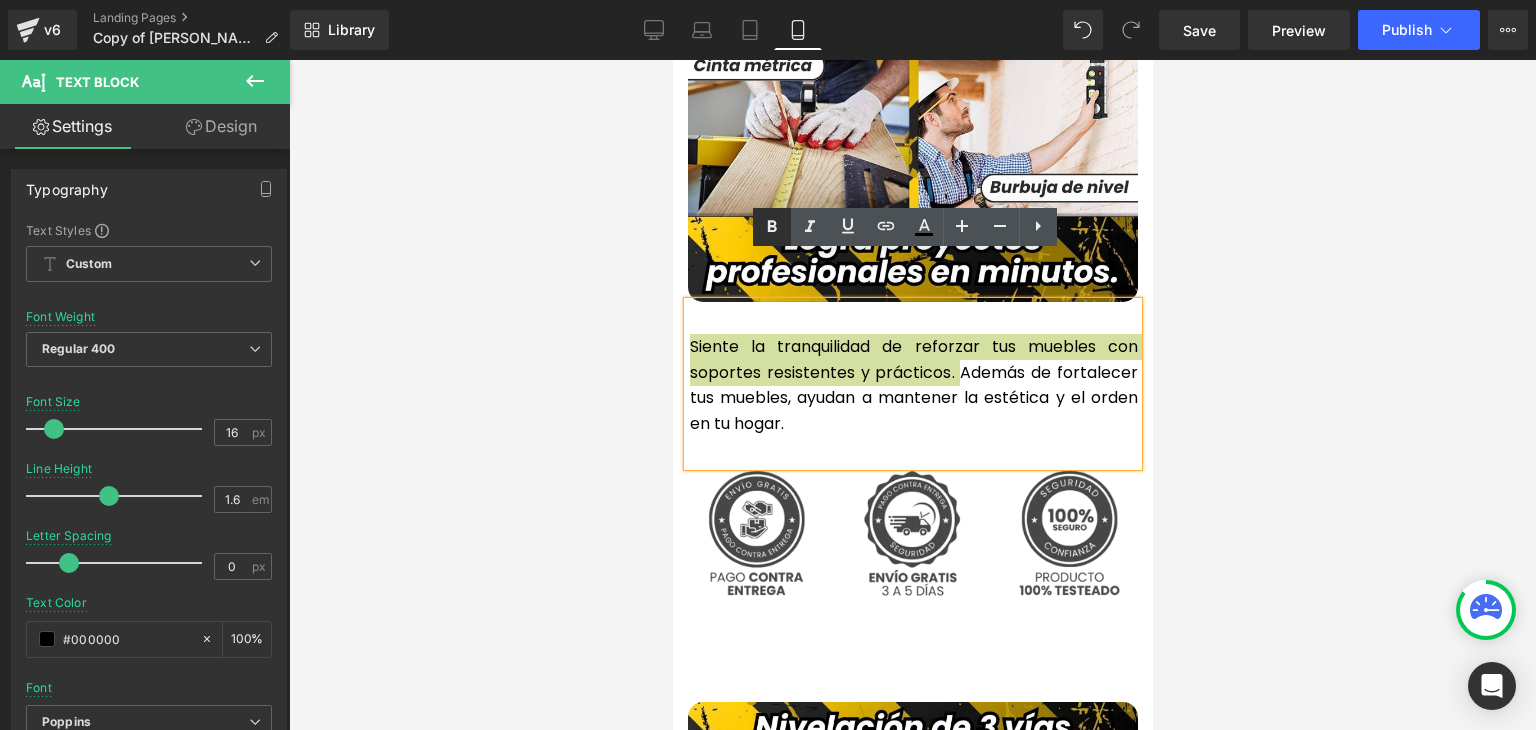 click 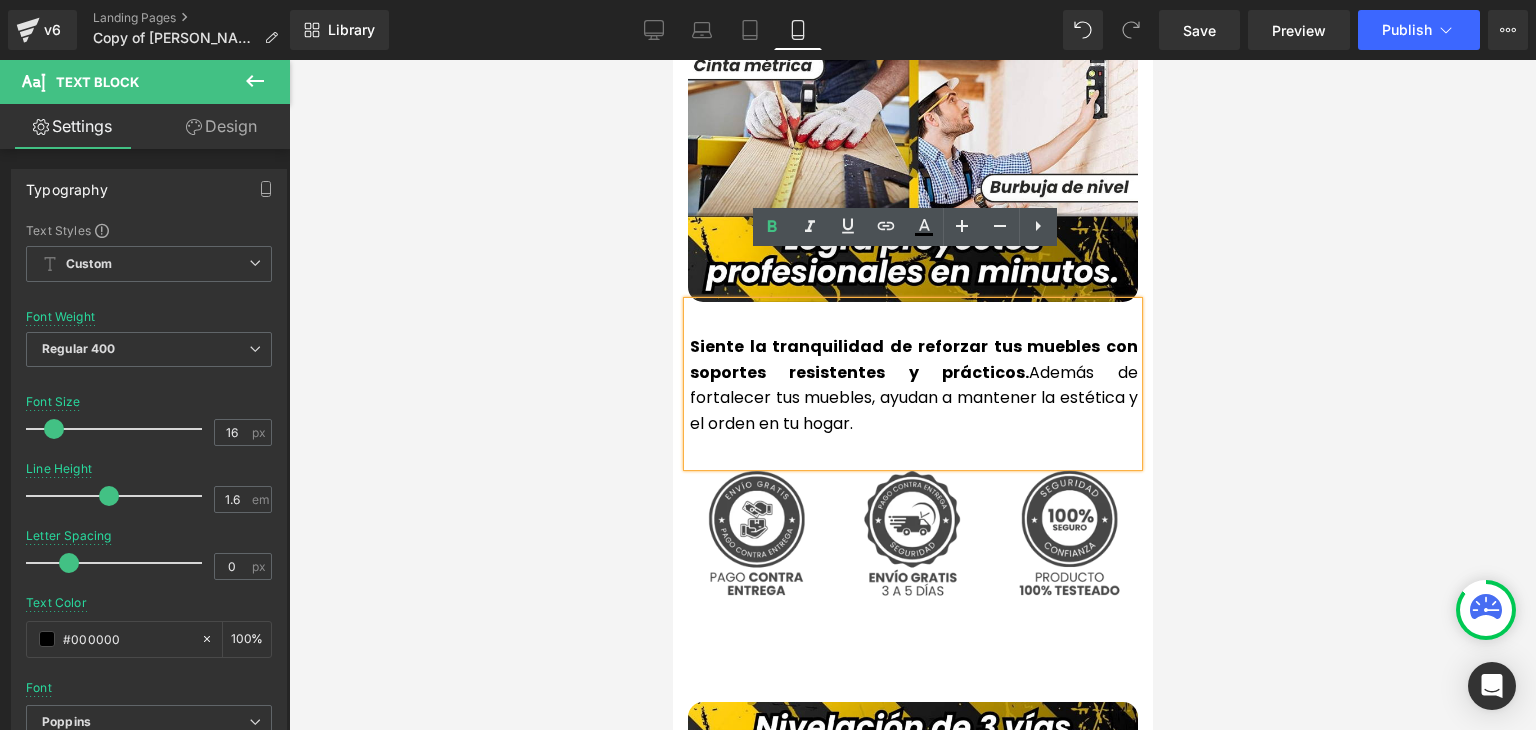 click at bounding box center (912, 395) 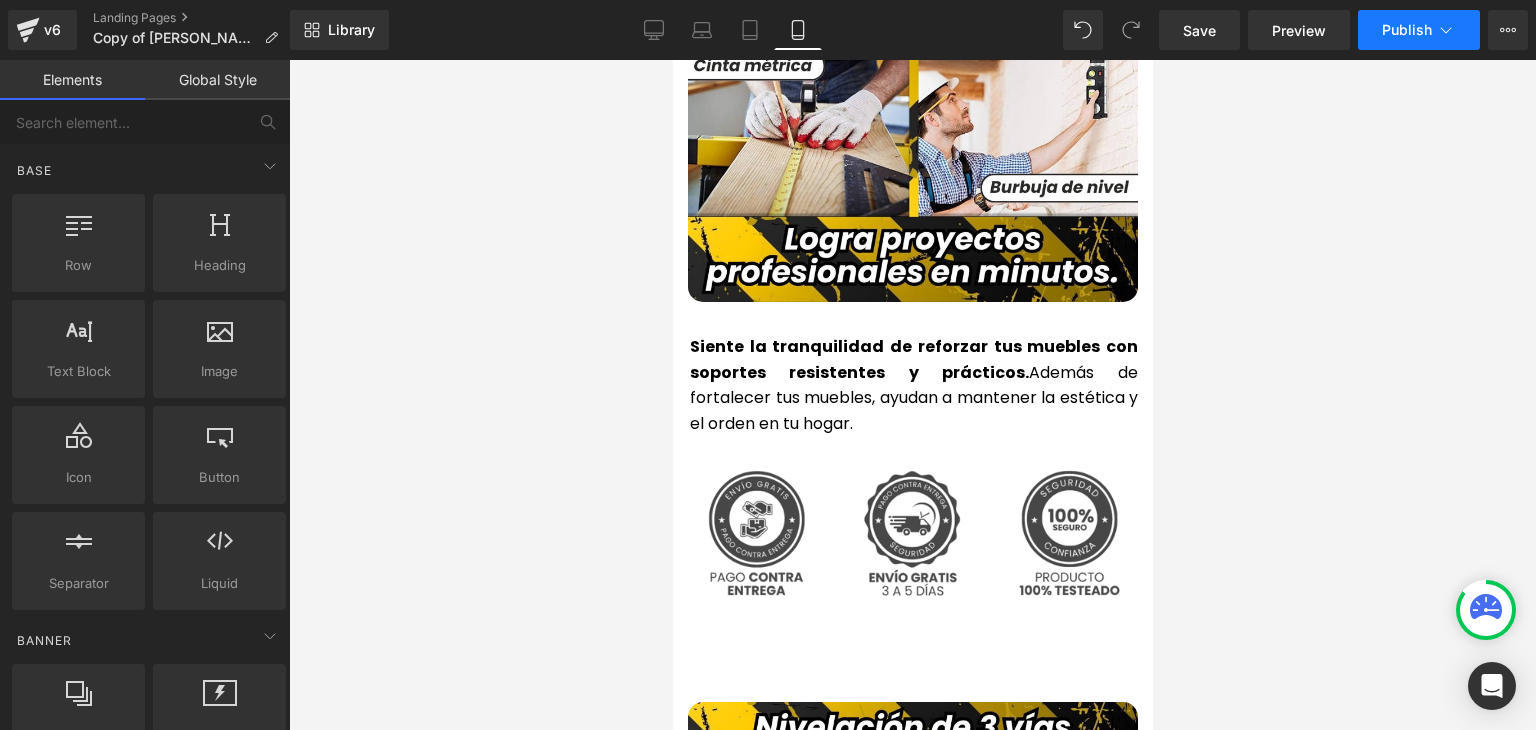 click on "Publish" at bounding box center [1419, 30] 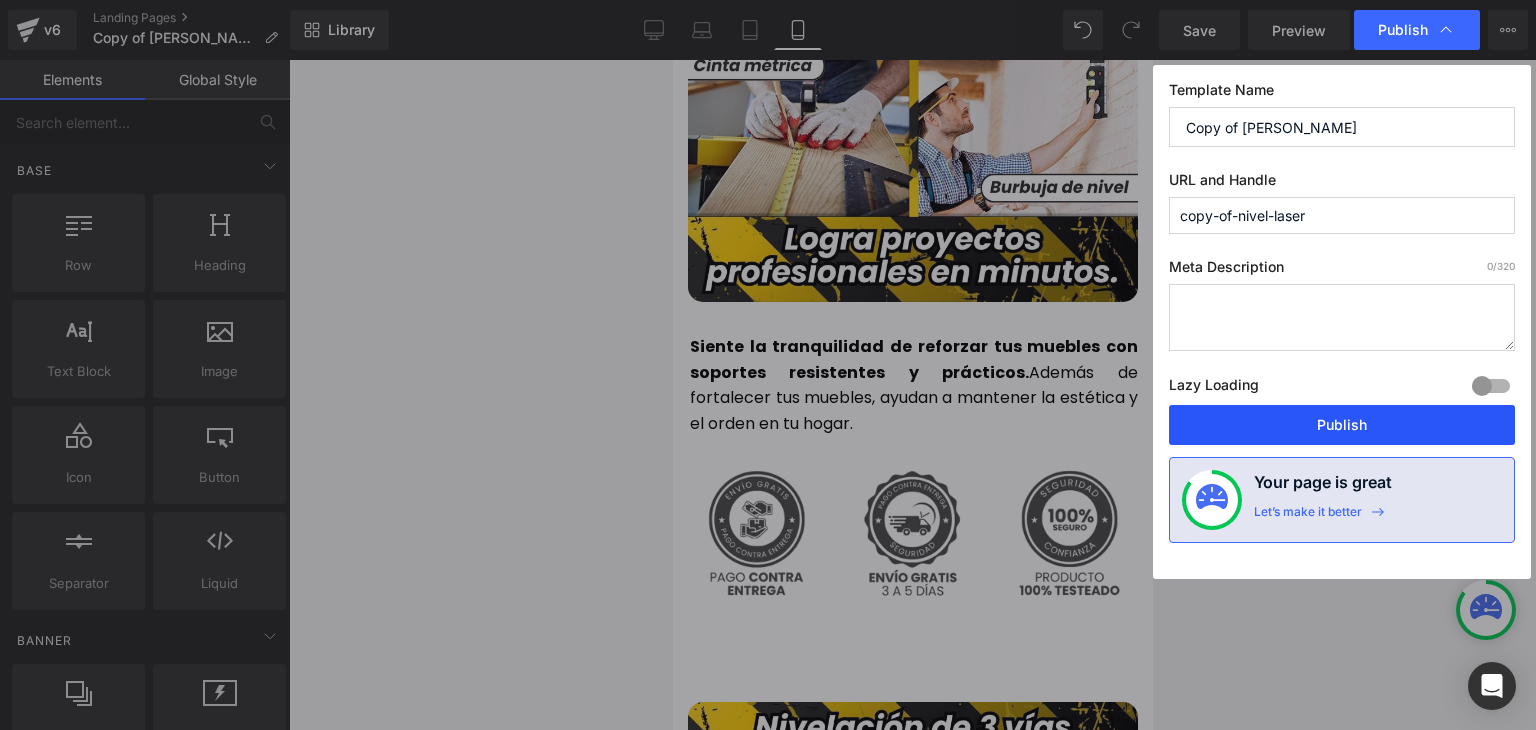 click on "Publish" at bounding box center (1342, 425) 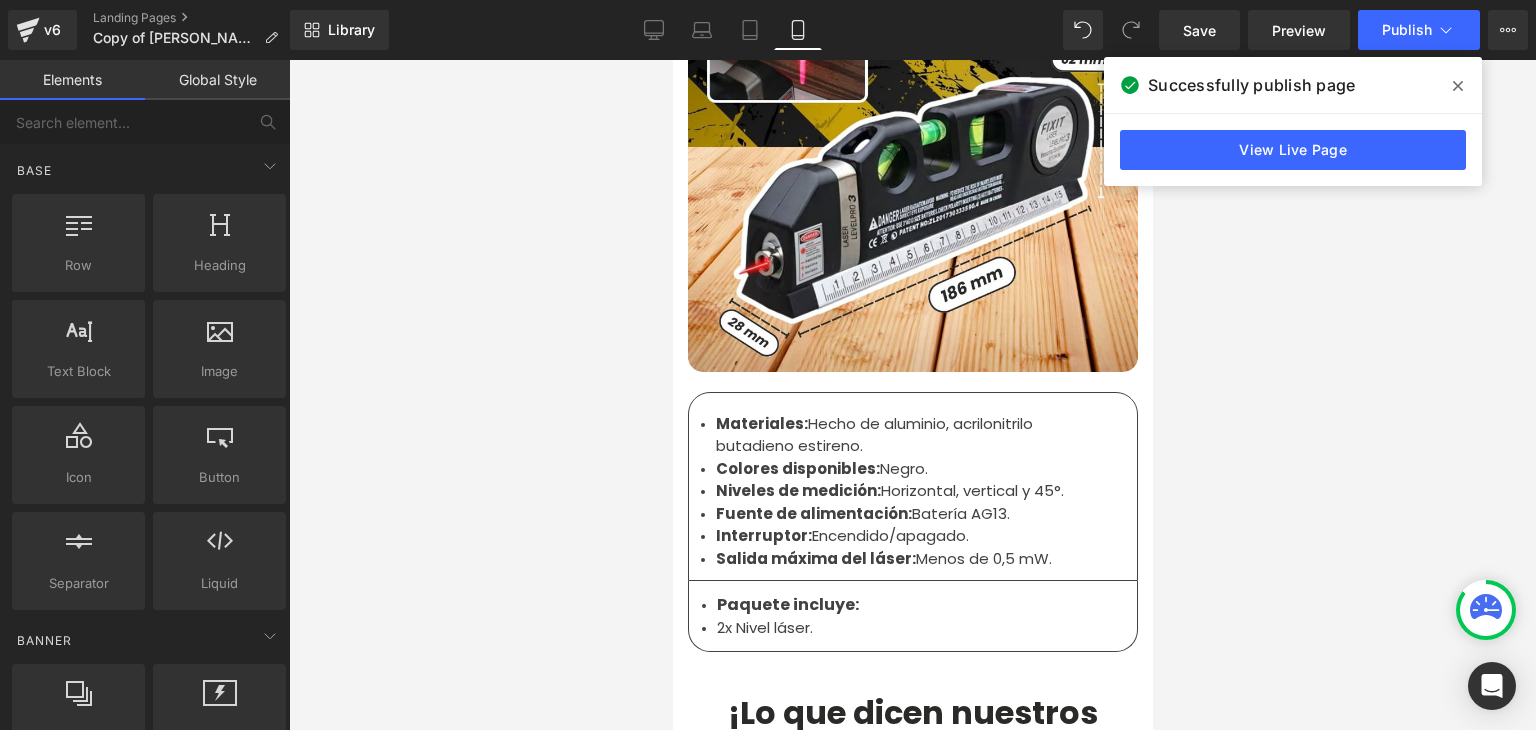 scroll, scrollTop: 6400, scrollLeft: 0, axis: vertical 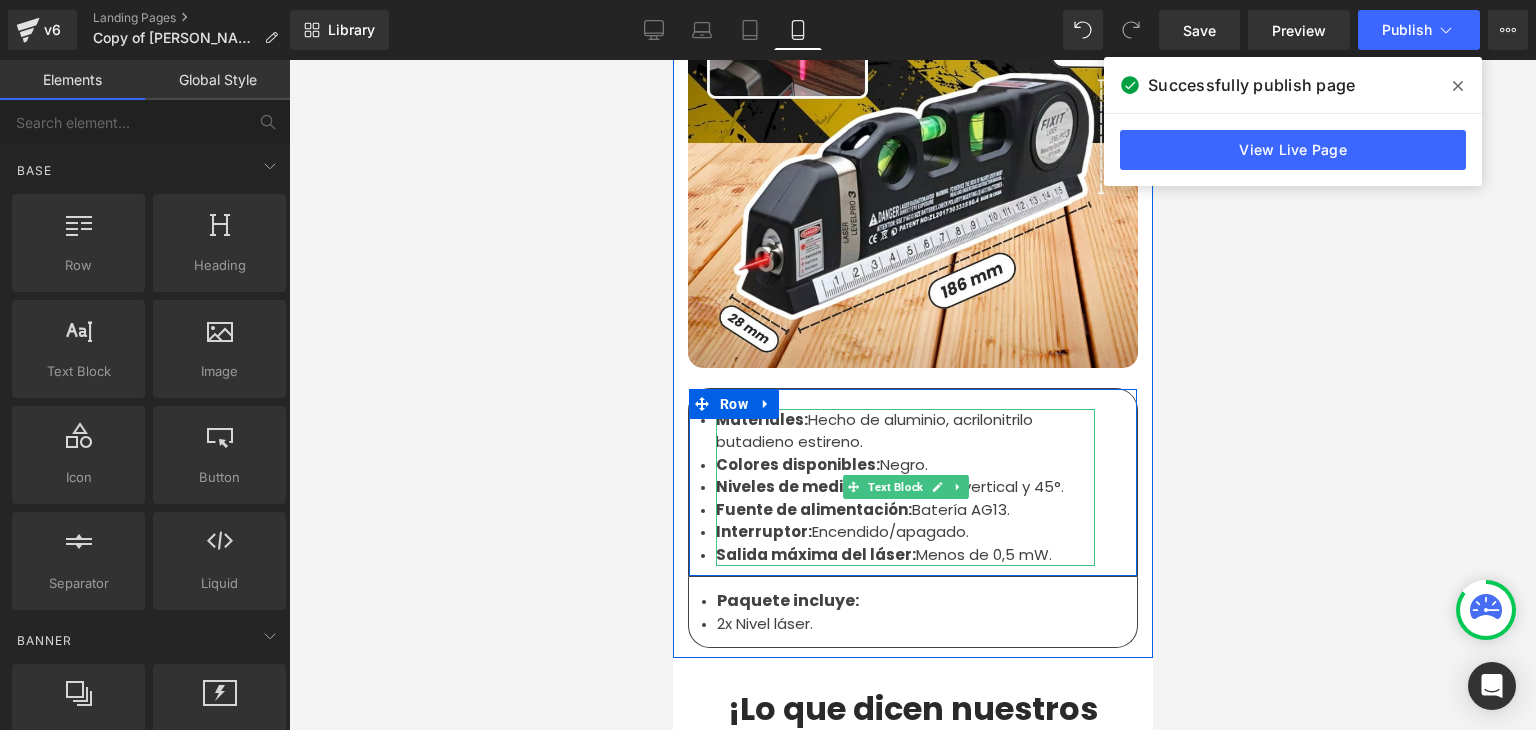 click on "Niveles de medición:" at bounding box center [797, 486] 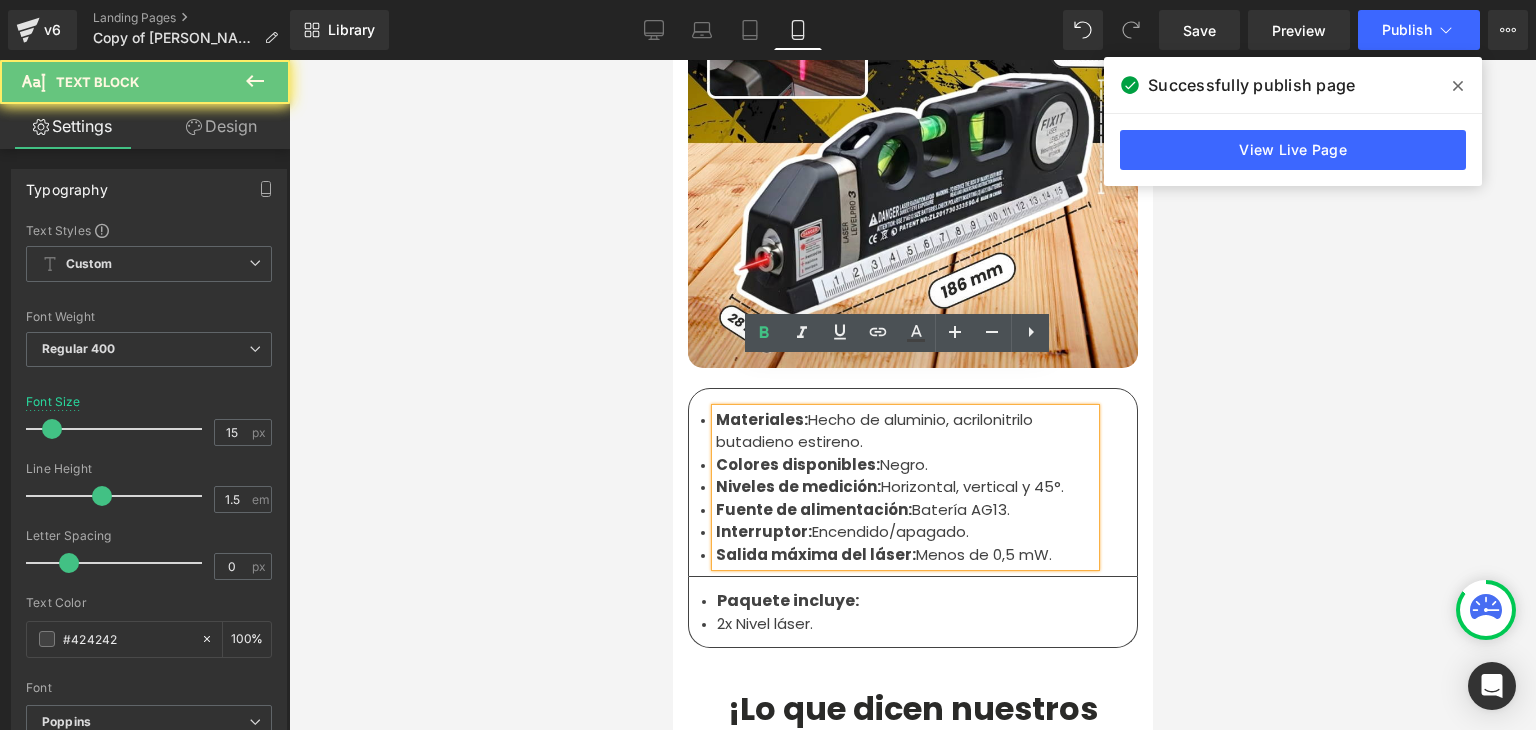 click on "Interruptor:  Encendido/apagado." at bounding box center (904, 532) 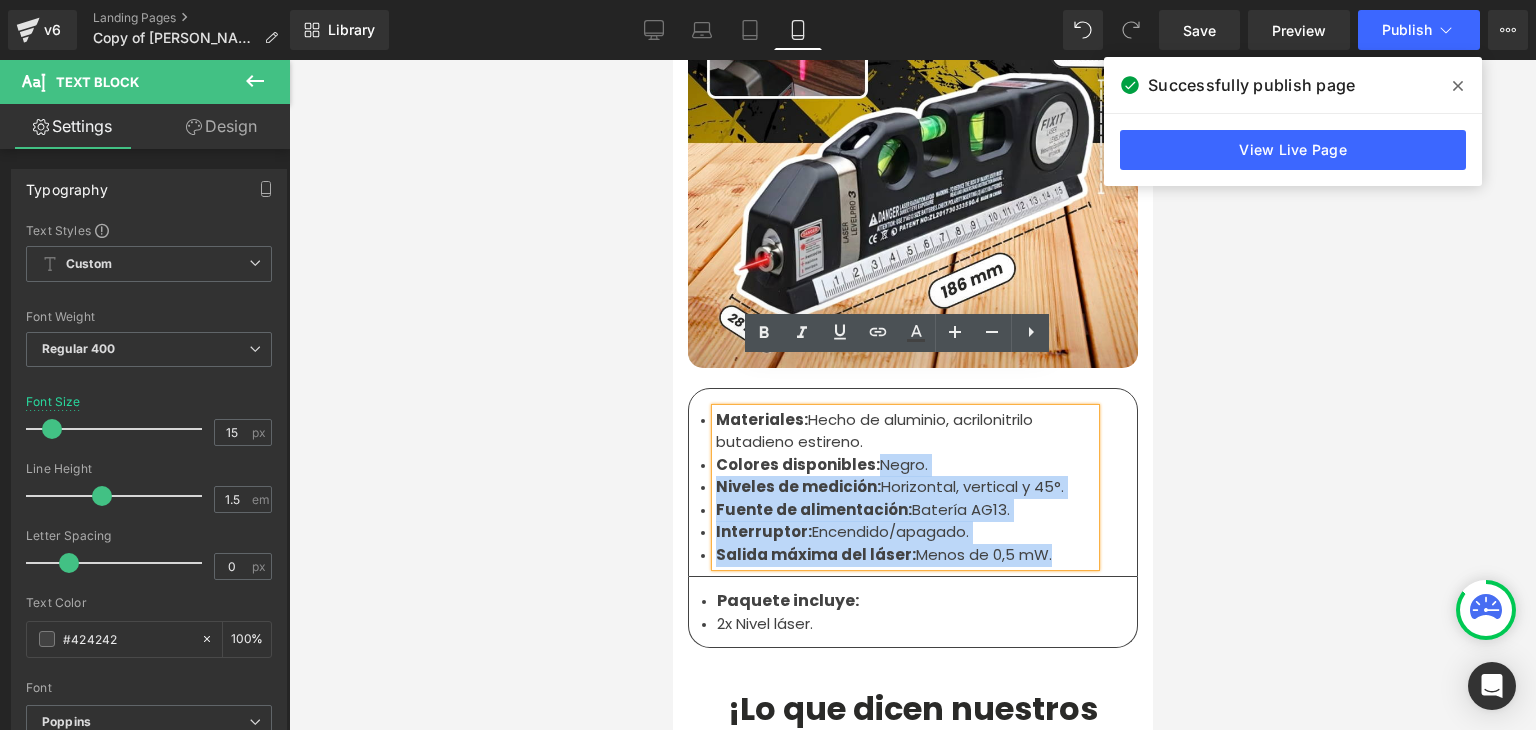 drag, startPoint x: 1045, startPoint y: 508, endPoint x: 866, endPoint y: 416, distance: 201.25854 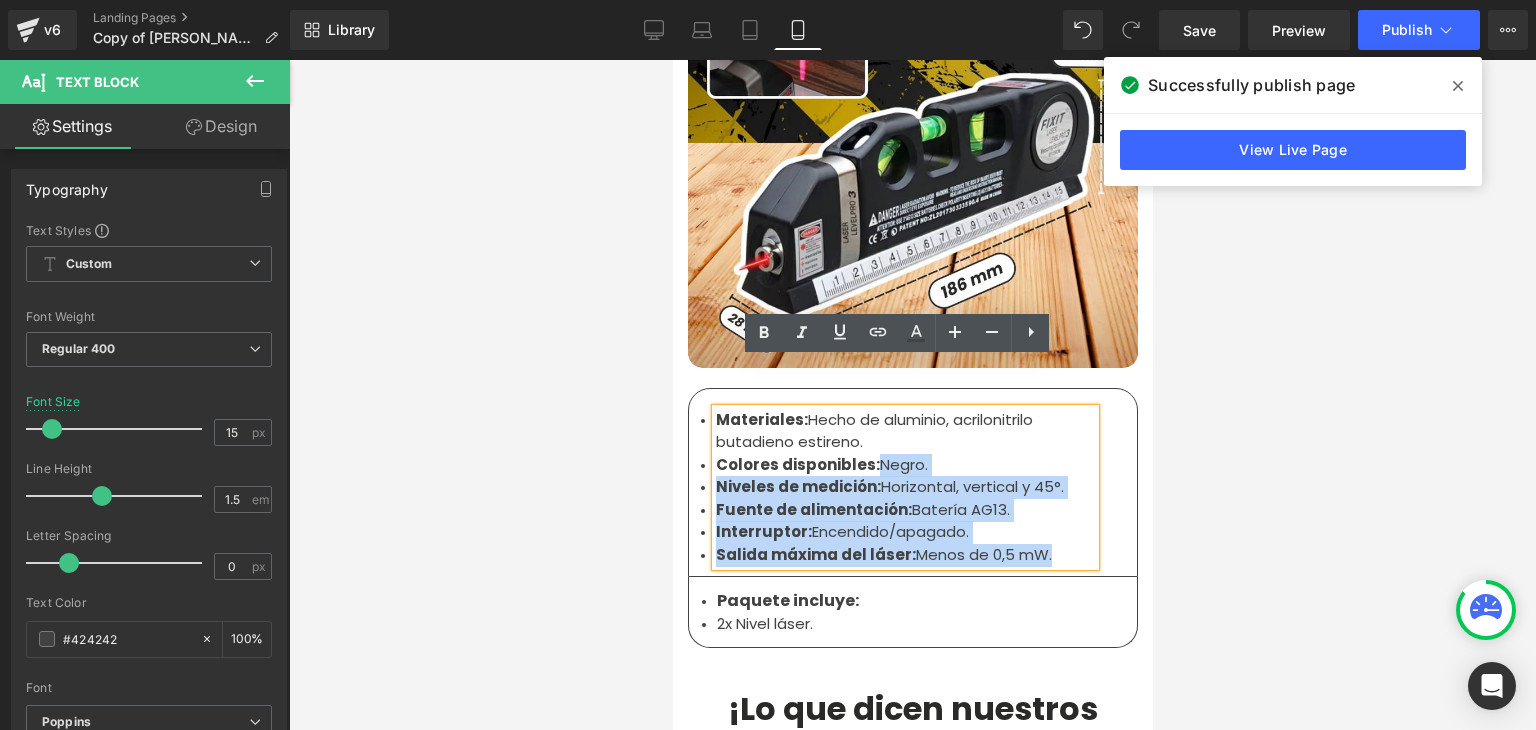 click on "Materiales:   Hecho de aluminio, acrilonitrilo butadieno estireno. Colores disponibles:  Negro. Niveles de medición:  Horizontal, vertical y 45°. Fuente de alimentación:  Batería AG13. Interruptor:  Encendido/apagado. Salida máxima del láser:  Menos de 0,5 mW." at bounding box center [904, 488] 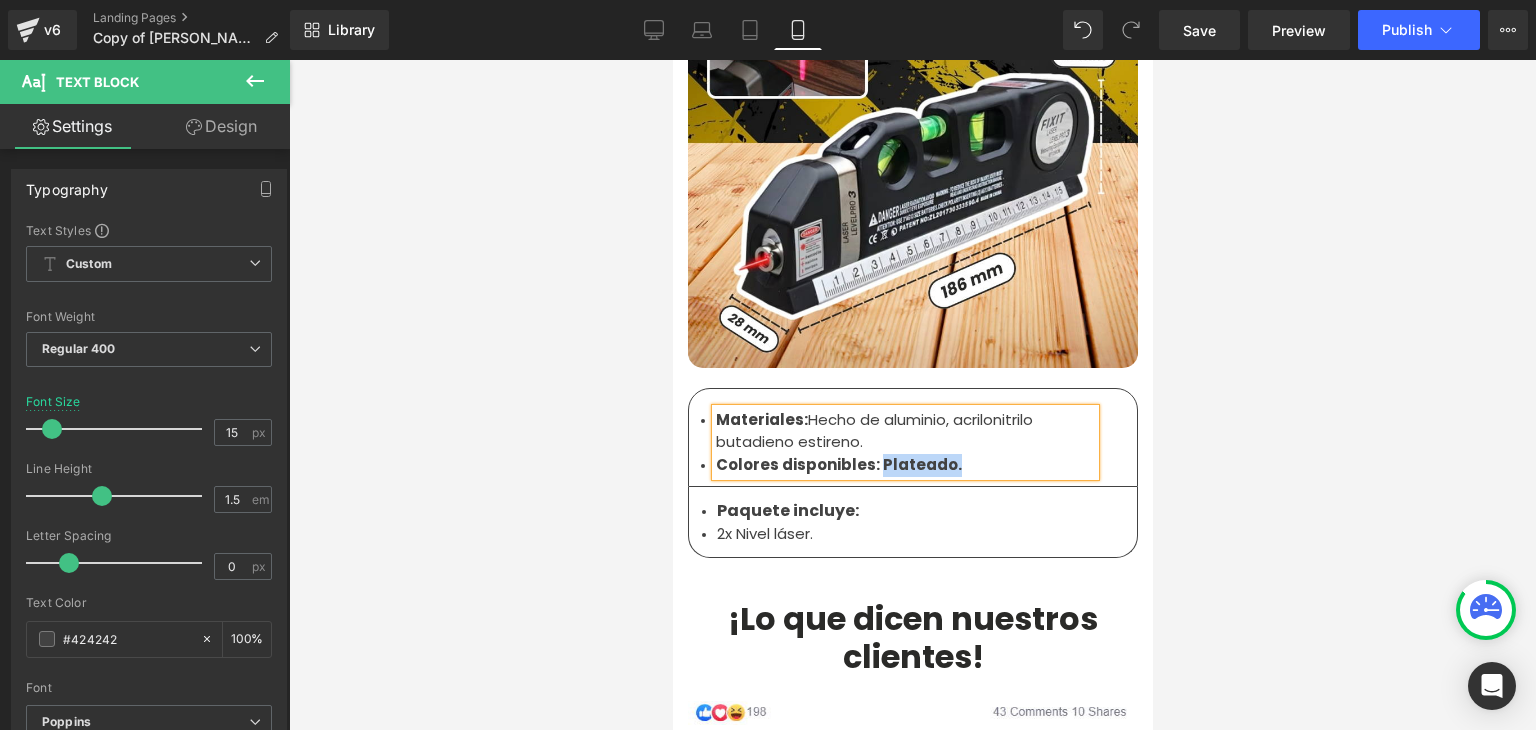 drag, startPoint x: 955, startPoint y: 414, endPoint x: 869, endPoint y: 419, distance: 86.145226 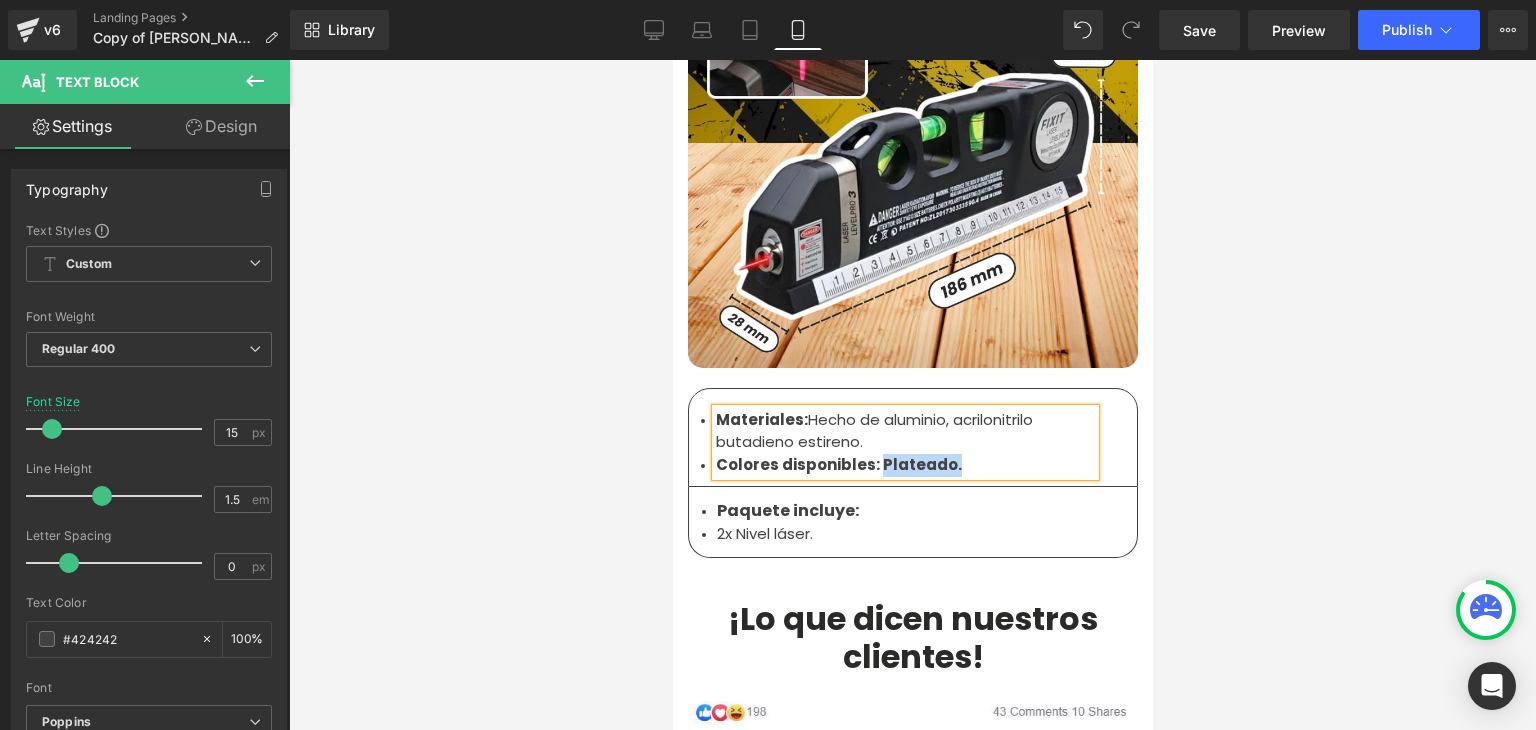 click on "Colores disponibles: Plateado." at bounding box center (904, 465) 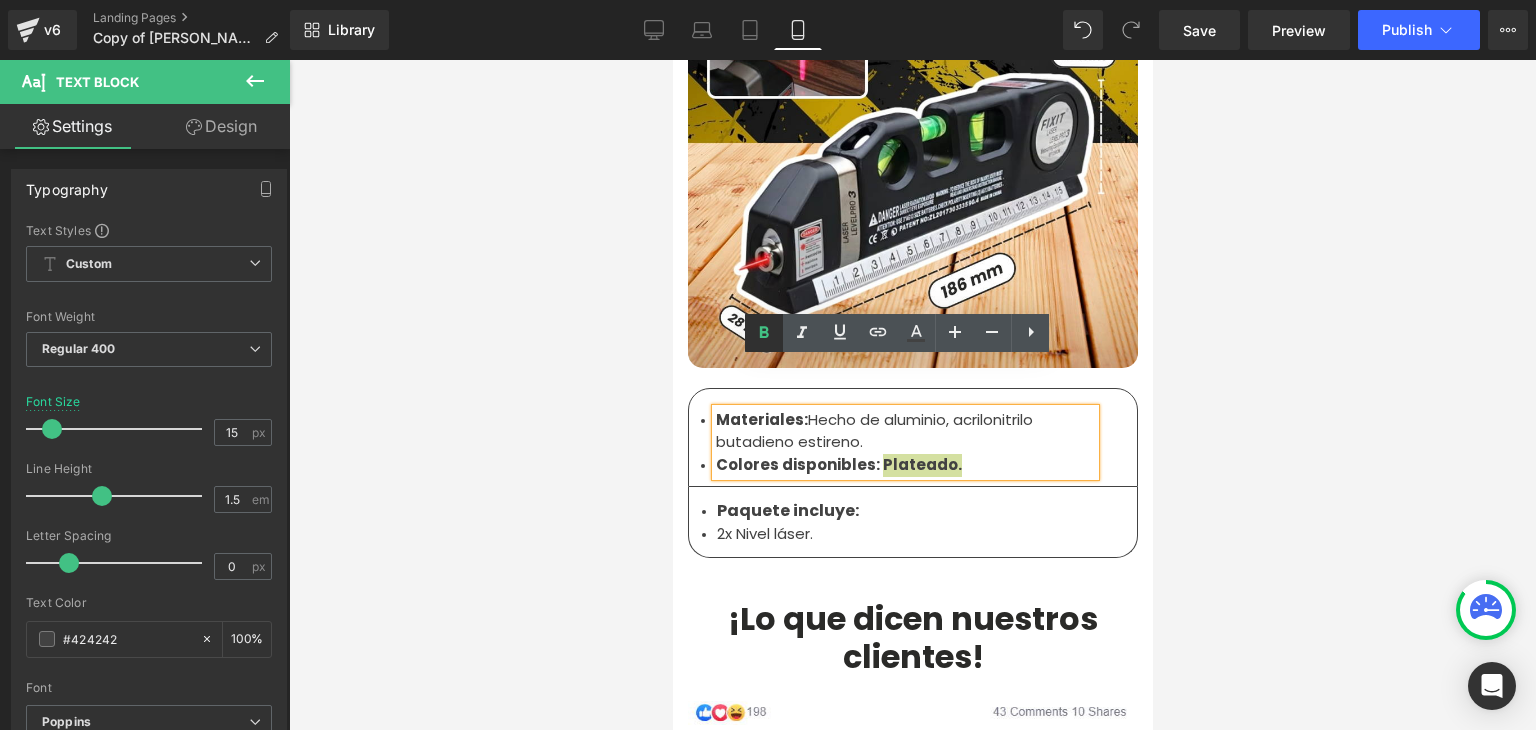 click 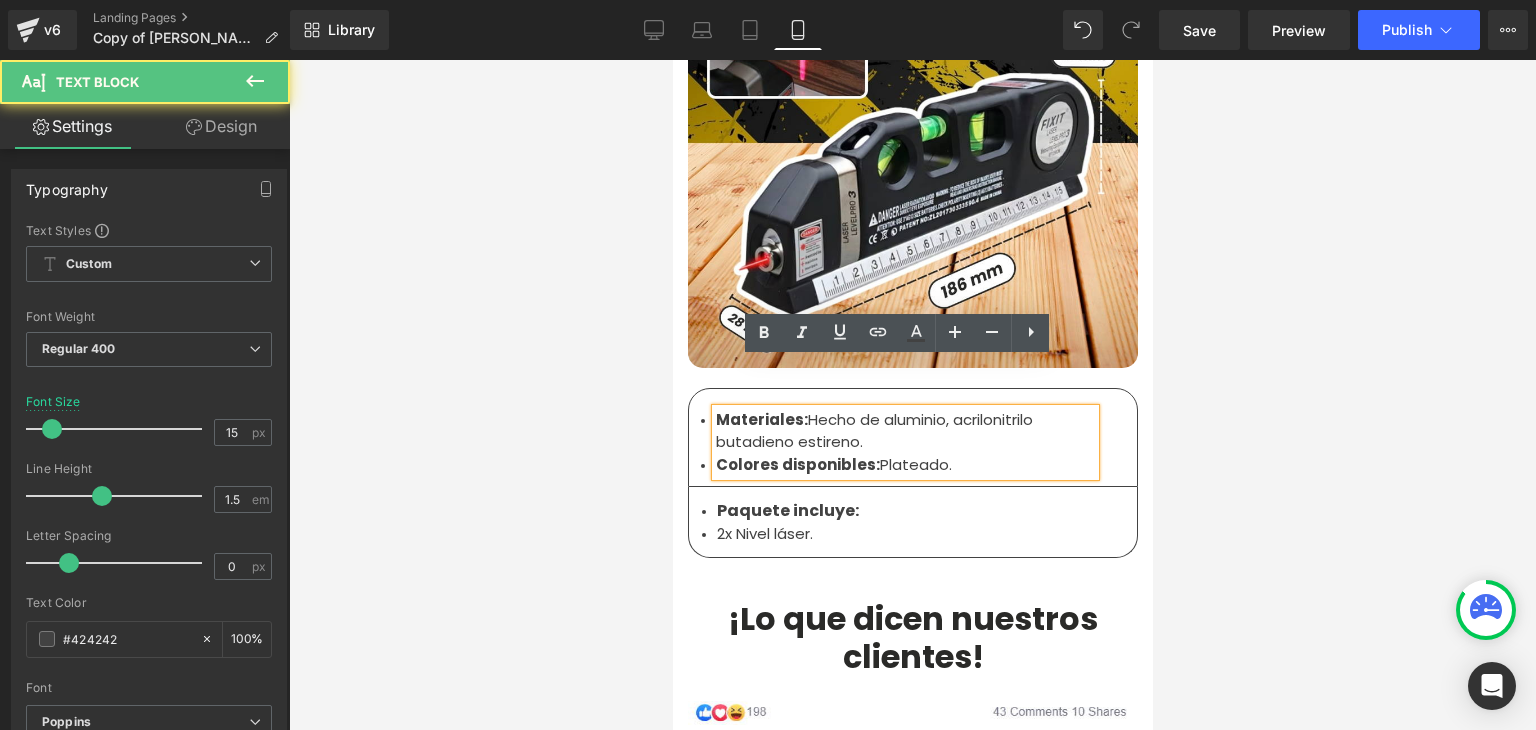 click on "Materiales:   Hecho de aluminio, acrilonitrilo butadieno estireno." at bounding box center (904, 431) 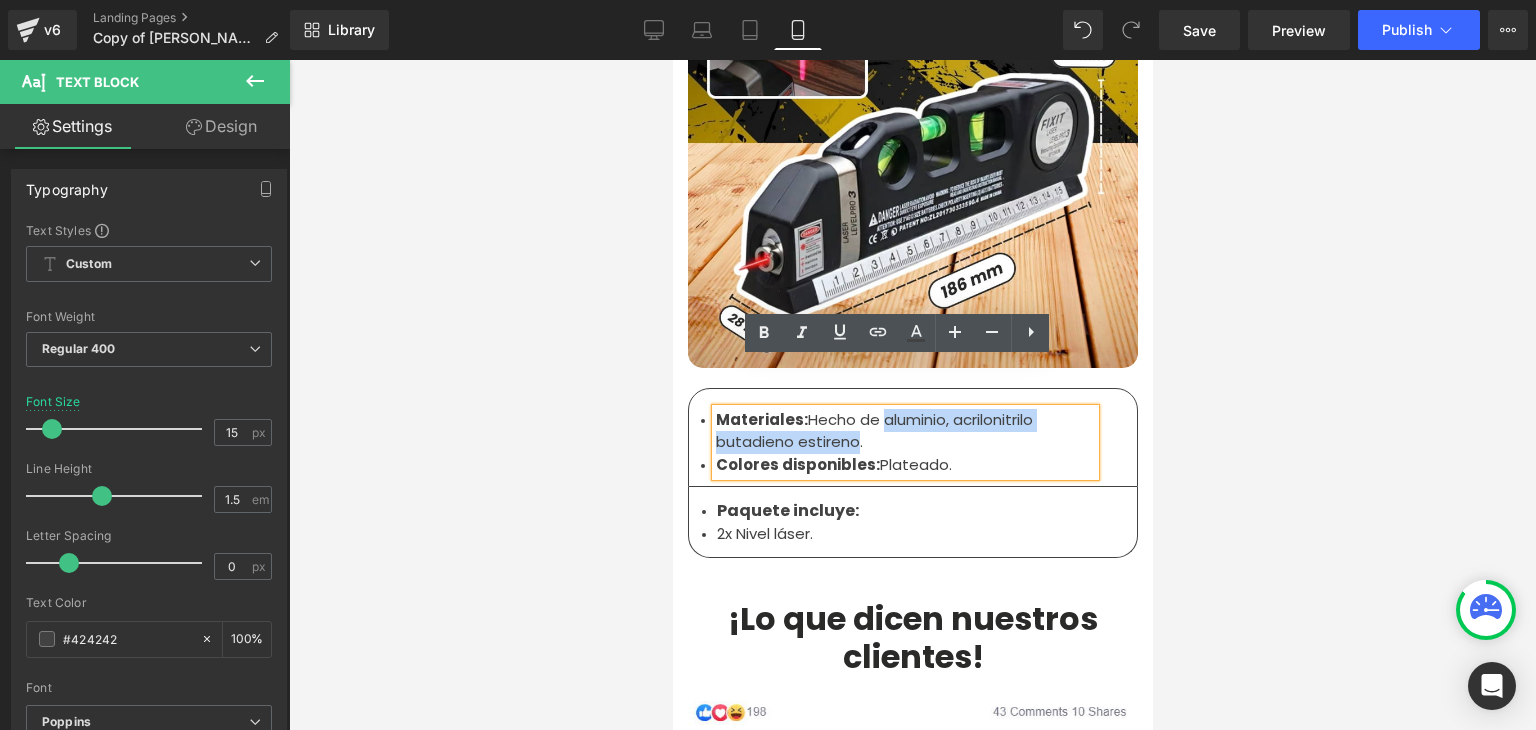 drag, startPoint x: 847, startPoint y: 393, endPoint x: 877, endPoint y: 371, distance: 37.202152 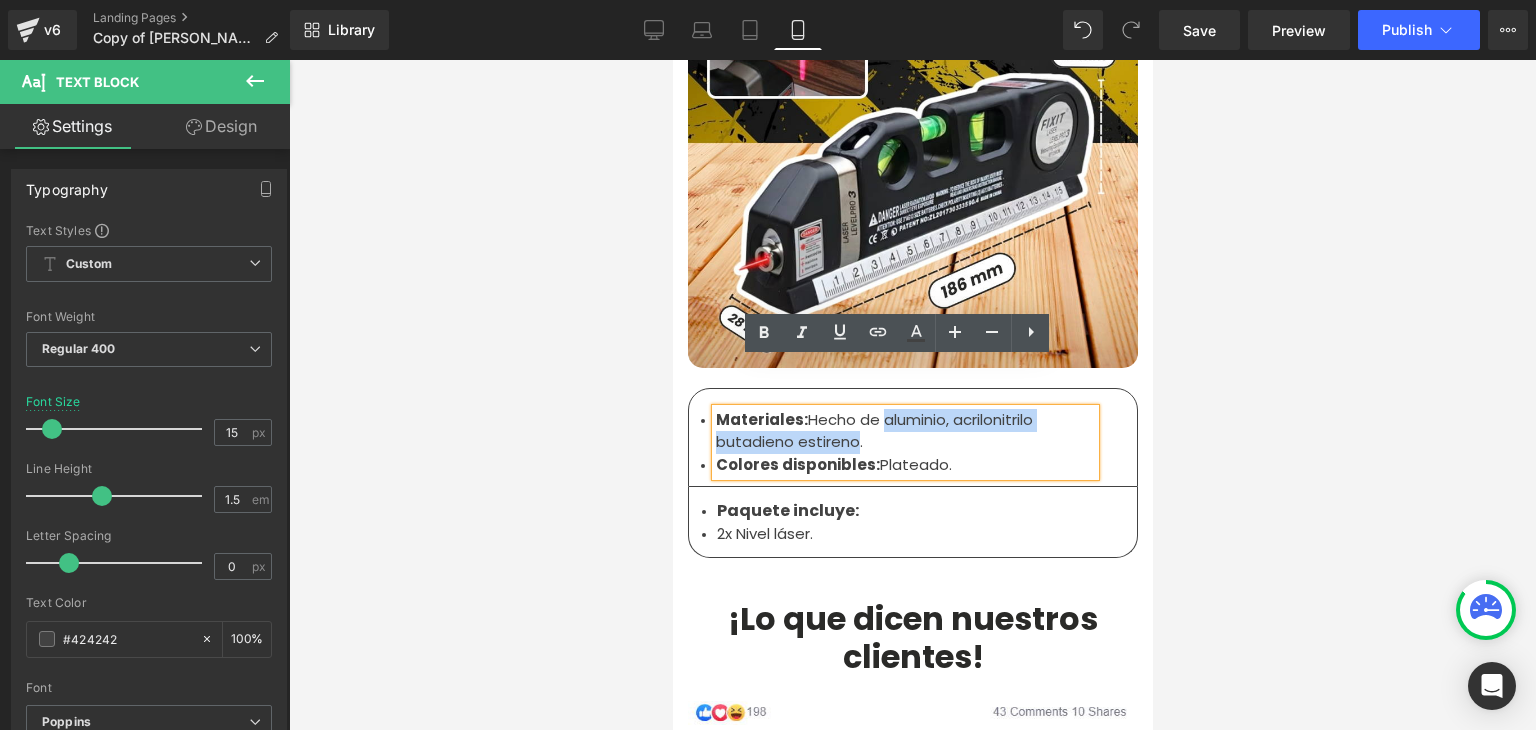 click on "Materiales:   Hecho de aluminio, acrilonitrilo butadieno estireno." at bounding box center (904, 431) 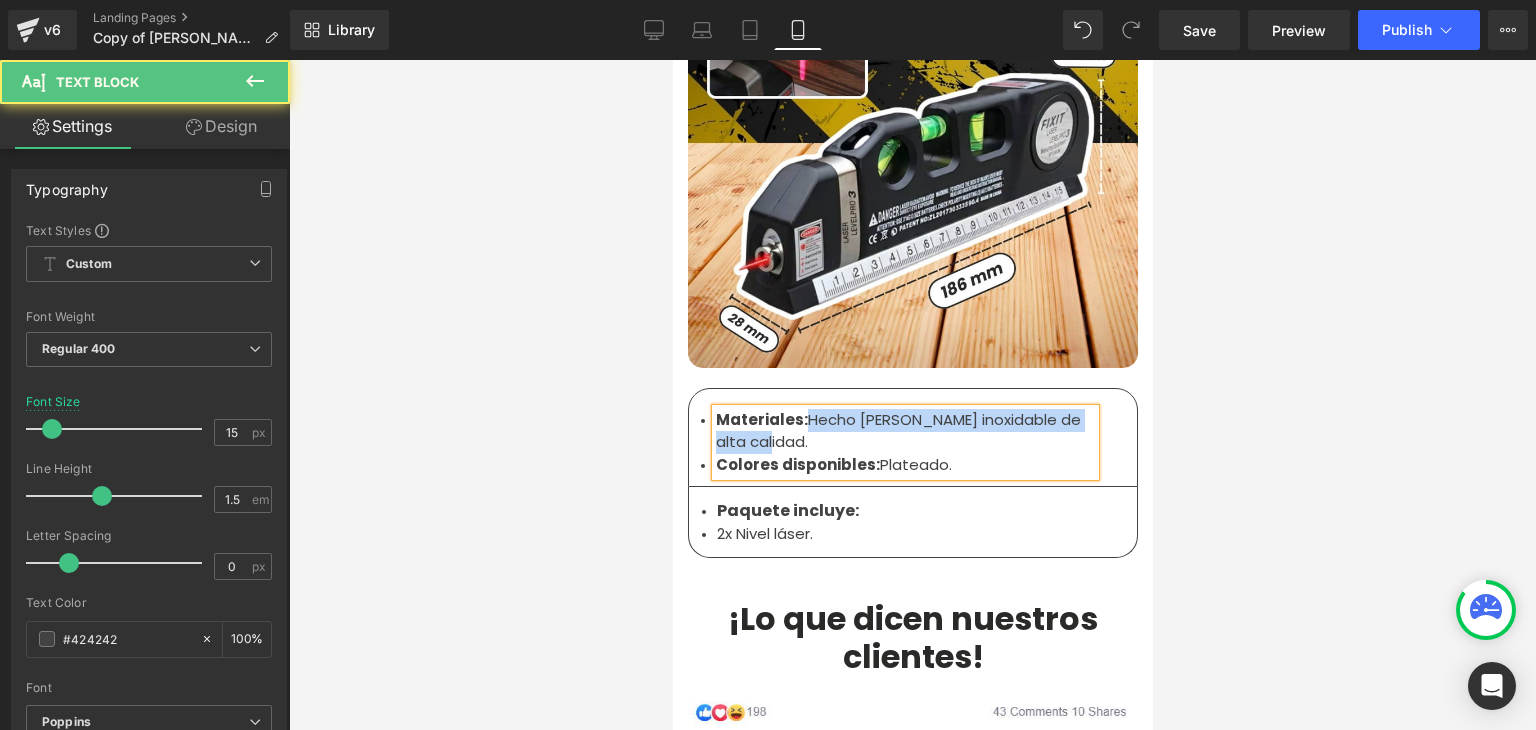 drag, startPoint x: 772, startPoint y: 394, endPoint x: 804, endPoint y: 370, distance: 40 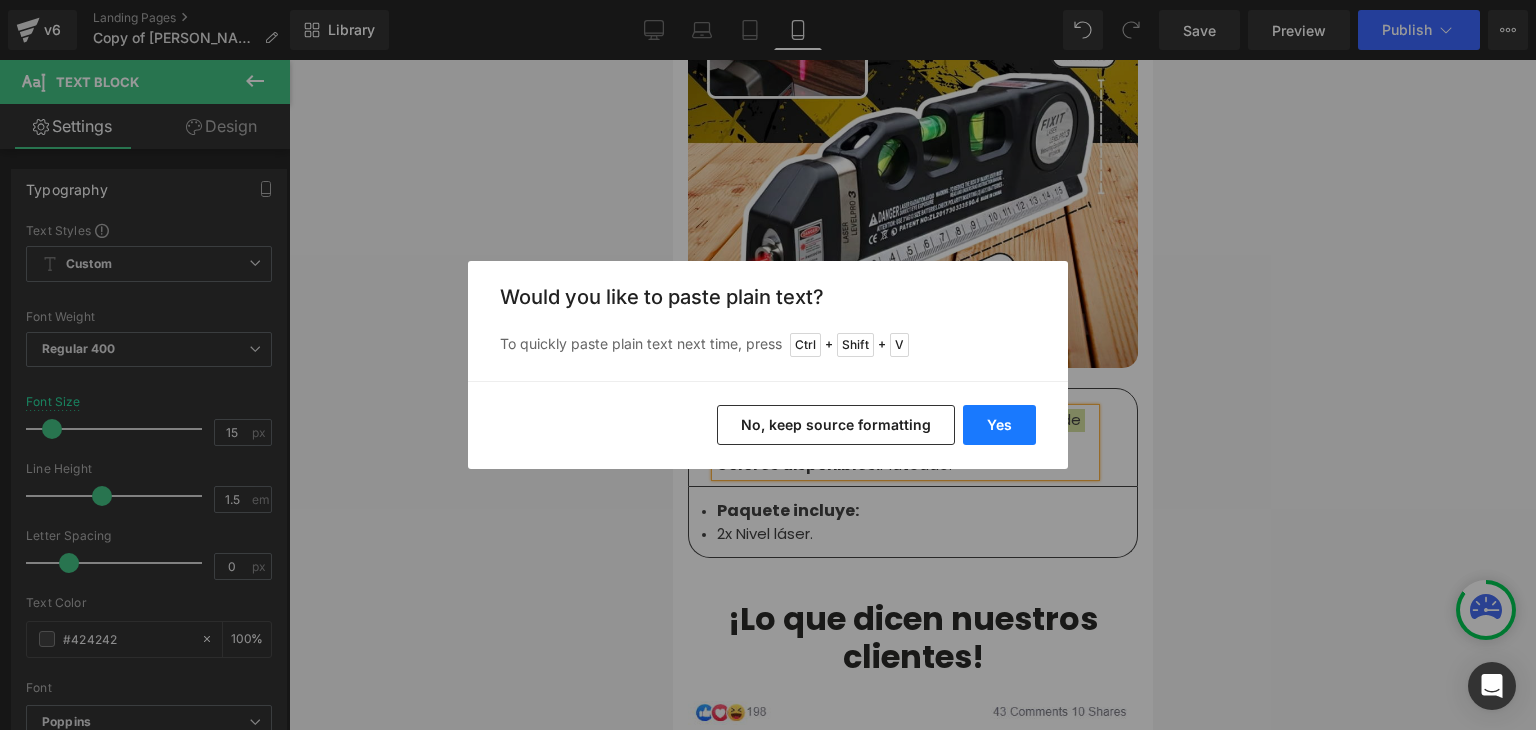 click on "Yes" at bounding box center (999, 425) 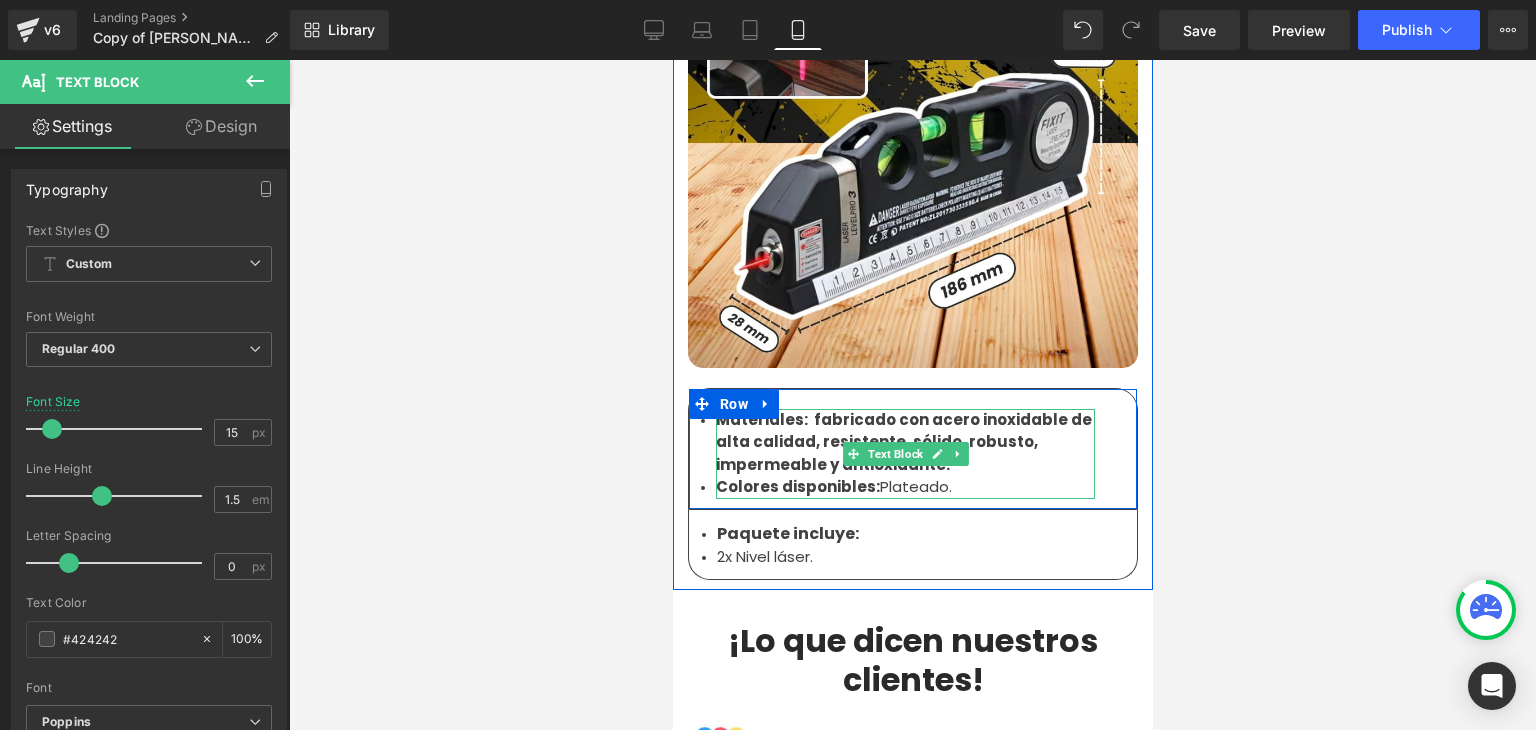 click on "Materiales:  fabricado con acero inoxidable de alta calidad, resistente, sólido, robusto, impermeable y antioxidante." at bounding box center [903, 442] 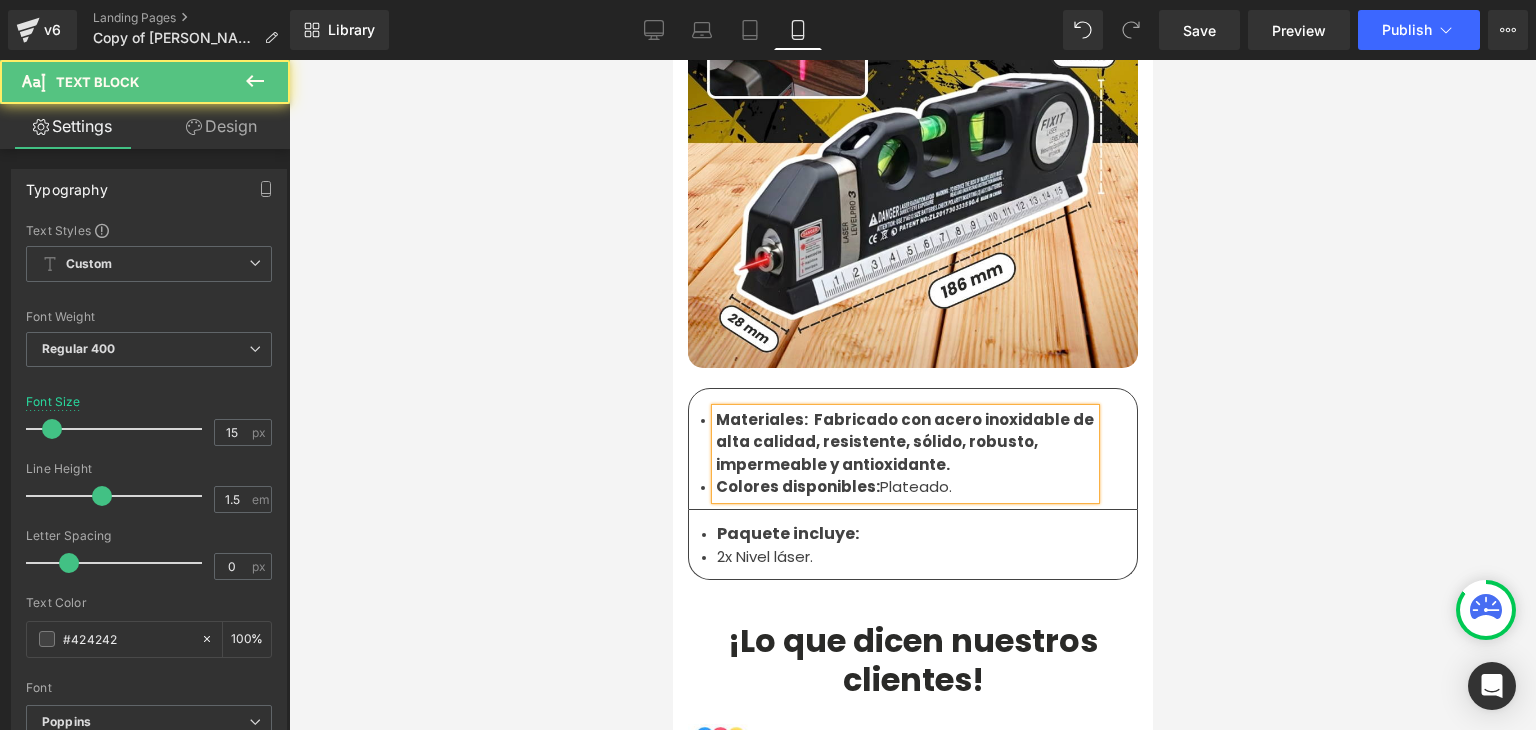 click on "Materiales:  Fabricado con acero inoxidable de alta calidad, resistente, sólido, robusto, impermeable y antioxidante." at bounding box center (904, 442) 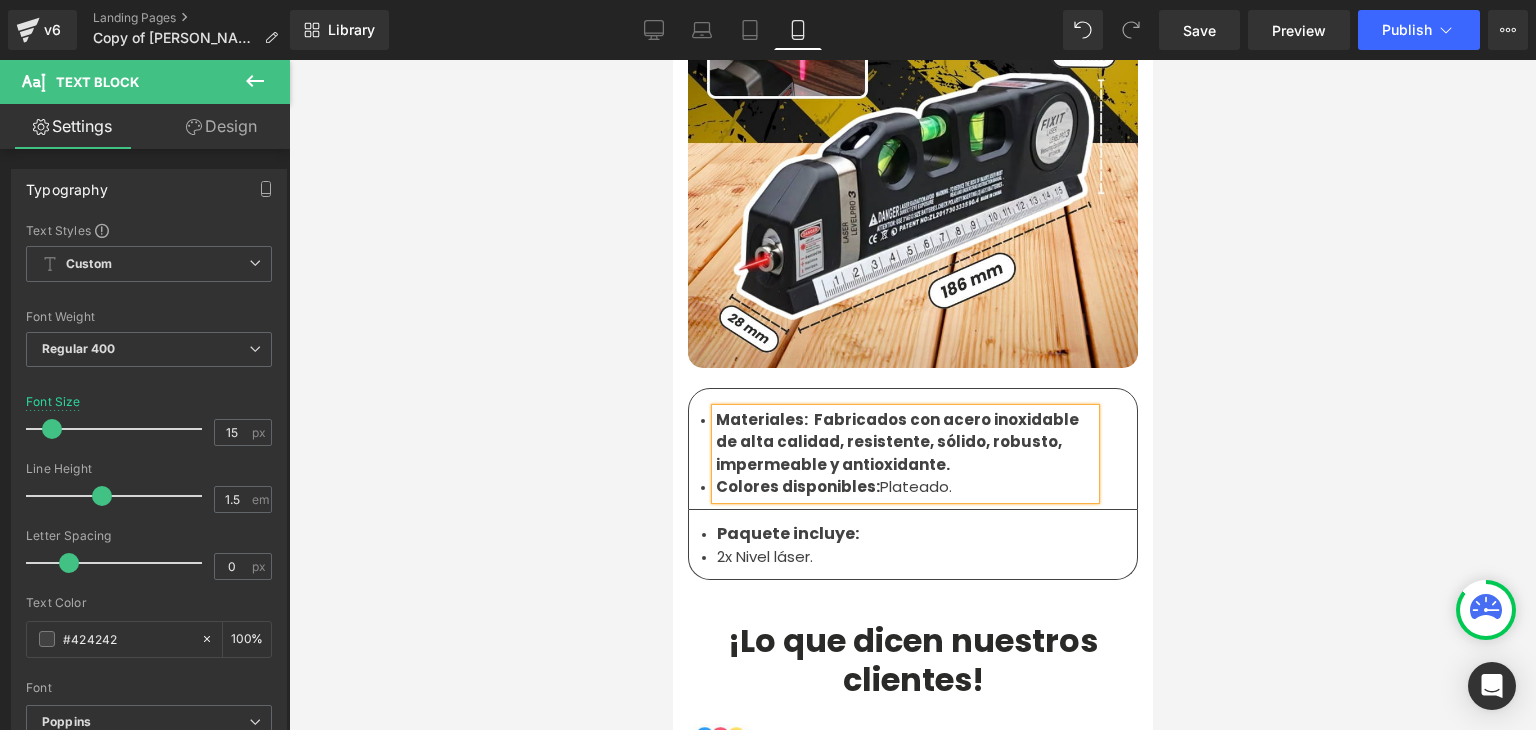 click on "Materiales:  Fabricados con acero inoxidable de alta calidad, resistente, sólido, robusto, impermeable y antioxidante." at bounding box center (896, 442) 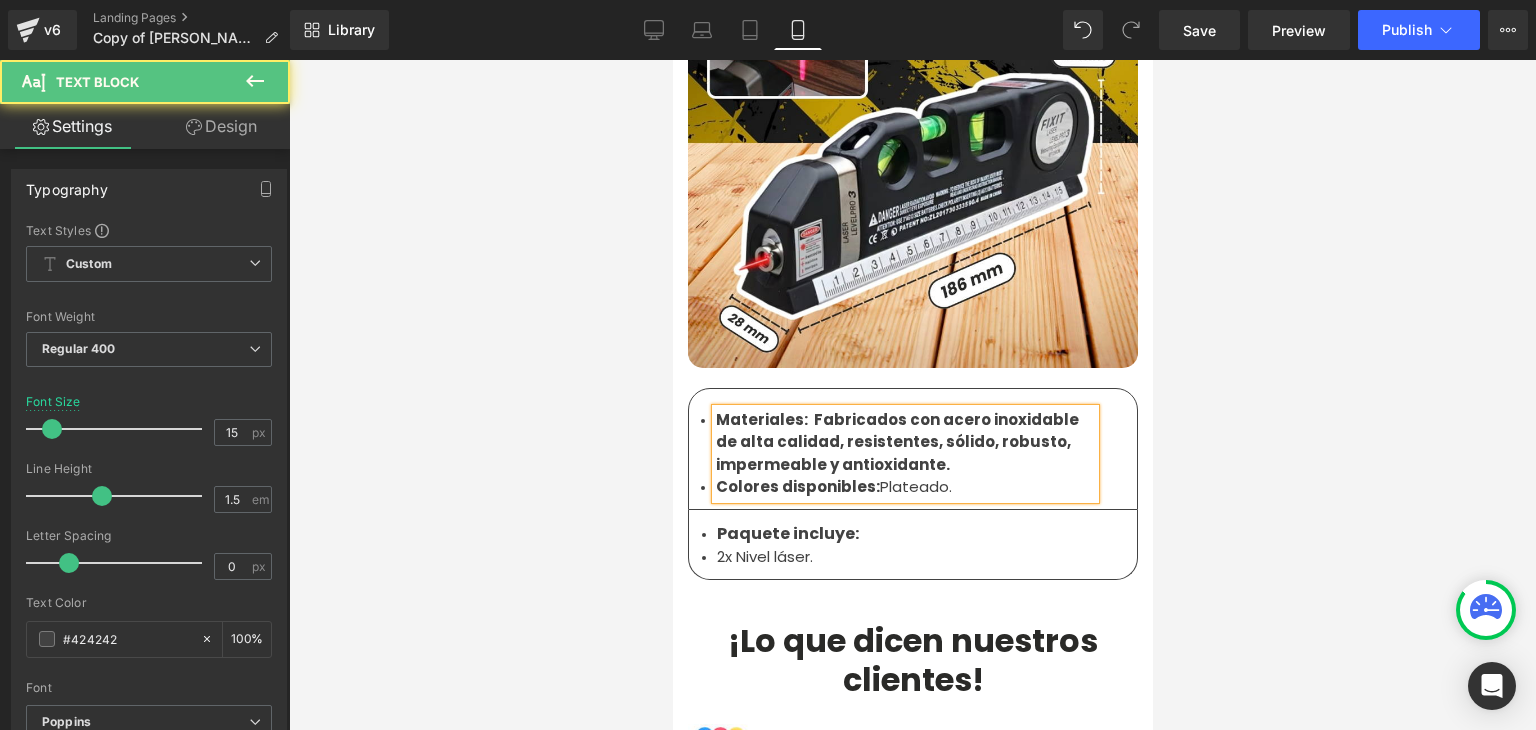 click on "Materiales:  Fabricados con acero inoxidable de alta calidad, resistentes, sólido, robusto, impermeable y antioxidante." at bounding box center [896, 442] 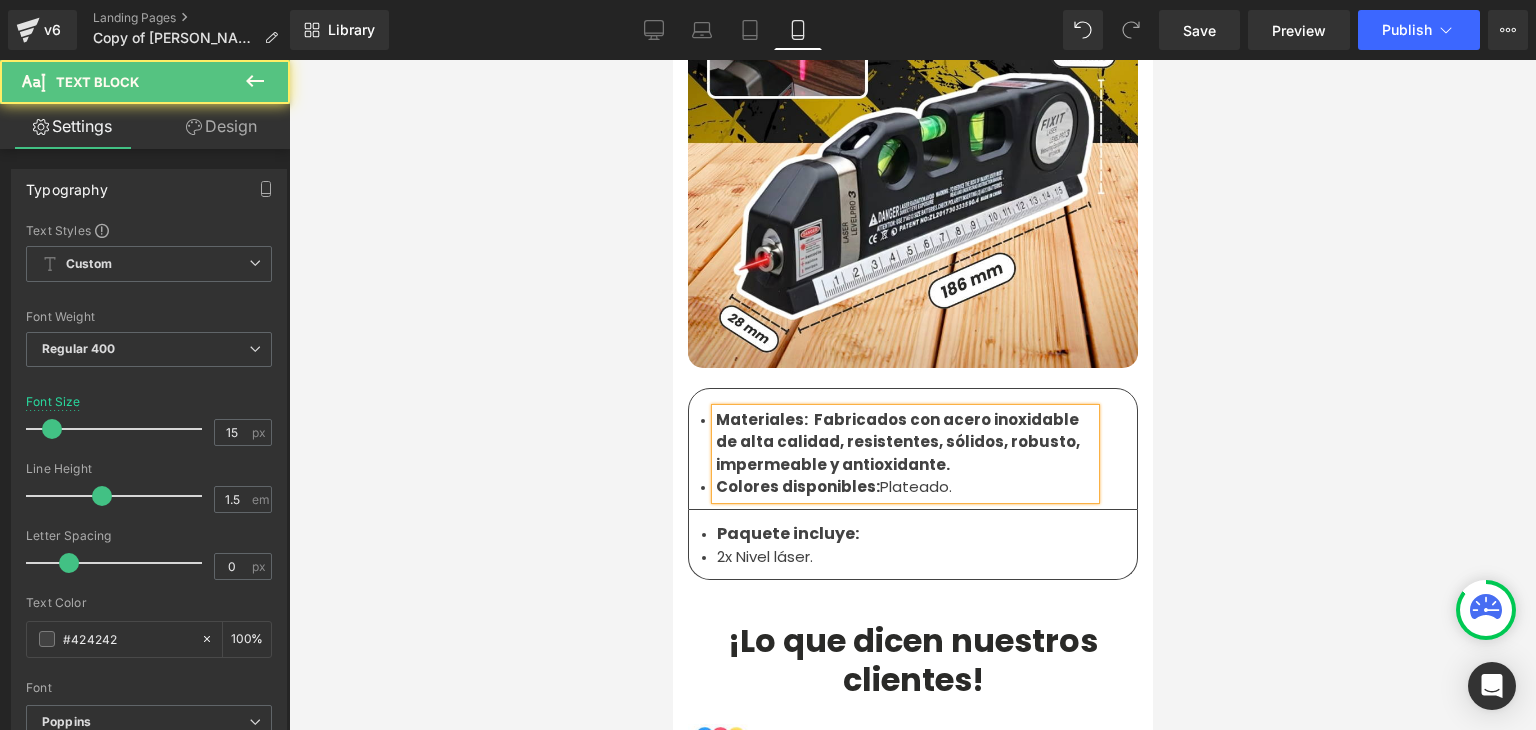 click on "Materiales:  Fabricados con acero inoxidable de alta calidad, resistentes, sólidos, robusto, impermeable y antioxidante." at bounding box center [897, 442] 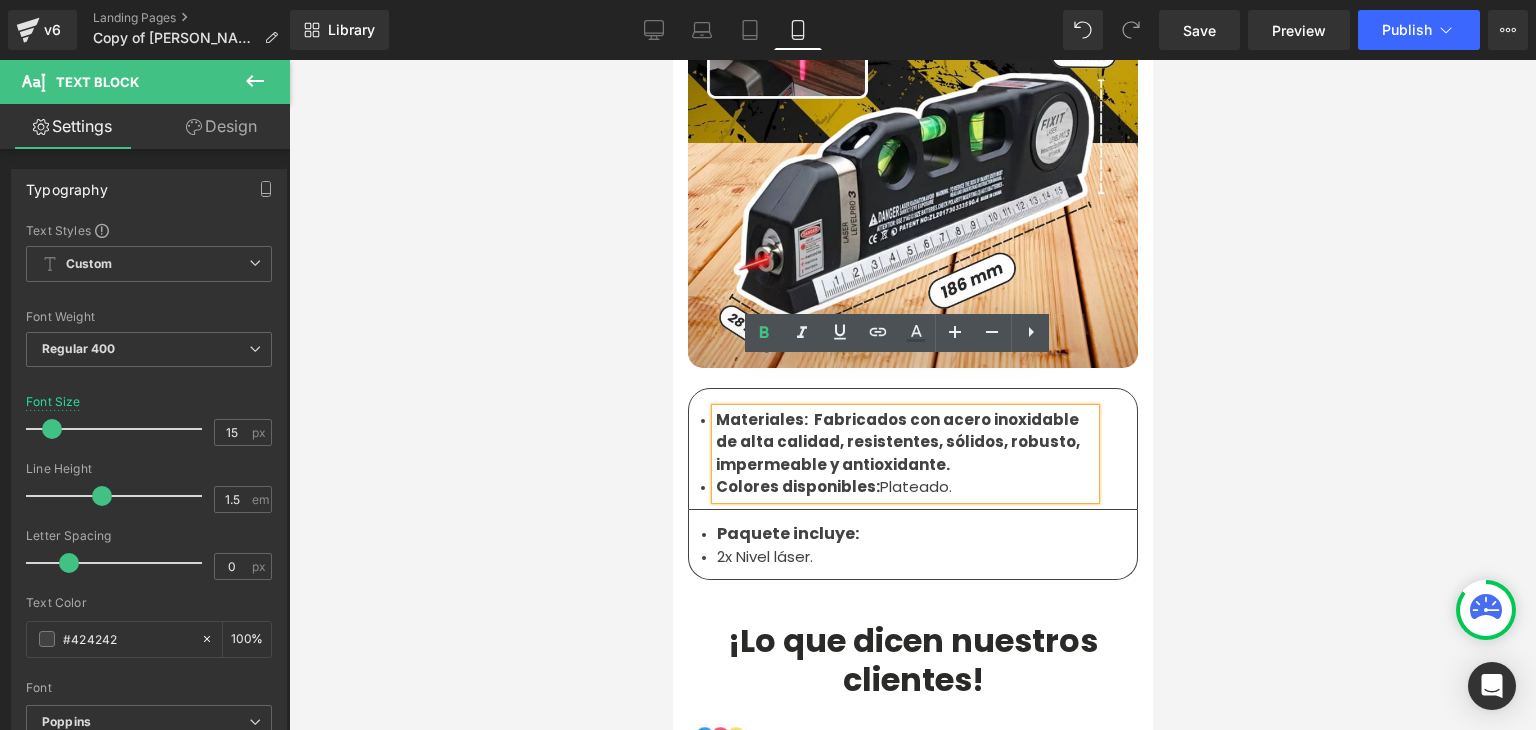 click on "Materiales:  Fabricados con acero inoxidable de alta calidad, resistentes, sólidos, robusto, impermeable y antioxidante." at bounding box center (897, 442) 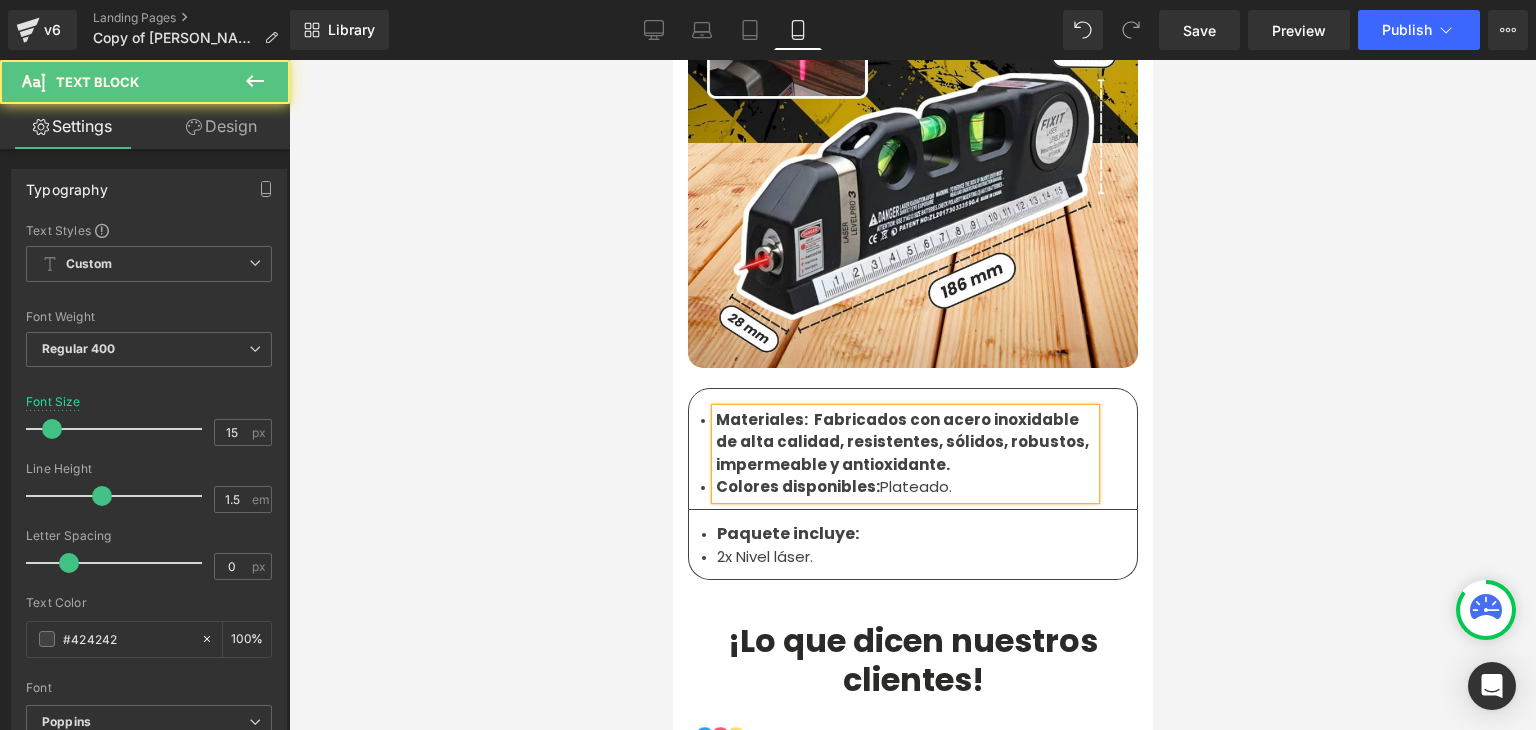 click on "Materiales:  Fabricados con acero inoxidable de alta calidad, resistentes, sólidos, robustos, impermeable y antioxidante." at bounding box center (901, 442) 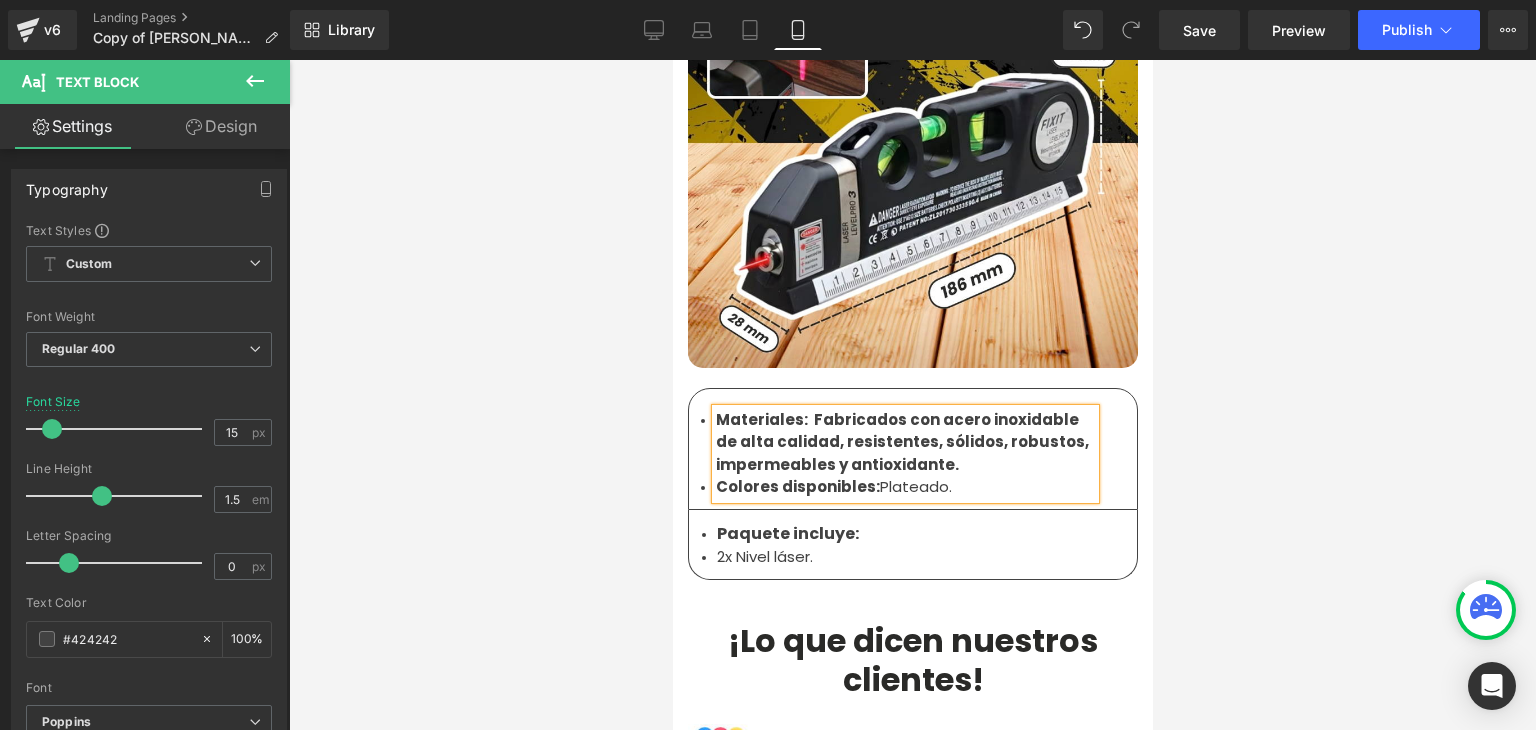 click on "Materiales:  Fabricados con acero inoxidable de alta calidad, resistentes, sólidos, robustos, impermeables y antioxidante." at bounding box center (901, 442) 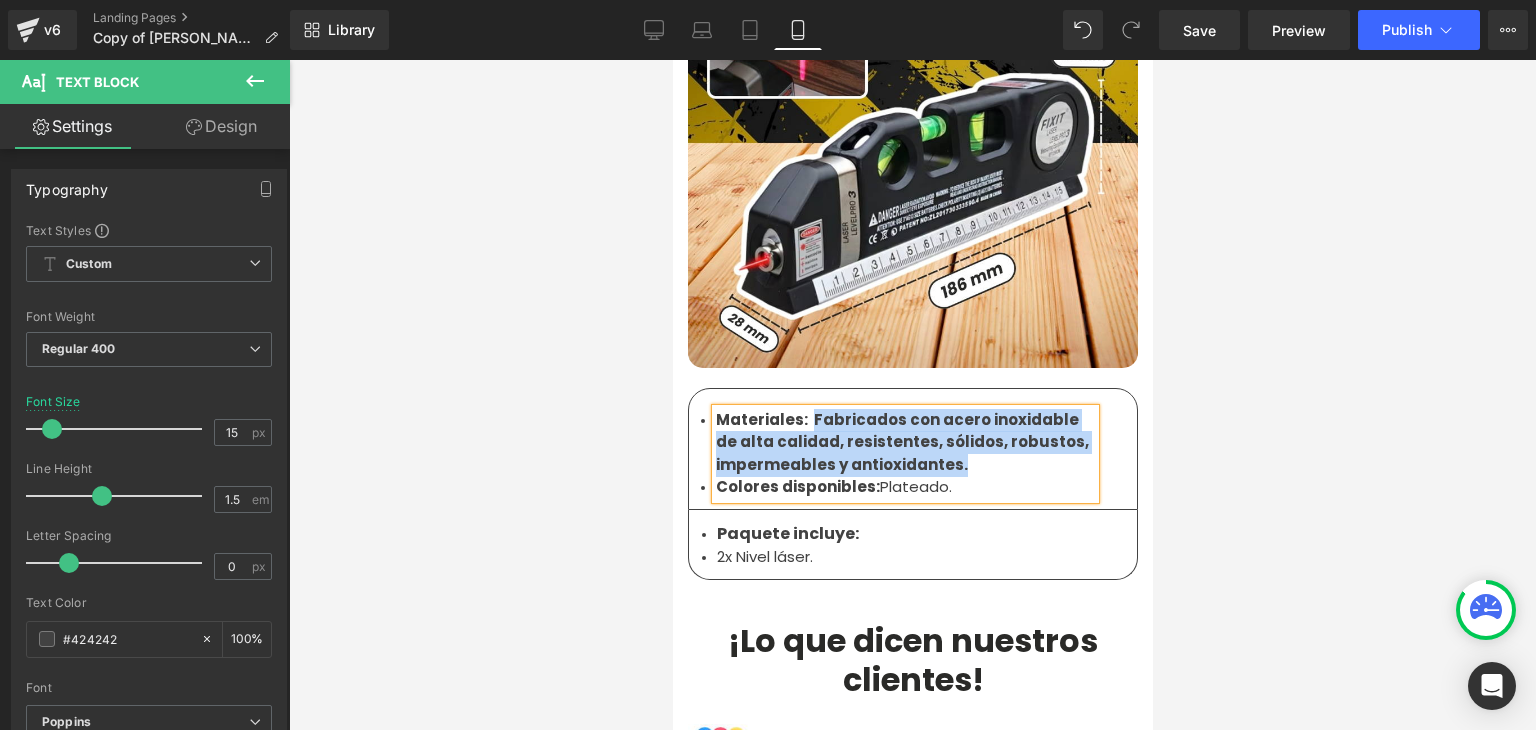 drag, startPoint x: 955, startPoint y: 417, endPoint x: 799, endPoint y: 373, distance: 162.0864 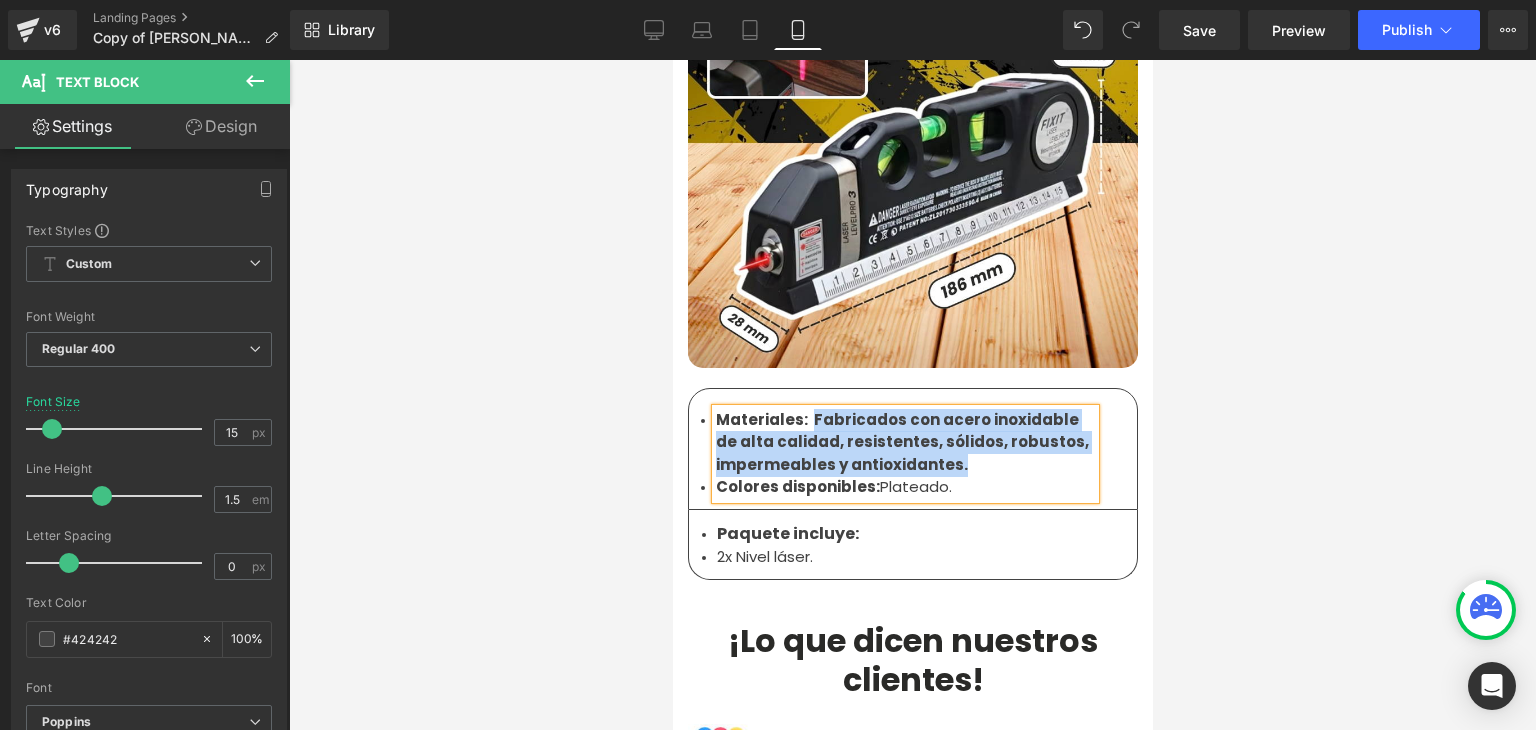 click on "Materiales:  Fabricados con acero inoxidable de alta calidad, resistentes, sólidos, robustos, impermeables y antioxidantes." at bounding box center [904, 443] 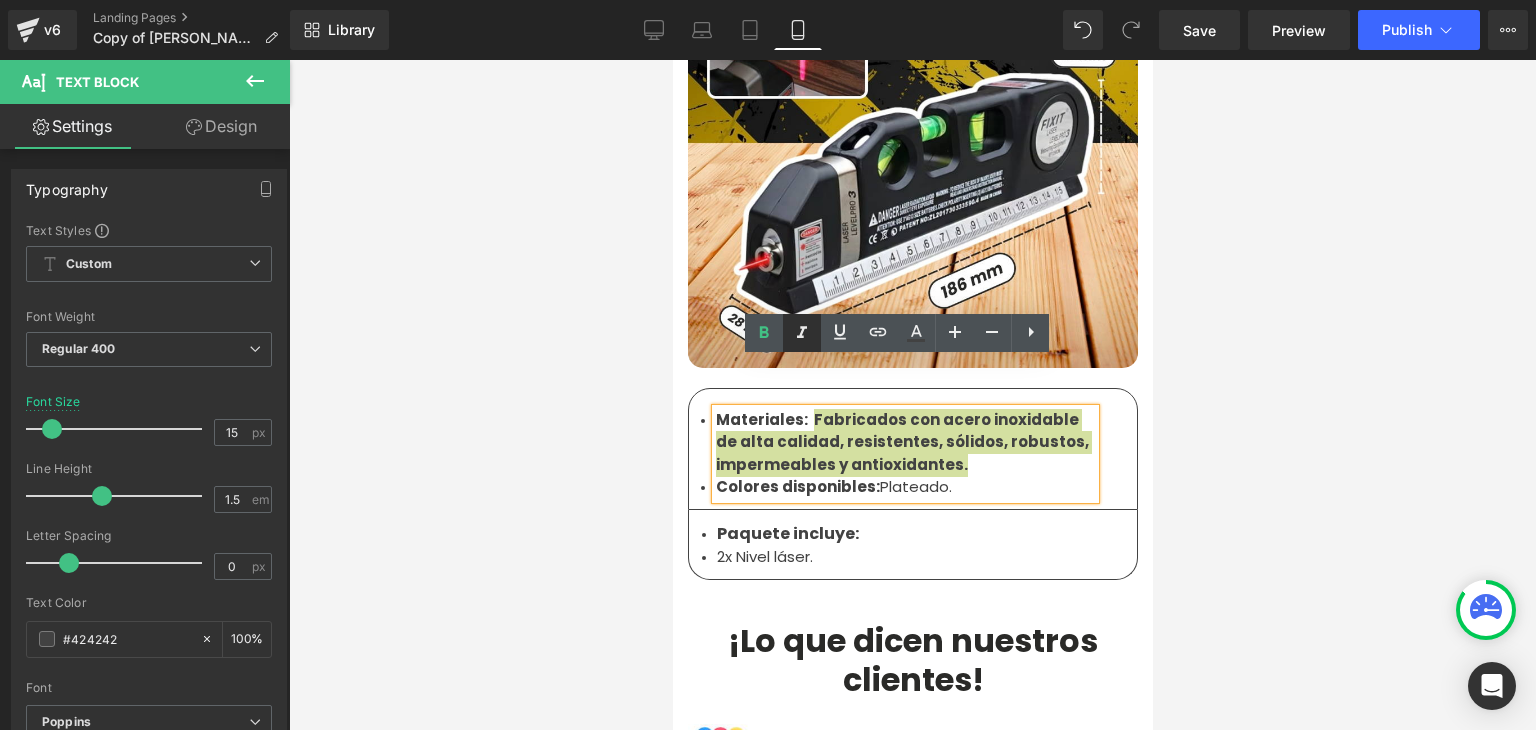 drag, startPoint x: 768, startPoint y: 324, endPoint x: 791, endPoint y: 345, distance: 31.144823 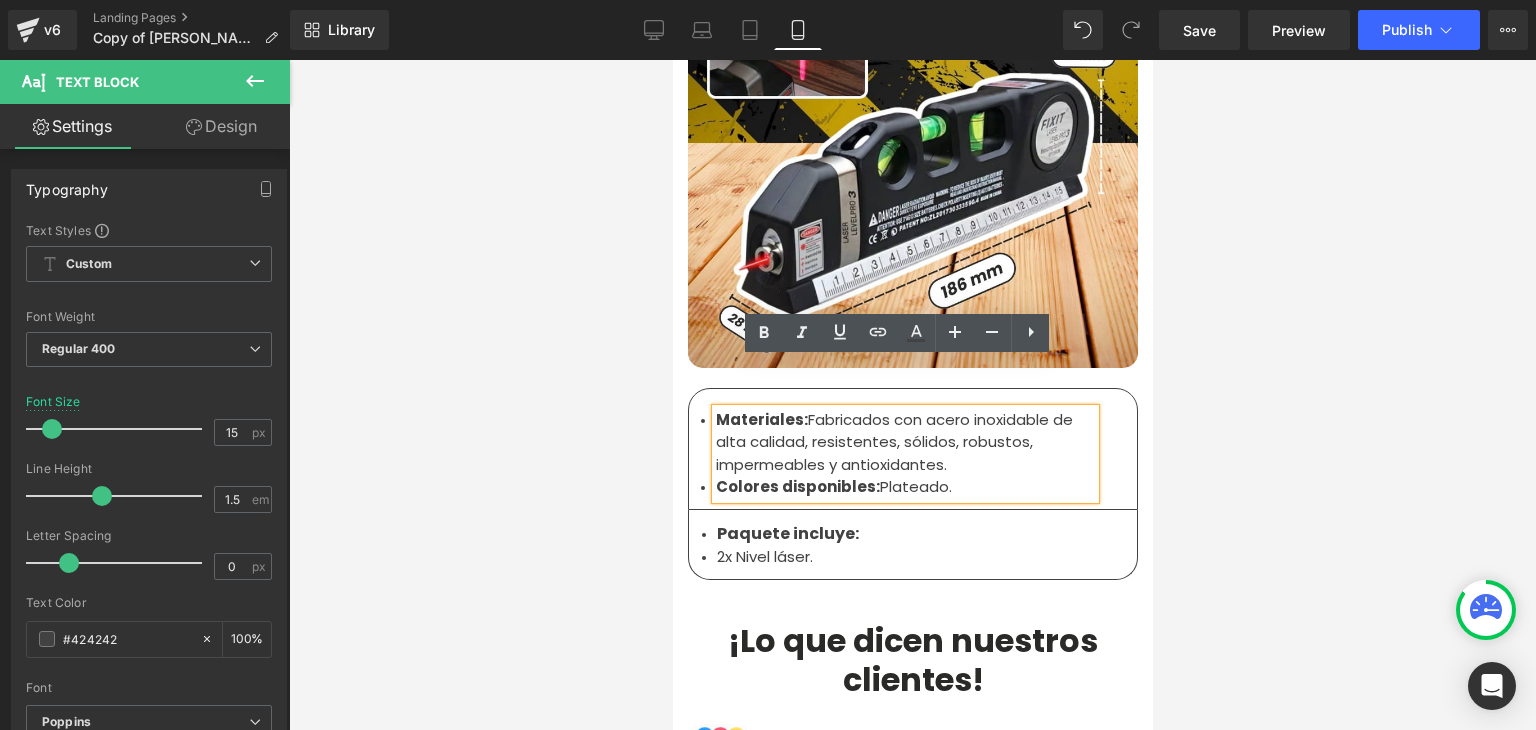click on "Colores disponibles:  Plateado." at bounding box center (904, 487) 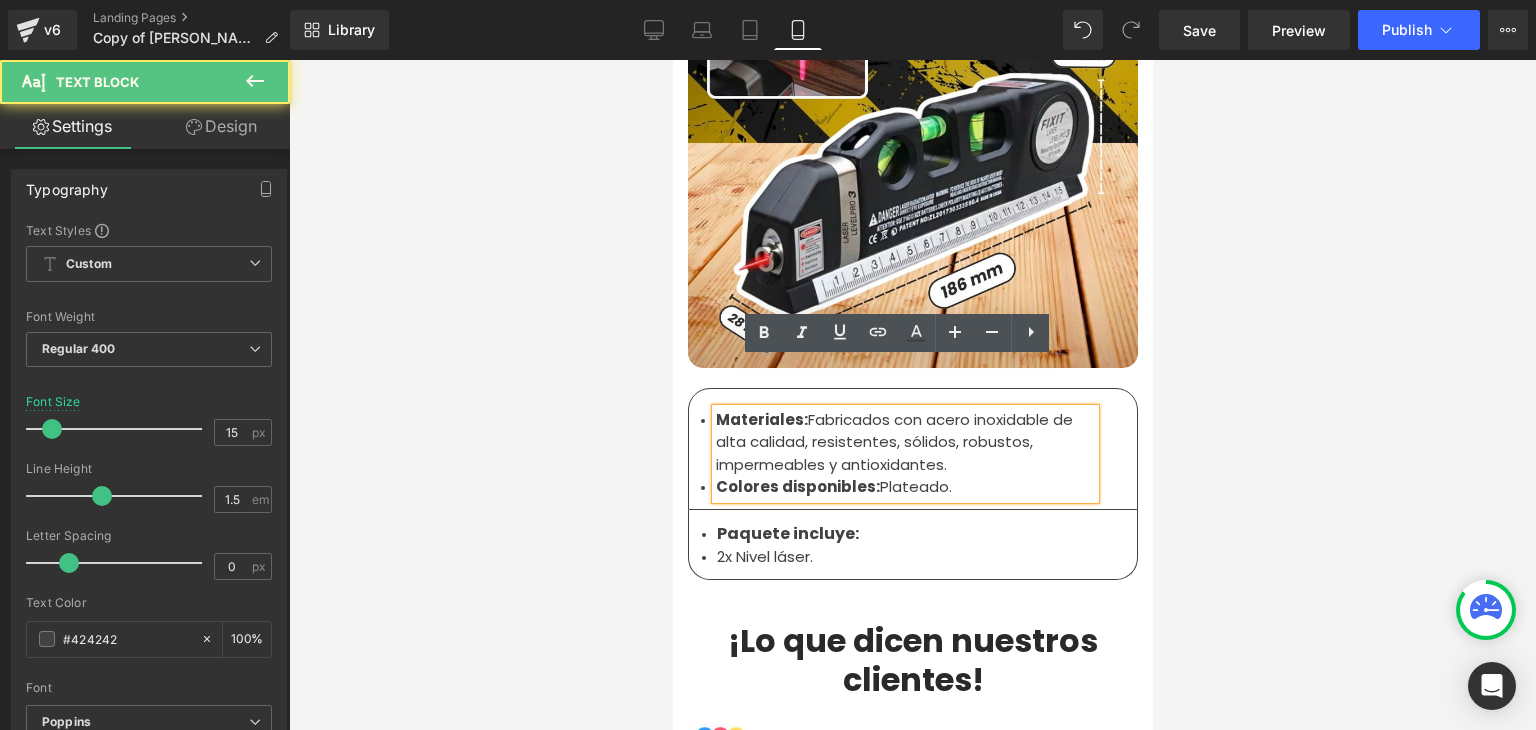 click at bounding box center (912, 395) 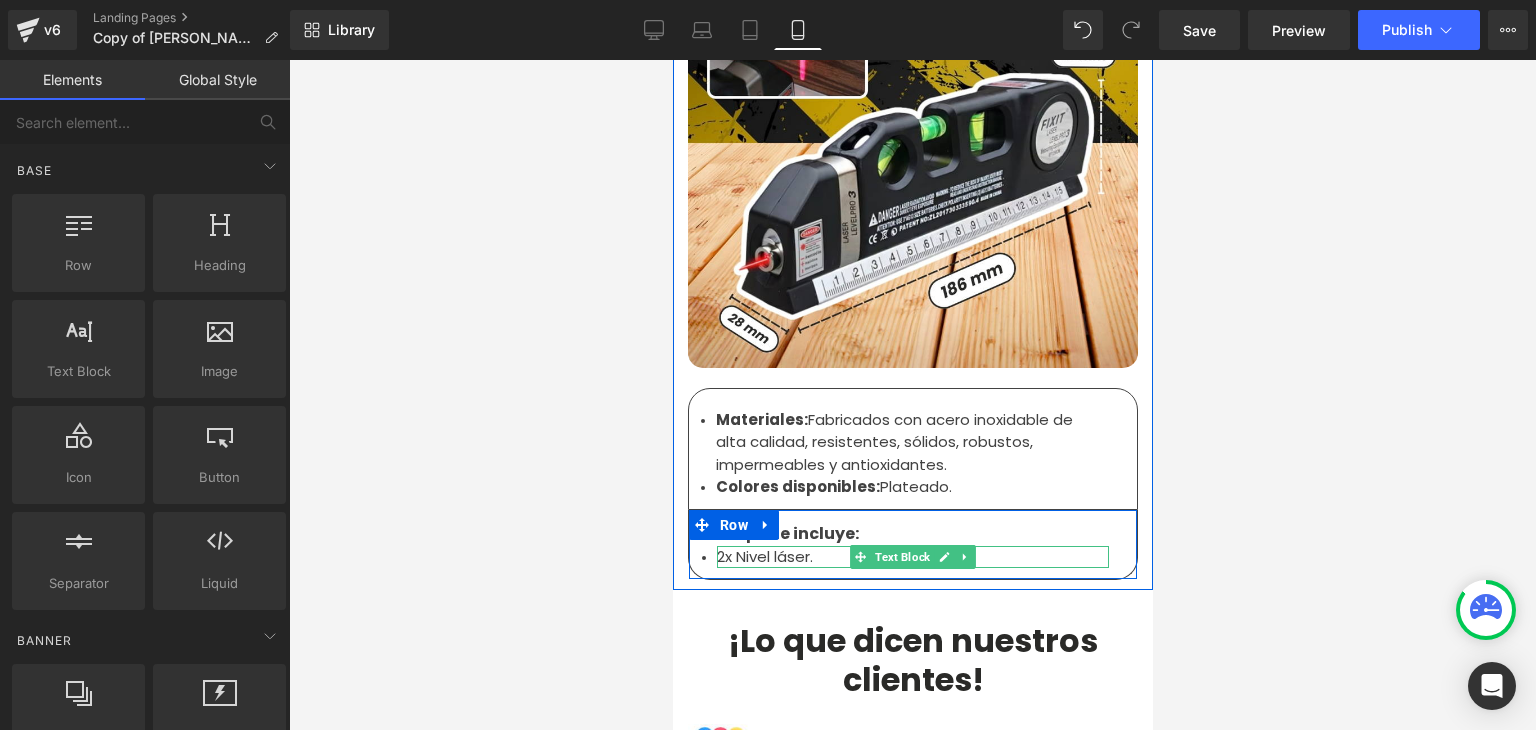 click on "2x Nivel láser." at bounding box center [912, 557] 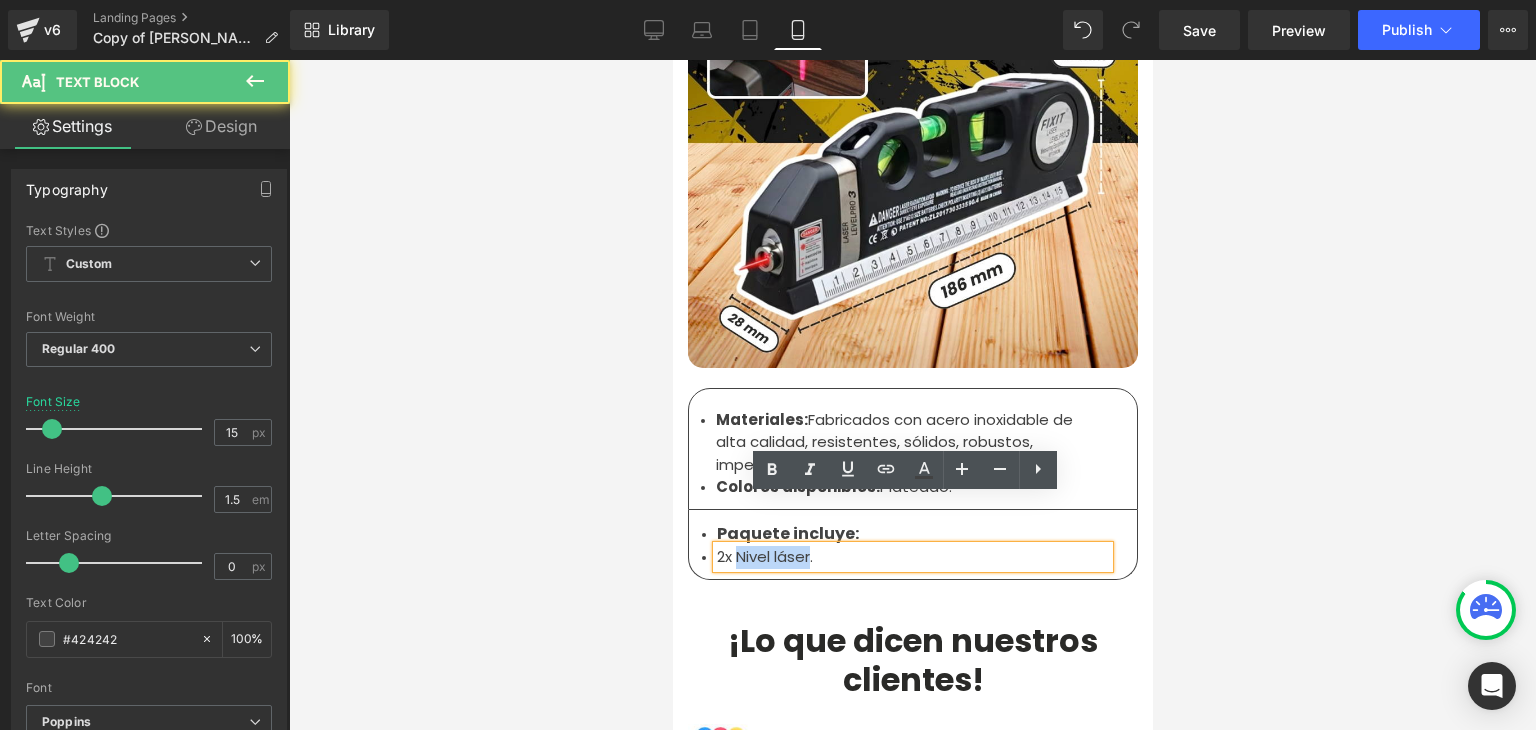 drag, startPoint x: 802, startPoint y: 509, endPoint x: 733, endPoint y: 506, distance: 69.065186 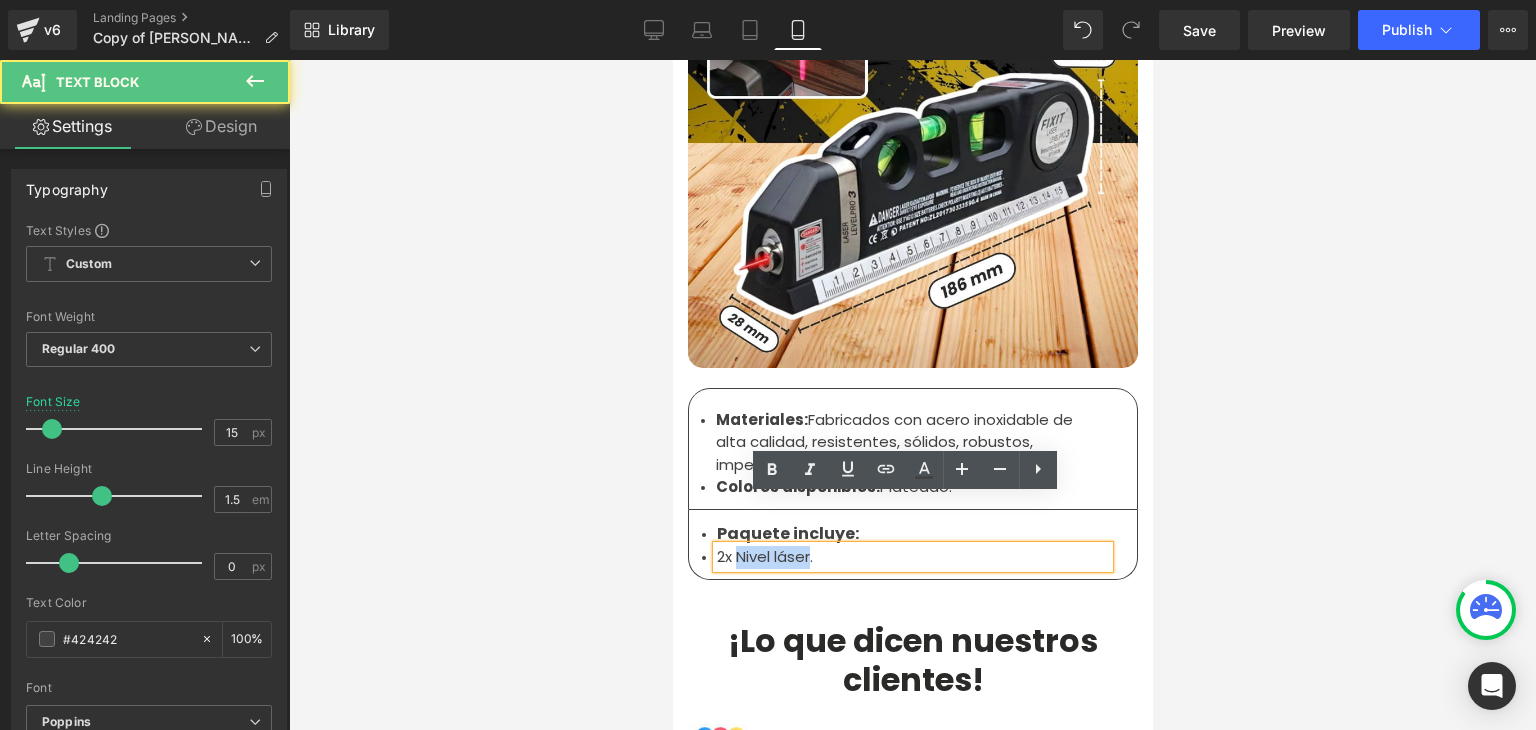 click on "2x Nivel láser." at bounding box center (912, 557) 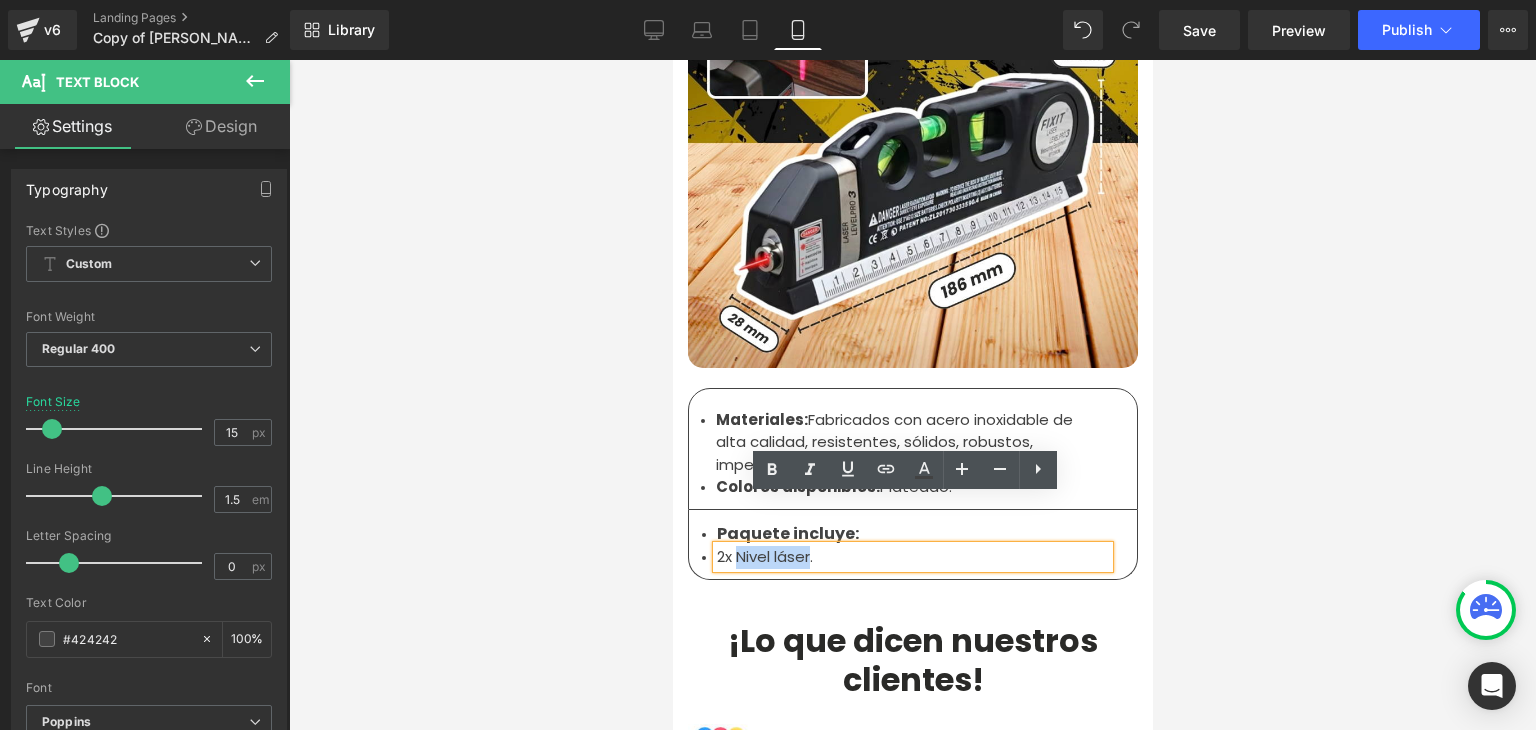 type 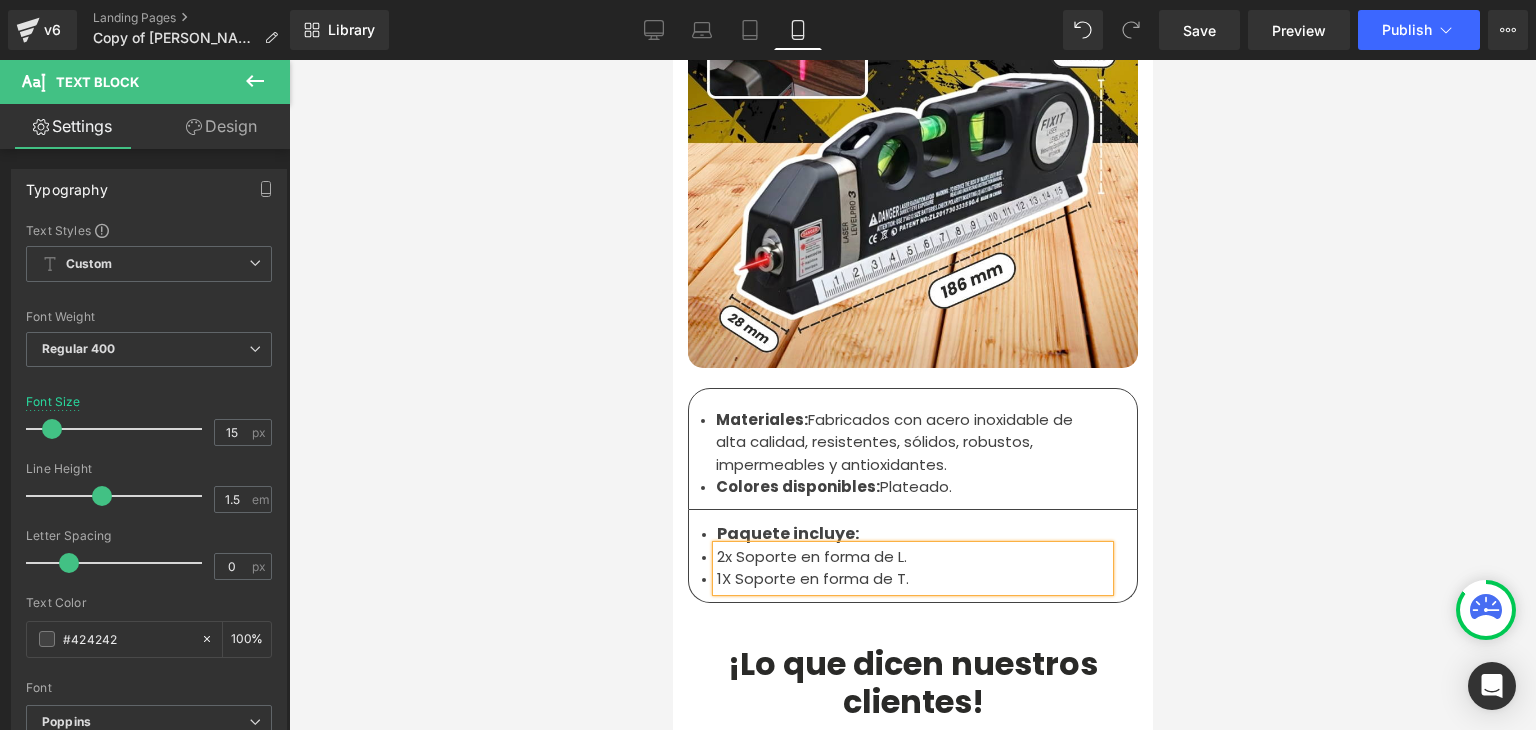 click on "2x Soporte en forma de L." at bounding box center [912, 557] 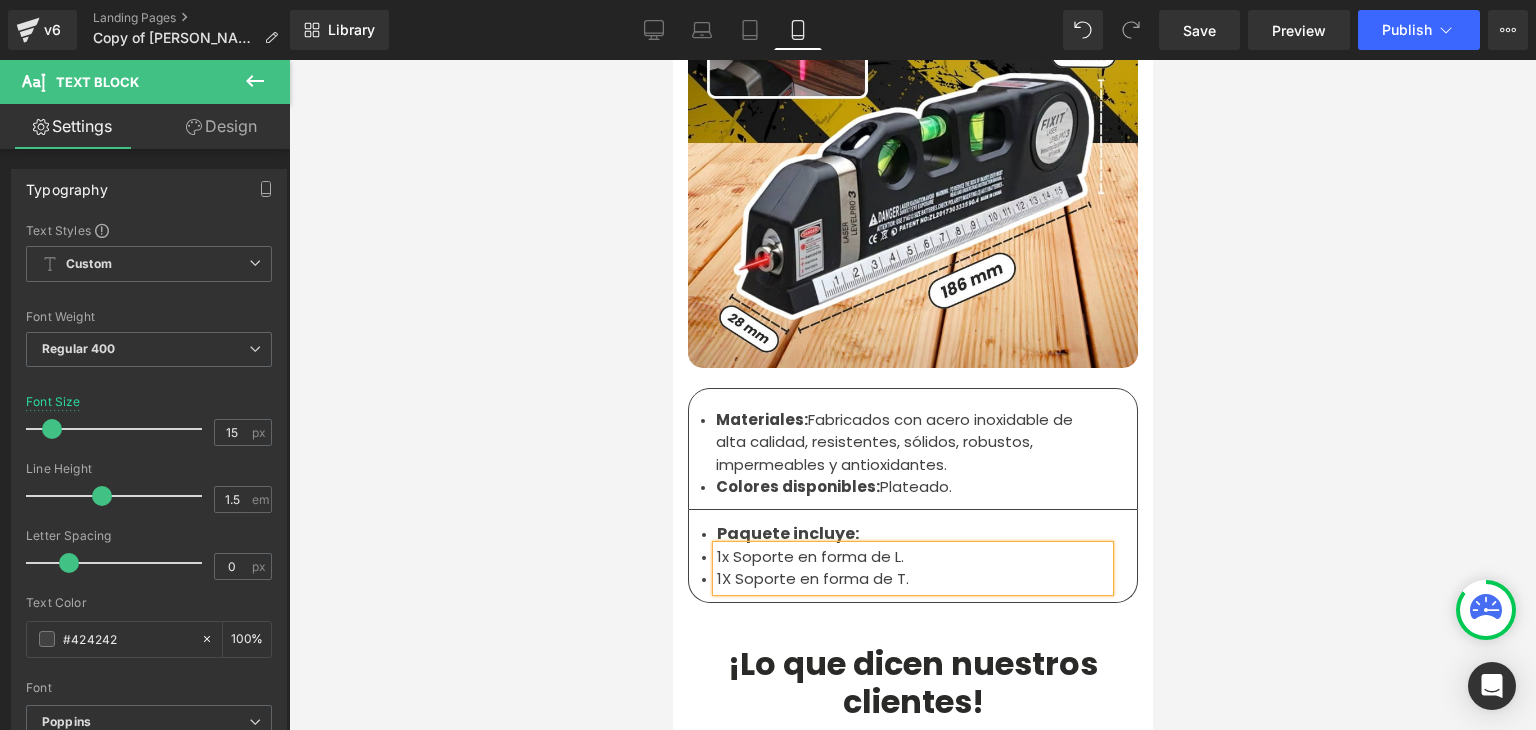 click at bounding box center (912, 395) 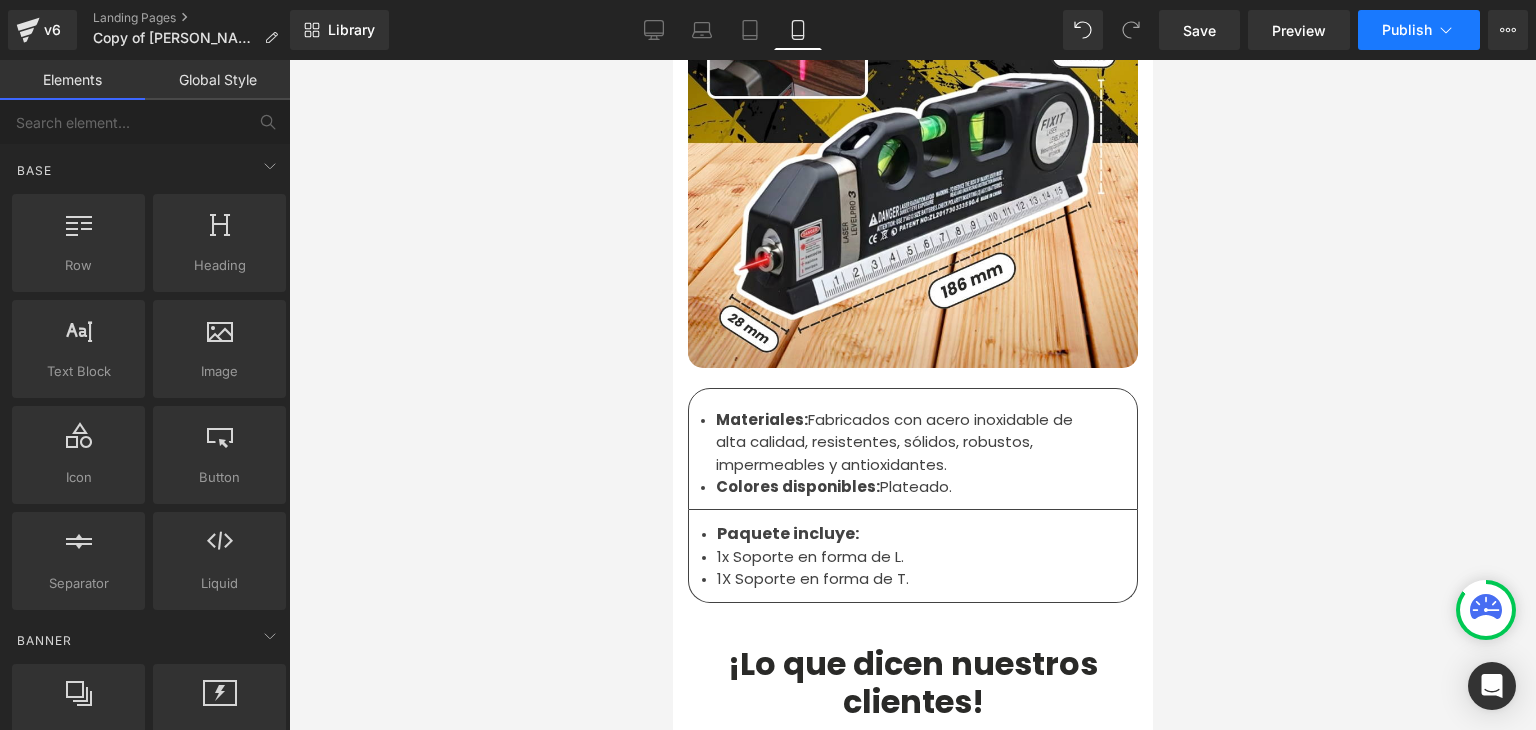 click on "Publish" at bounding box center (1407, 30) 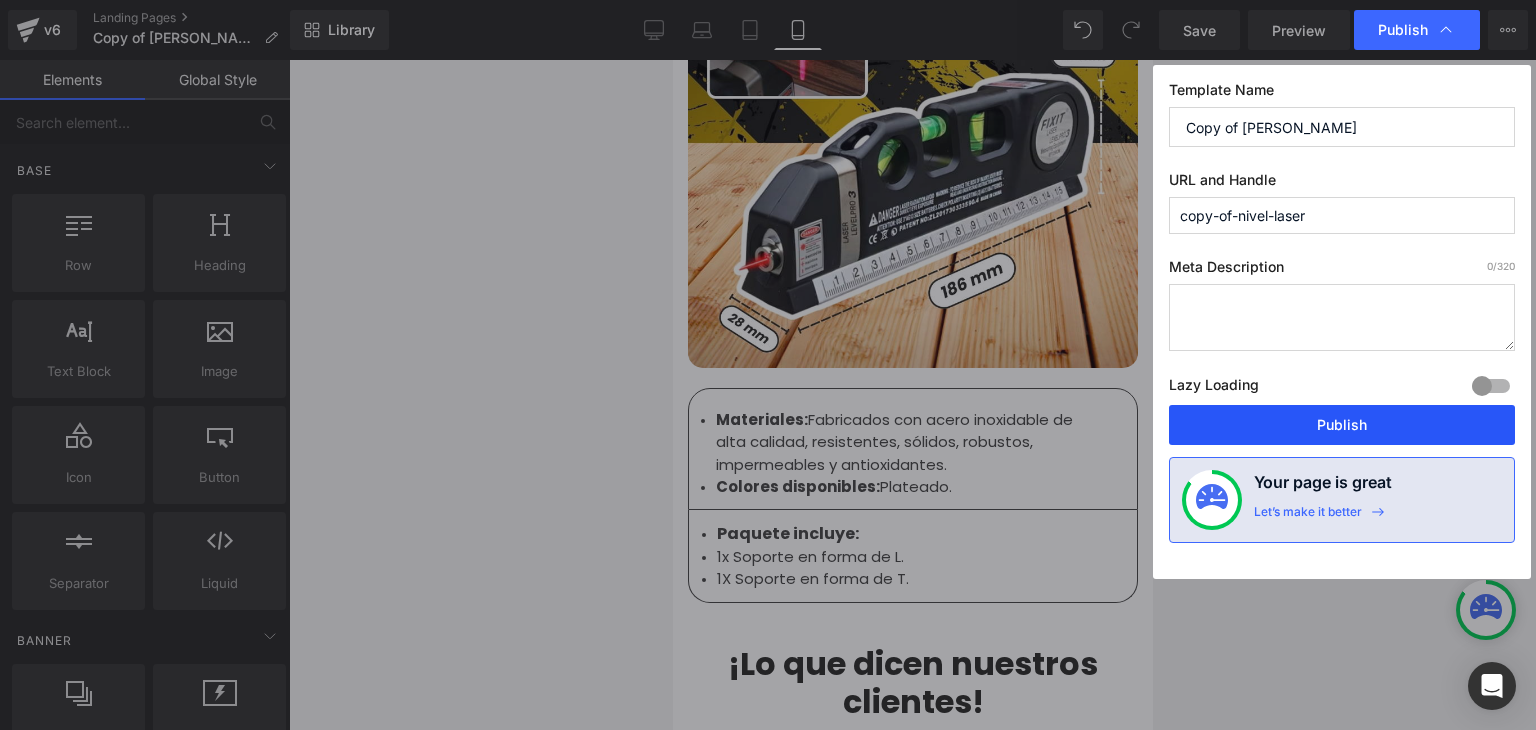 click on "Publish" at bounding box center [1342, 425] 